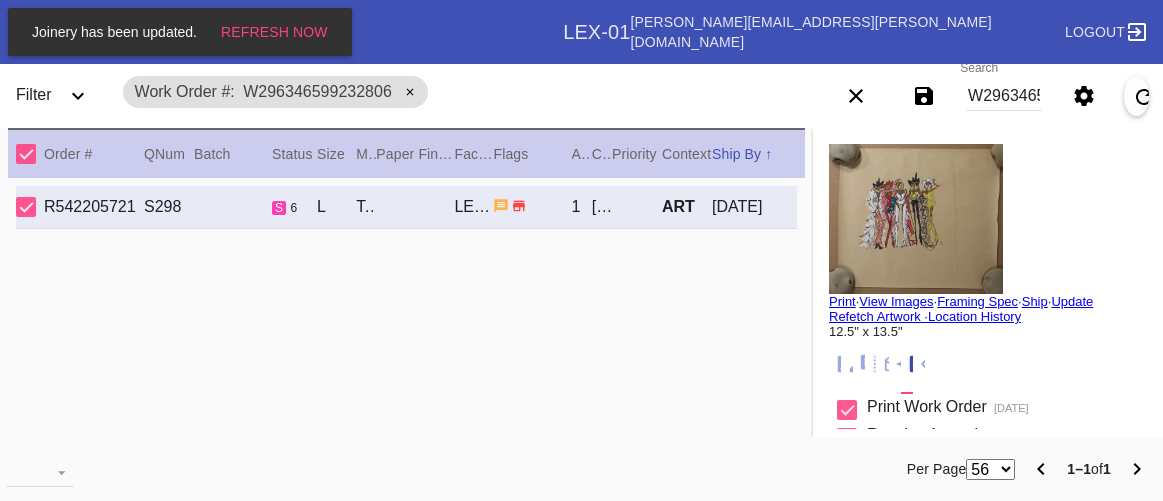 scroll, scrollTop: 0, scrollLeft: 0, axis: both 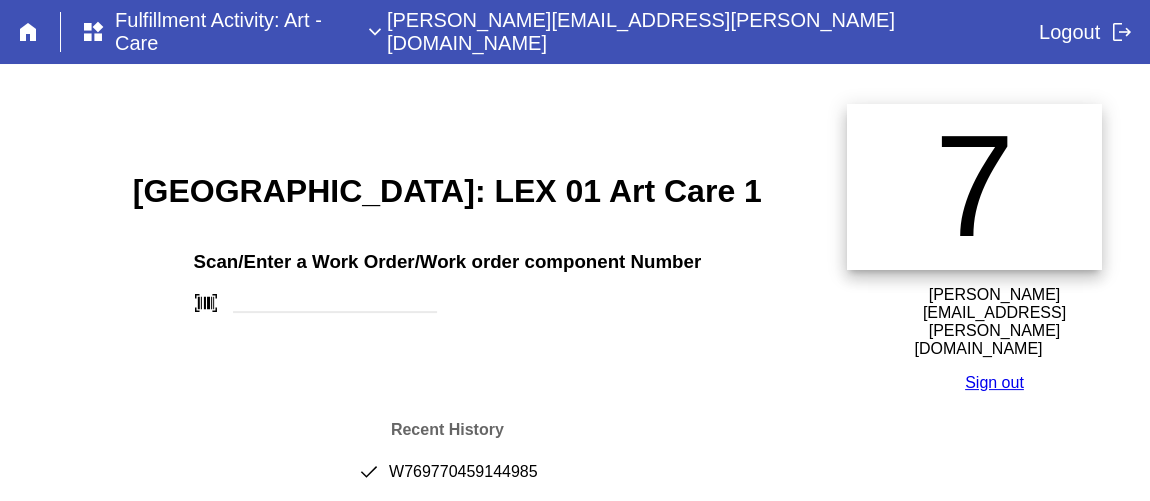 click on "Scan/Enter a Work Order/Work order component Number barcode_scanner" at bounding box center [447, 275] 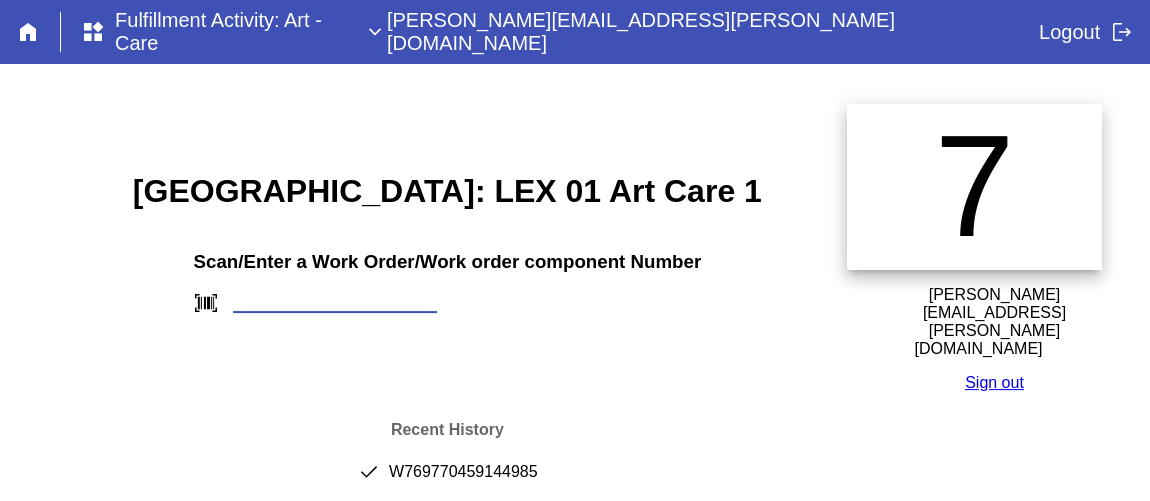 click at bounding box center (335, 302) 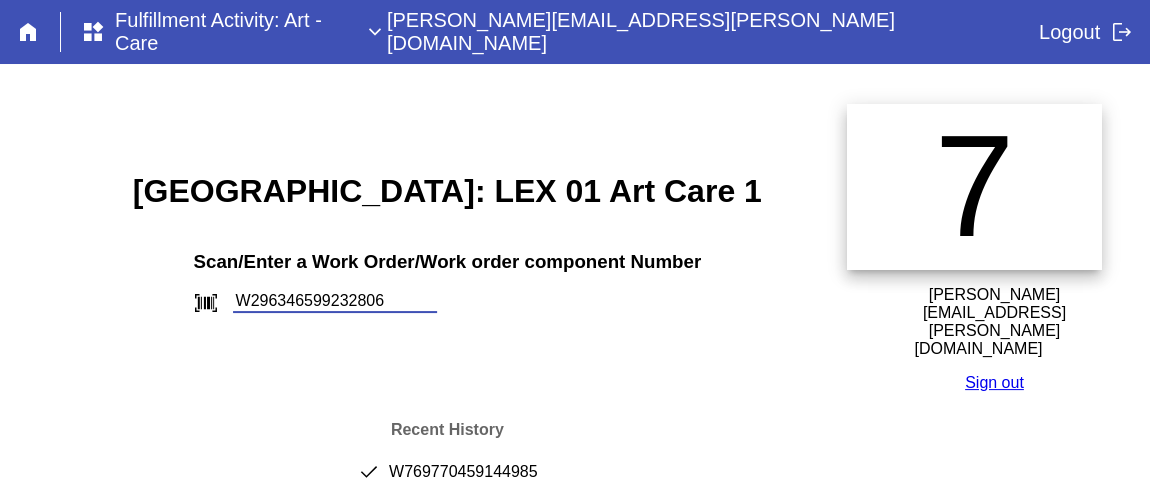 type on "W296346599232806" 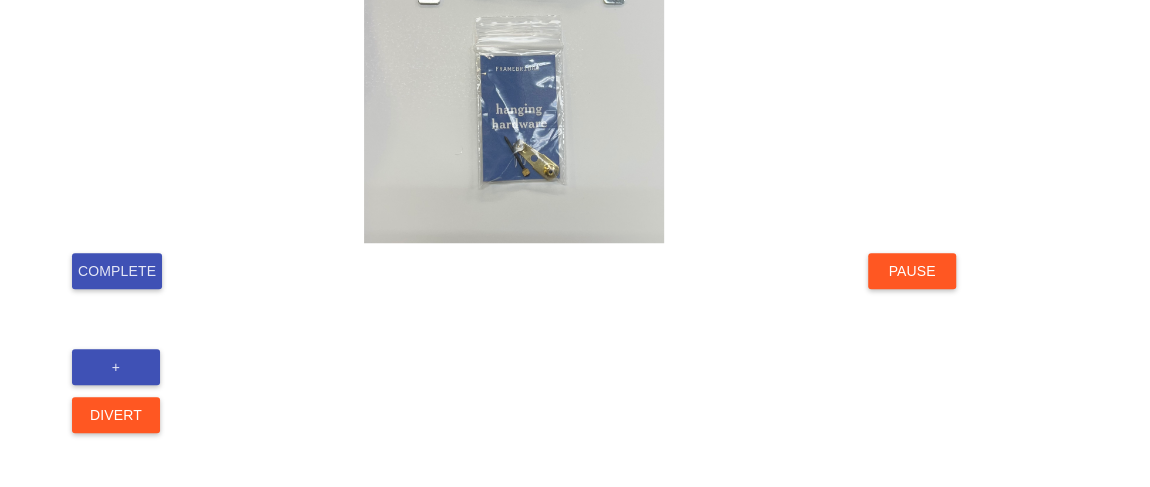 scroll, scrollTop: 694, scrollLeft: 0, axis: vertical 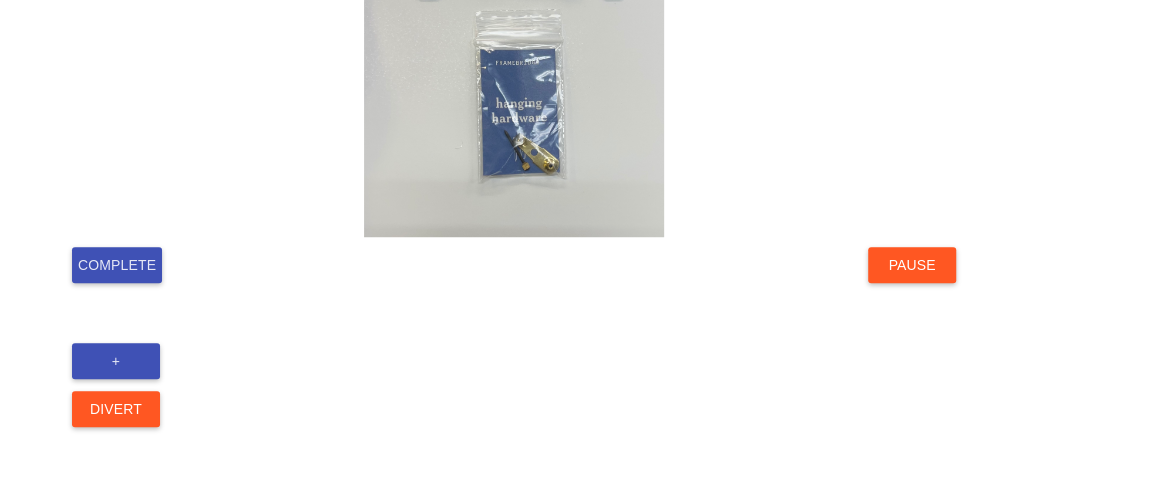click on "Complete" at bounding box center (117, 265) 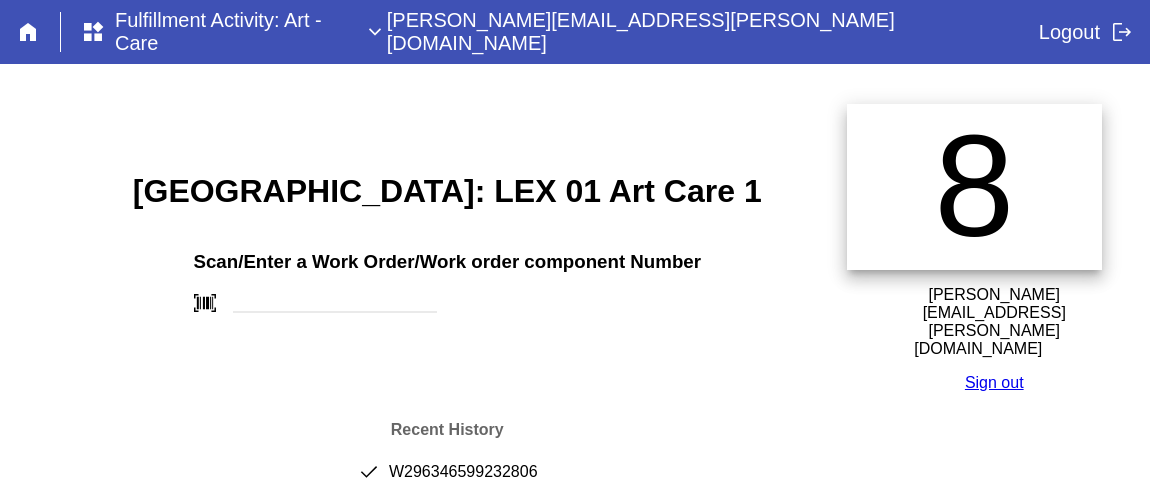 scroll, scrollTop: 0, scrollLeft: 0, axis: both 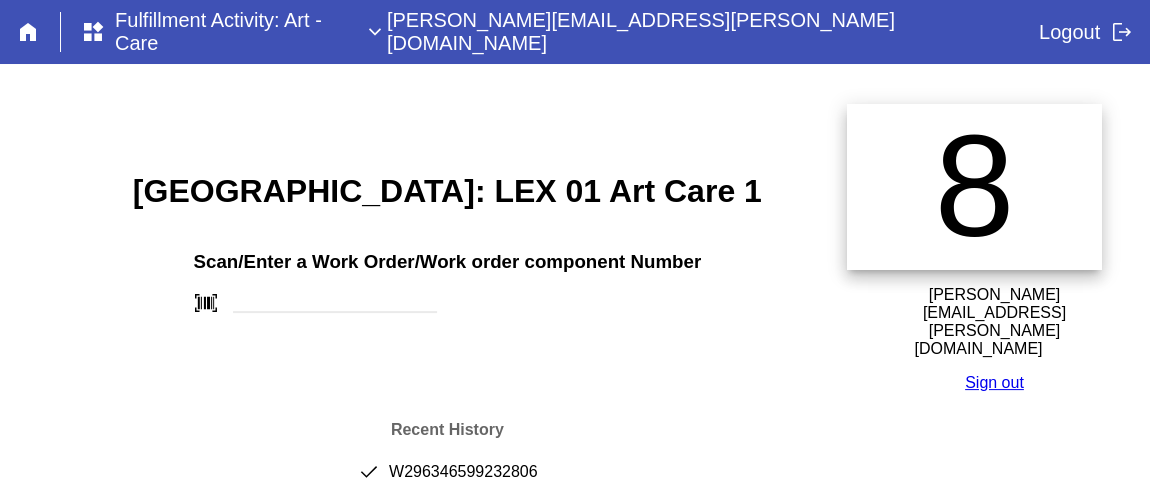 click on "done W296346599232806" at bounding box center (447, 480) 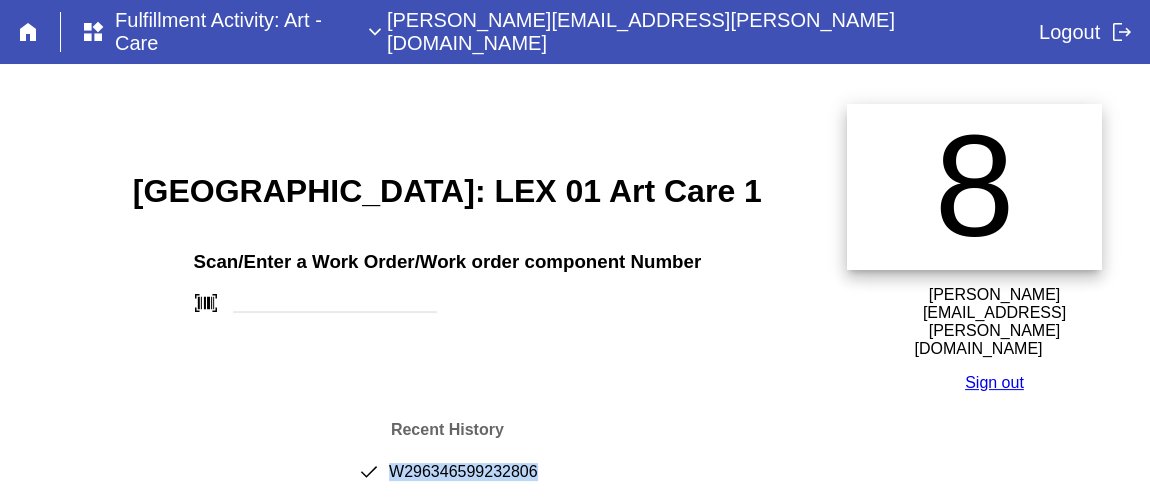 click on "done W296346599232806" at bounding box center [447, 480] 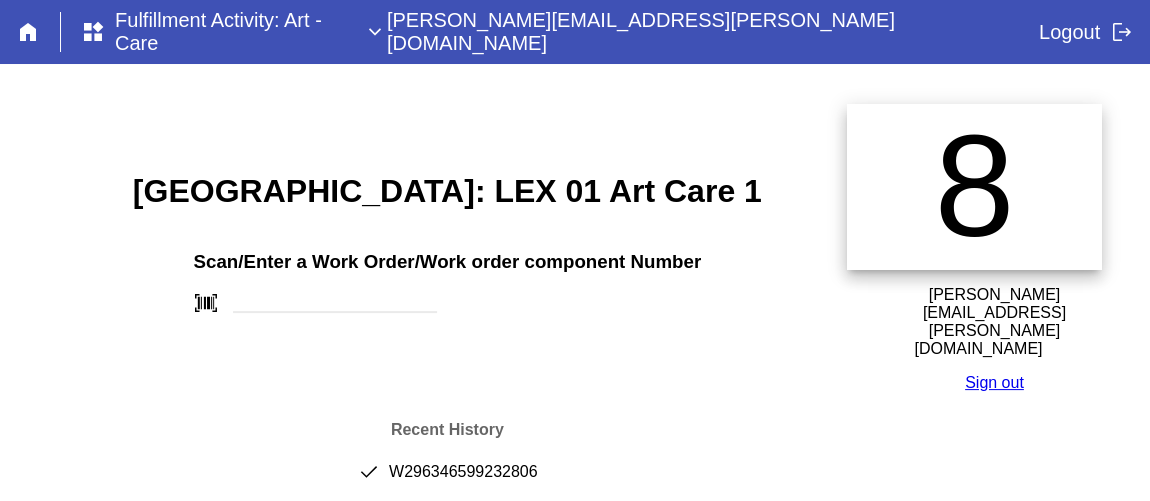 click on "Richmond: LEX 01 Art Care 1 Scan/Enter a Work Order/Work order component Number barcode_scanner Recent History done W296346599232806 done W769770459144985 done W215754634779578 done W847740356337864 done W630799841034909 done W908128471655546 done W856441699423830 done W112627538931929" at bounding box center [447, 466] 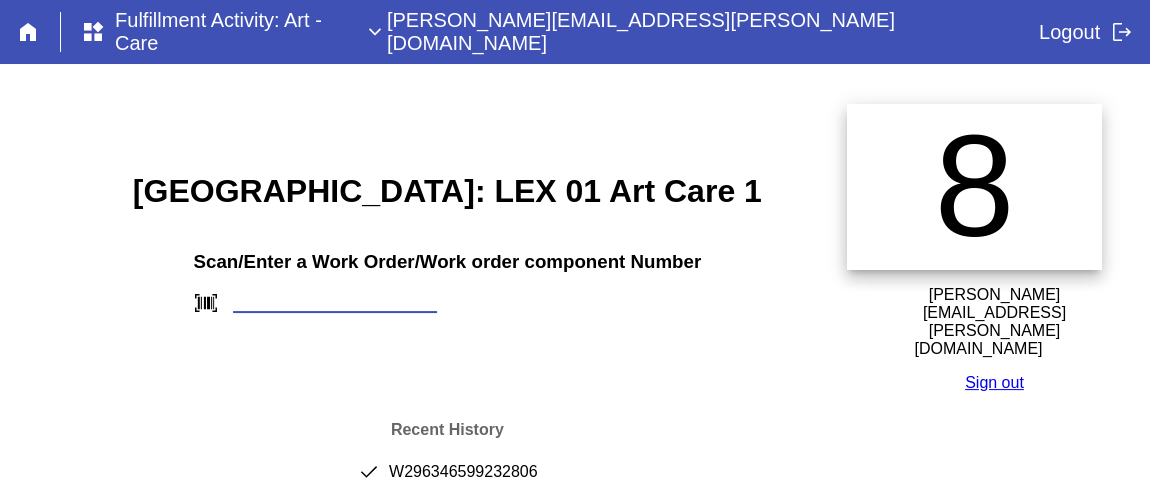 click at bounding box center [335, 302] 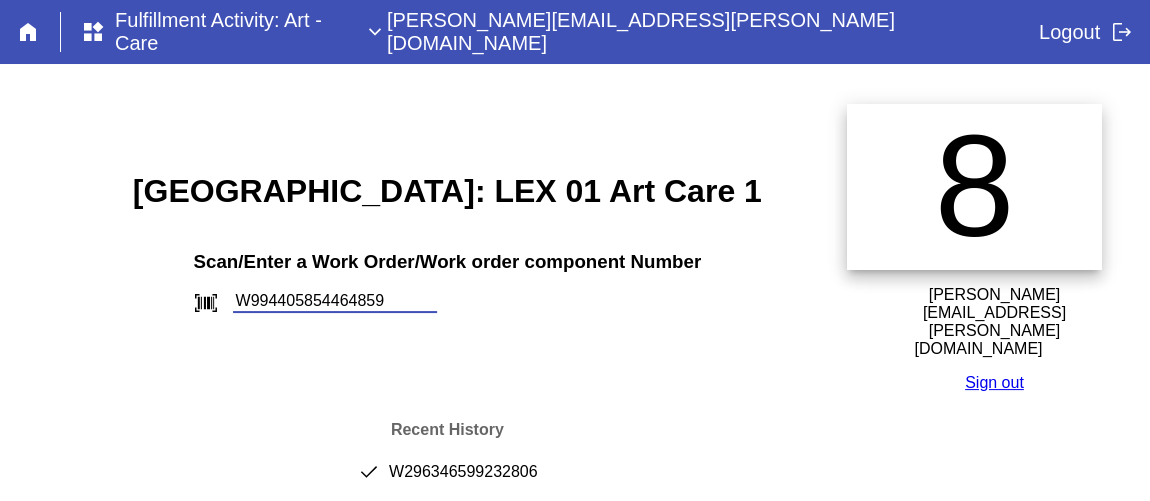 type on "W994405854464859" 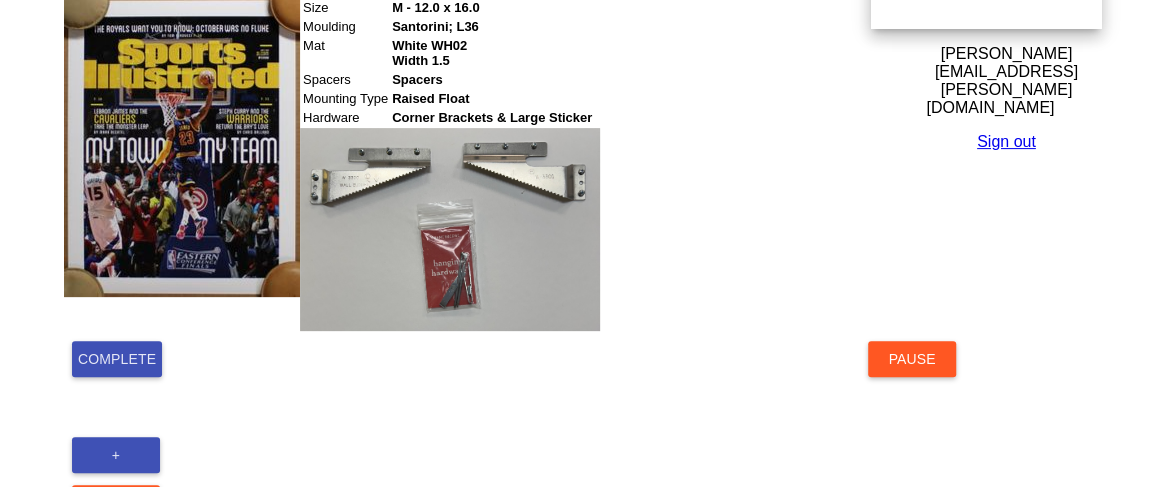 scroll, scrollTop: 322, scrollLeft: 0, axis: vertical 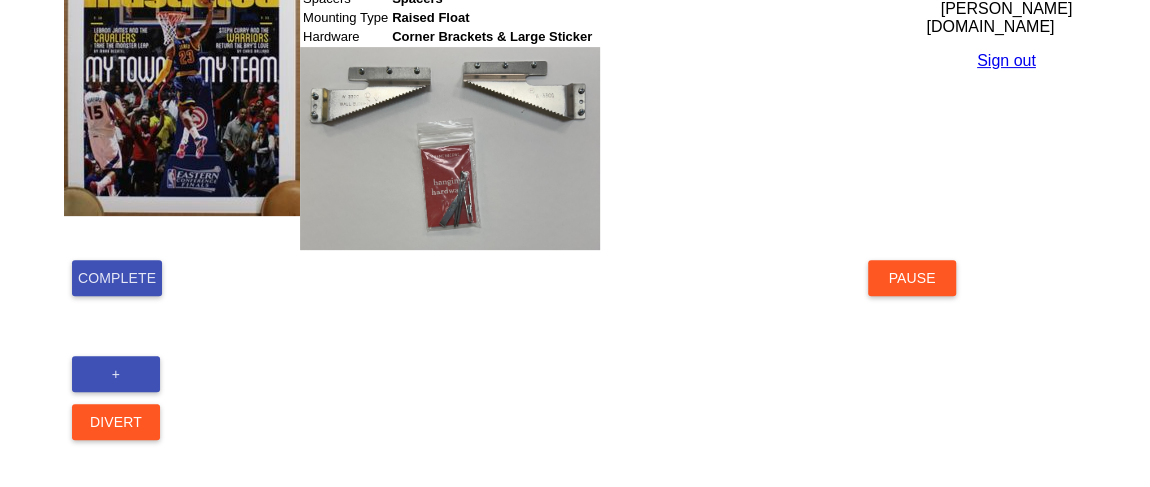 click on "Complete" at bounding box center [117, 278] 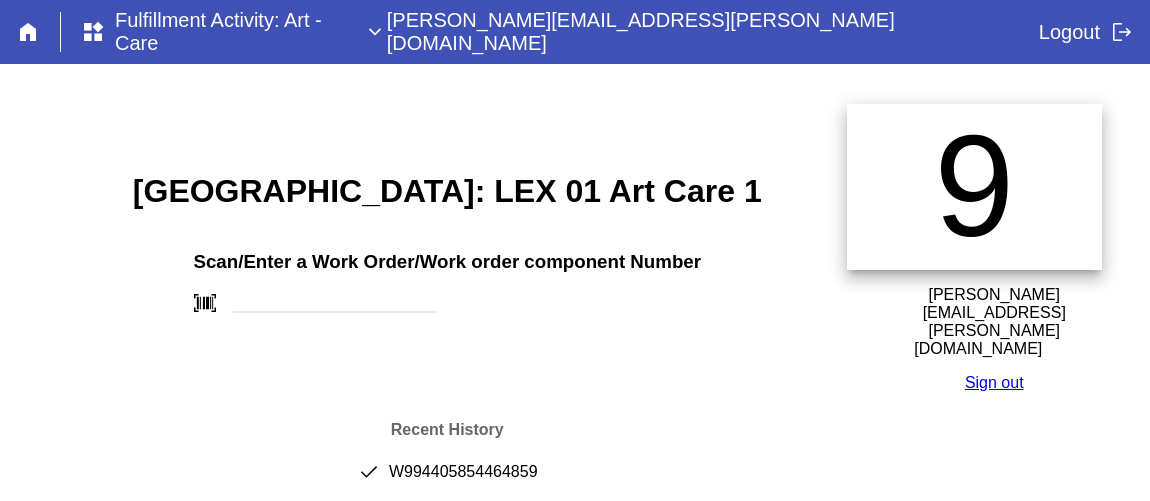 scroll, scrollTop: 0, scrollLeft: 0, axis: both 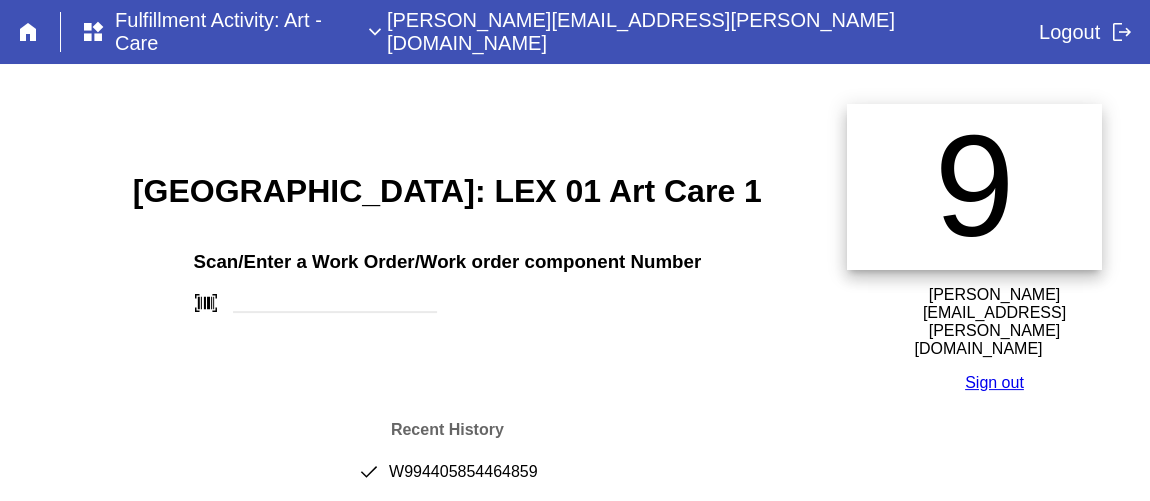 click on "done W994405854464859" at bounding box center (447, 480) 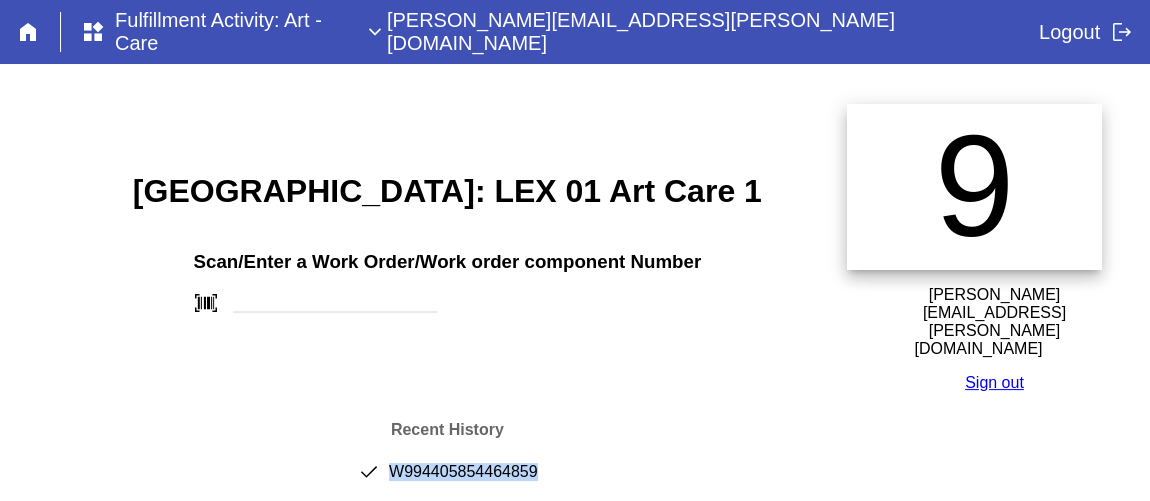 click on "done W994405854464859" at bounding box center (447, 480) 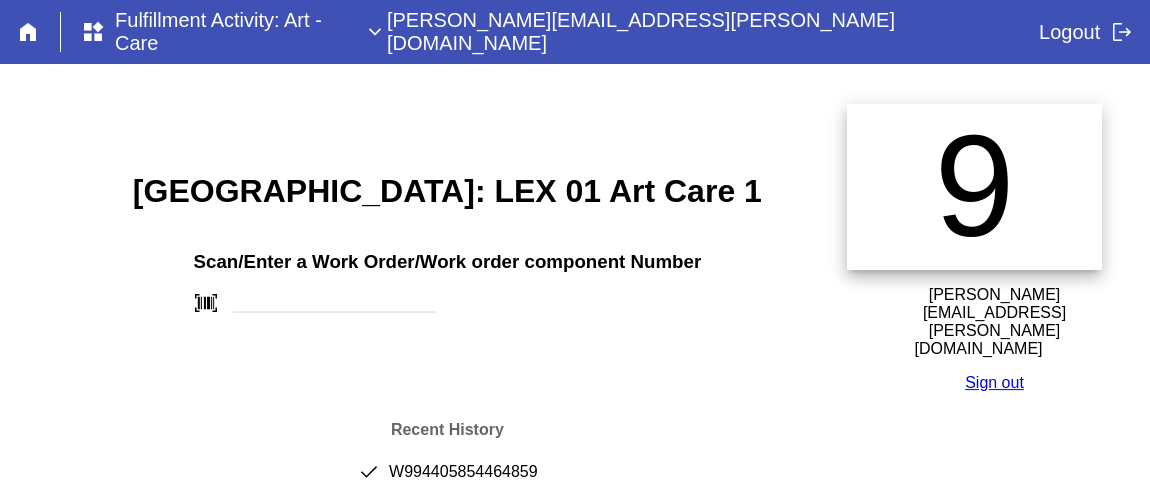 click on "Scan/Enter a Work Order/Work order component Number" at bounding box center (447, 262) 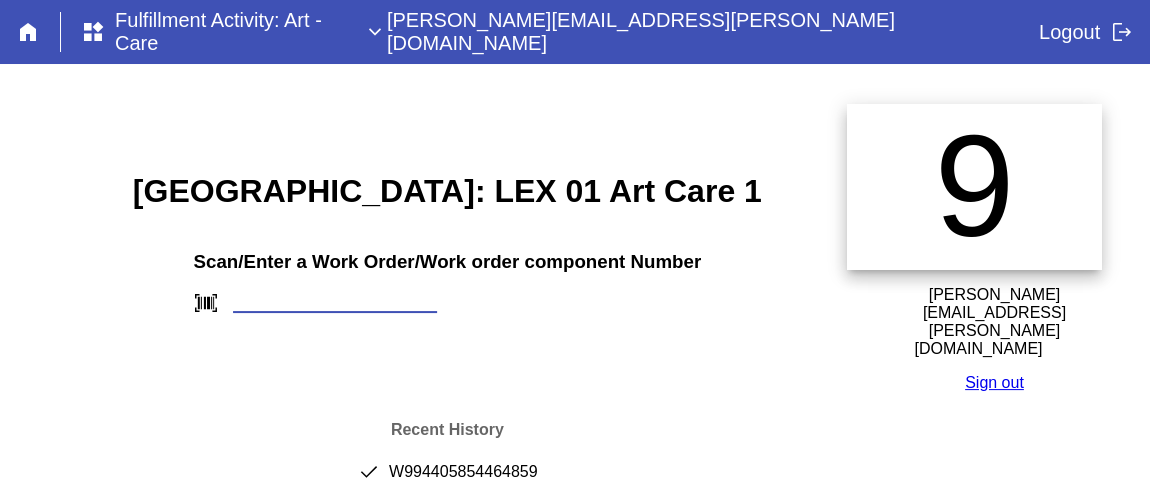 click at bounding box center (335, 302) 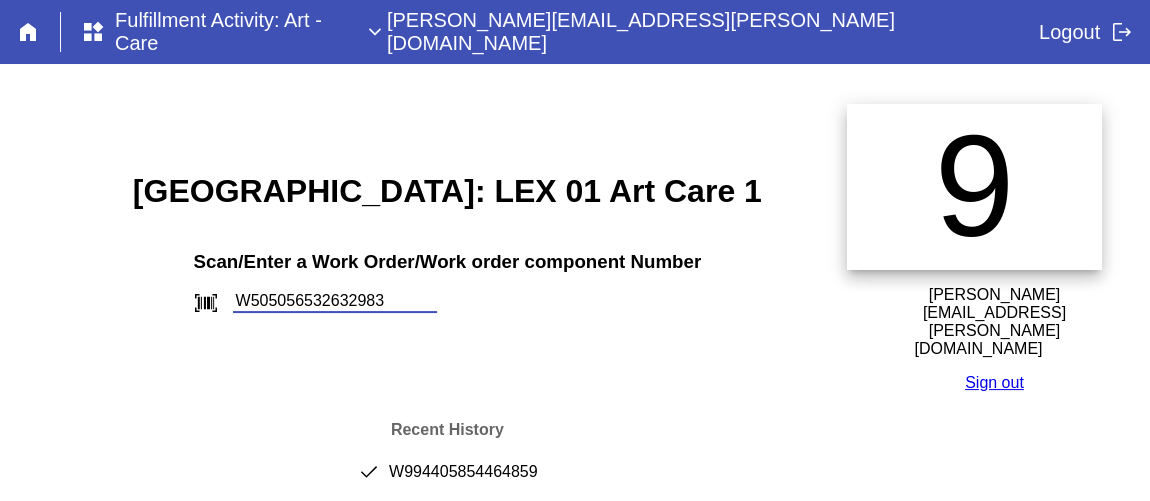 type on "W505056532632983" 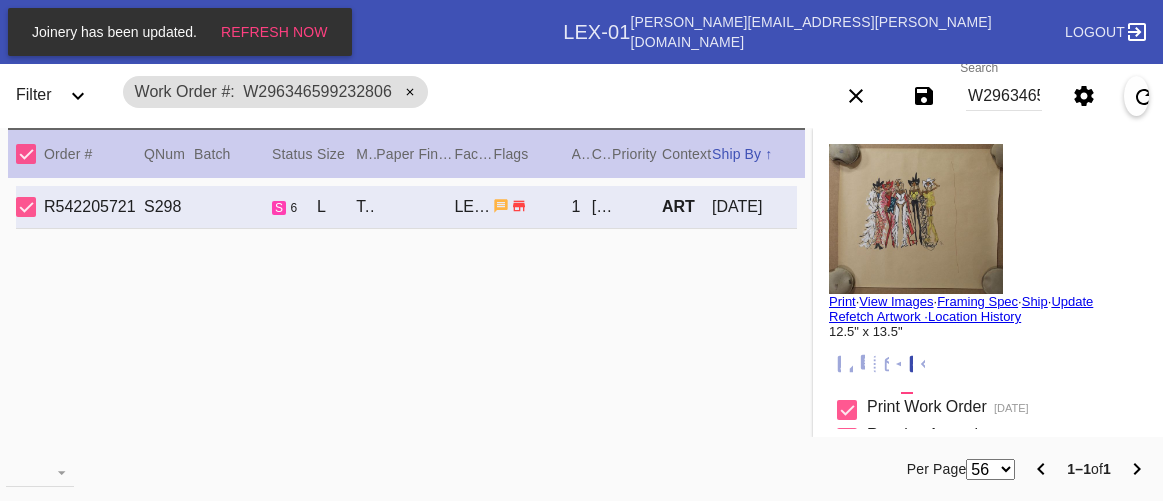 scroll, scrollTop: 0, scrollLeft: 0, axis: both 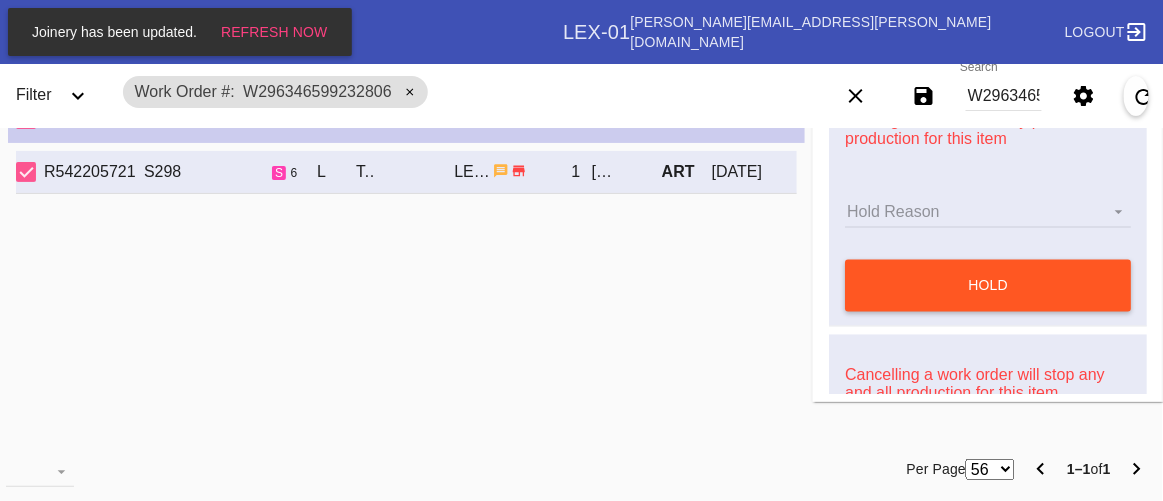 click on "W296346599232806" at bounding box center (1004, 96) 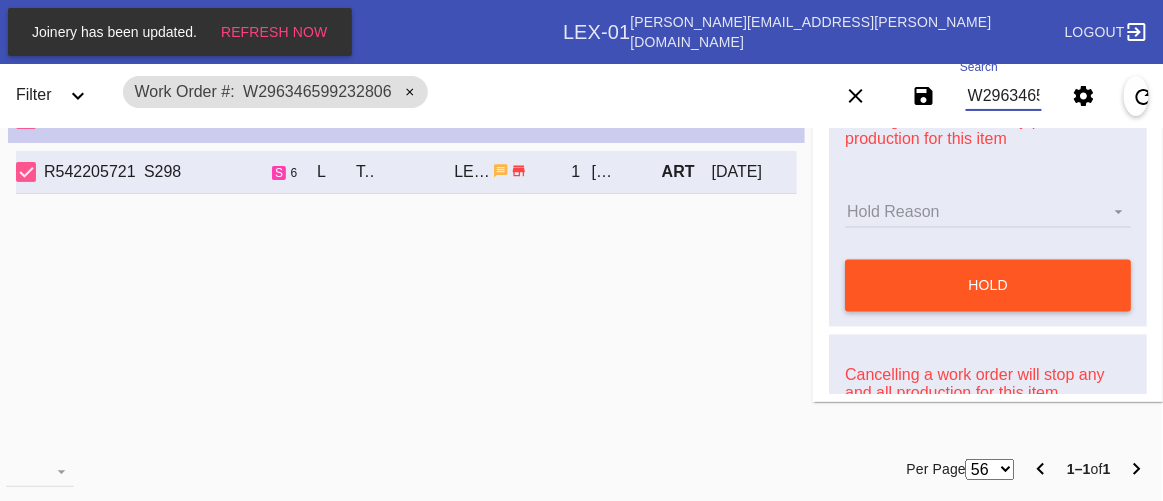 click on "W296346599232806" at bounding box center [1004, 96] 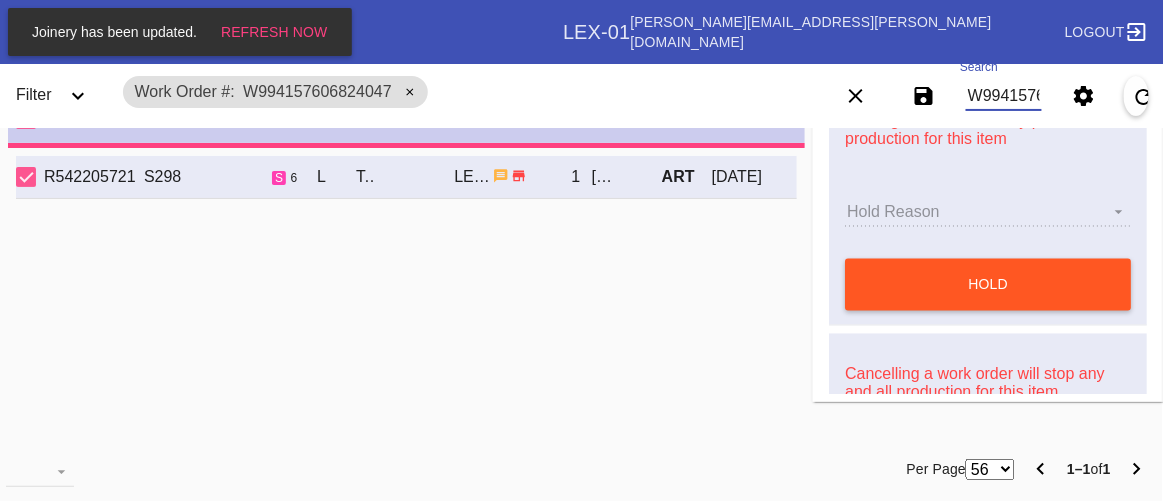 type 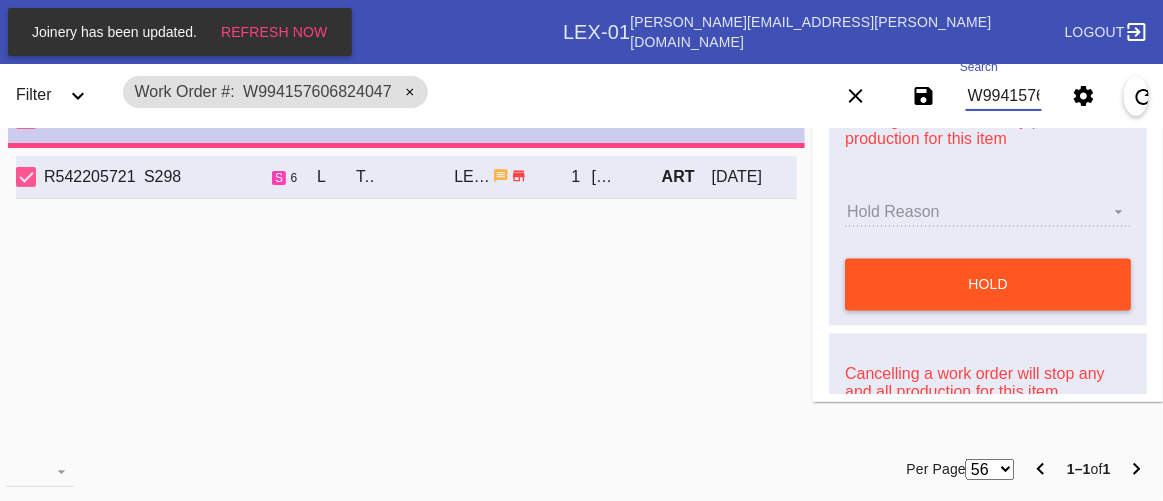 type on "4.0" 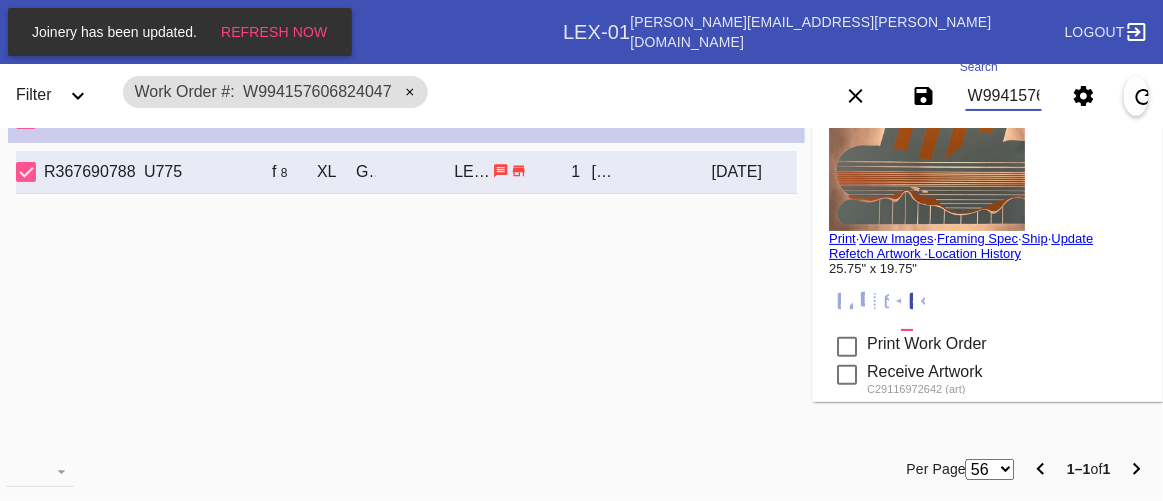 scroll, scrollTop: 0, scrollLeft: 0, axis: both 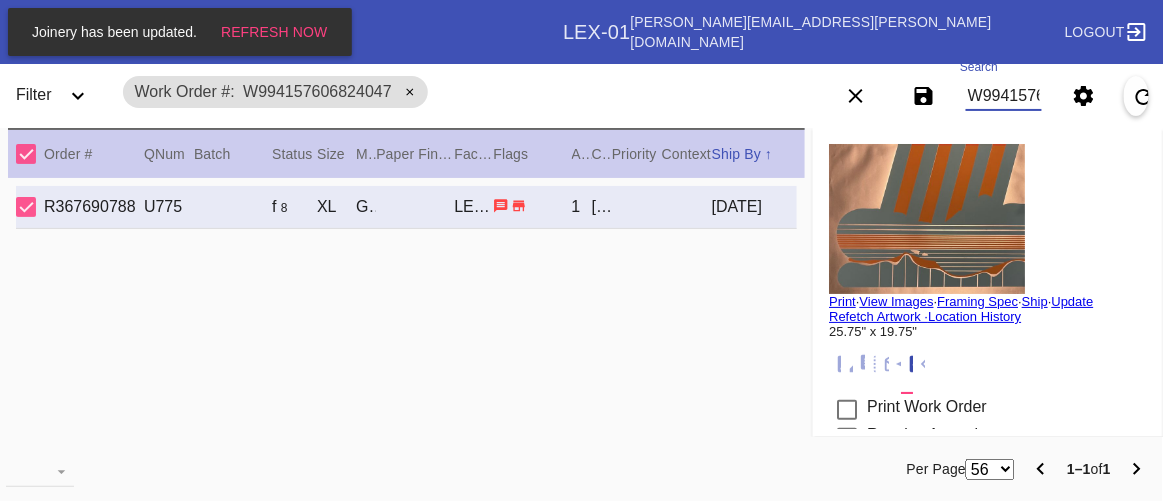 click on "View Images" at bounding box center (896, 301) 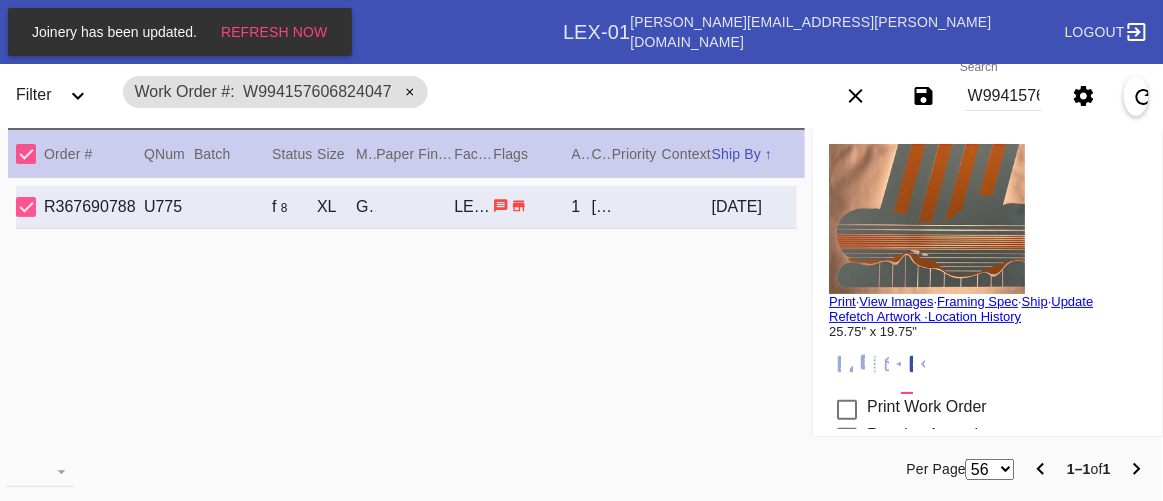 click on "R367690788 U775 f   8 XL Giza / Off-White - 8 Ply LEX-01 1 Ryann Marotta
2025-07-05" at bounding box center [406, 325] 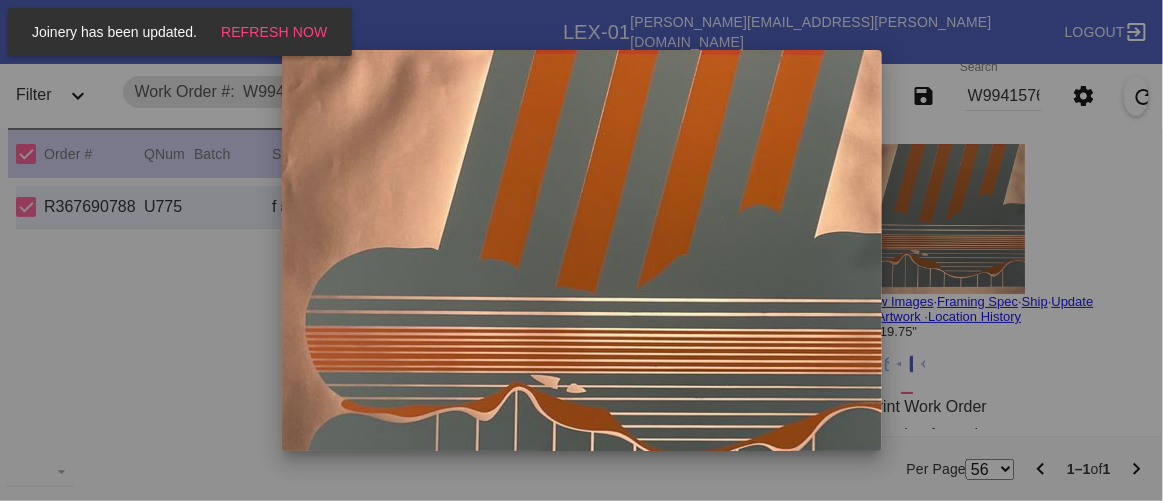 scroll, scrollTop: 59, scrollLeft: 0, axis: vertical 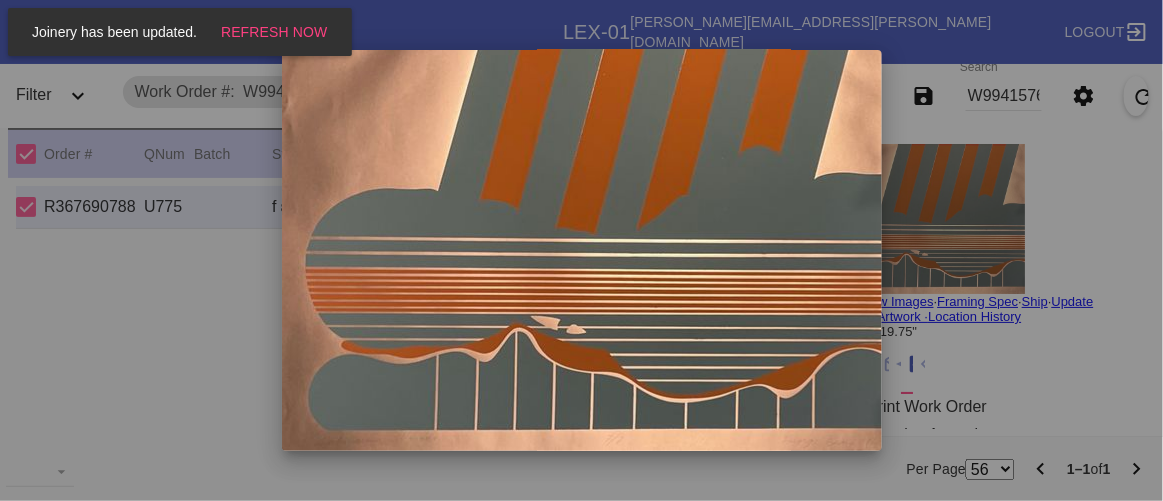 click at bounding box center (581, 250) 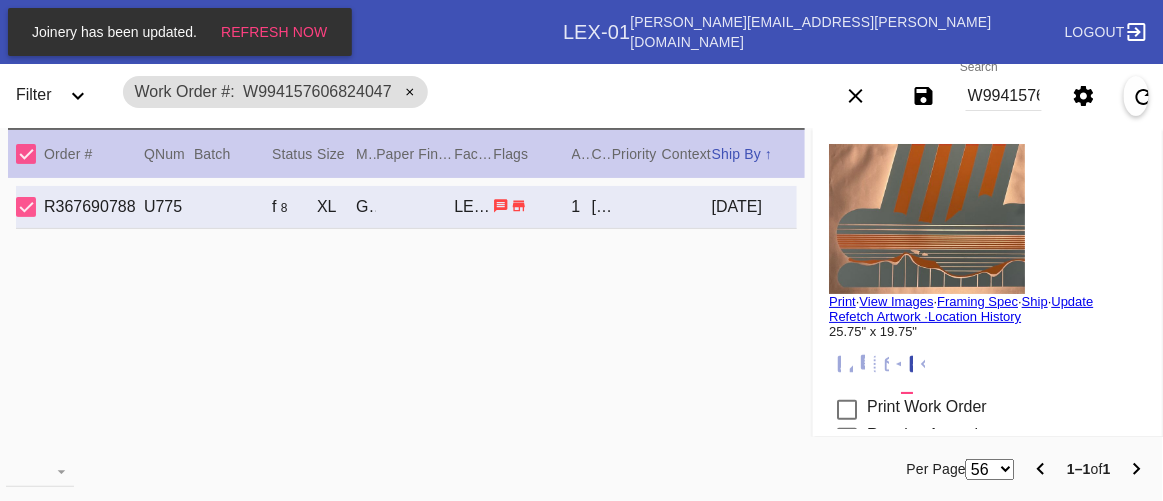 click 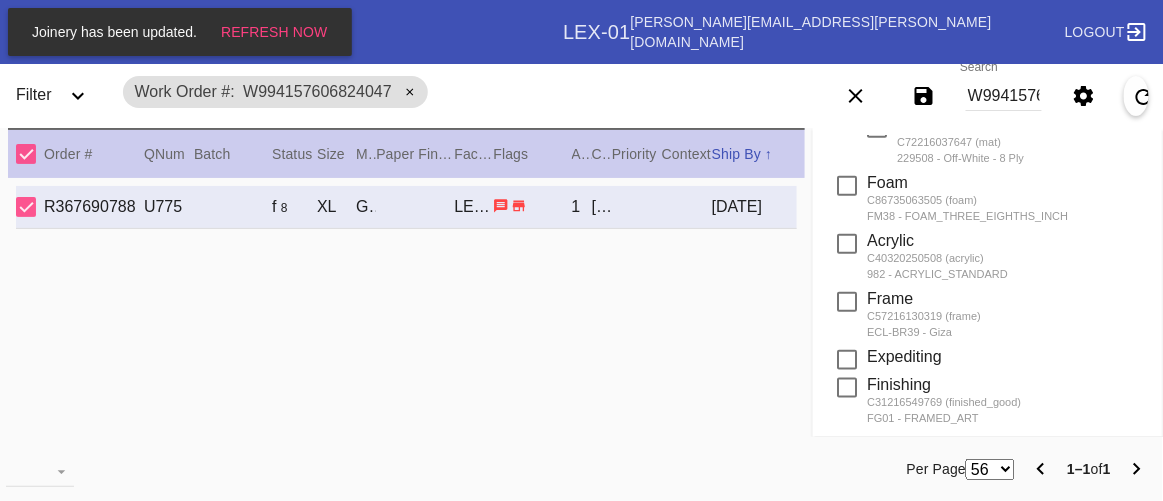 scroll, scrollTop: 0, scrollLeft: 0, axis: both 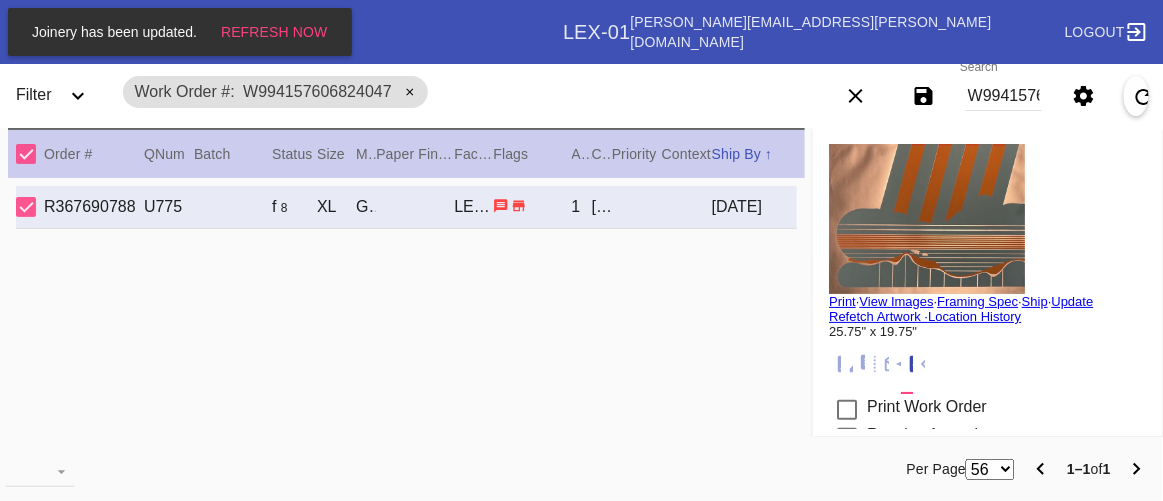 click at bounding box center (988, 219) 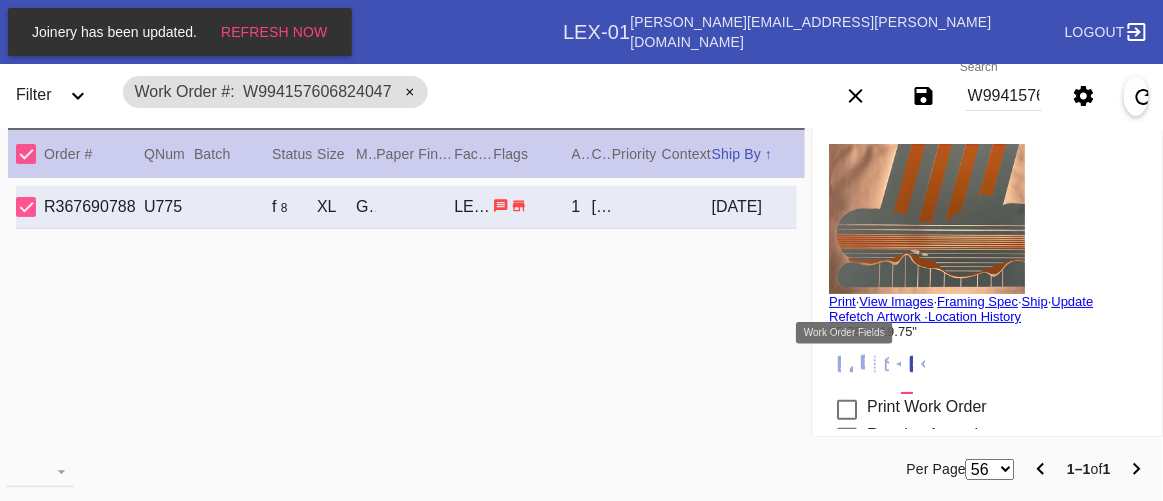 click 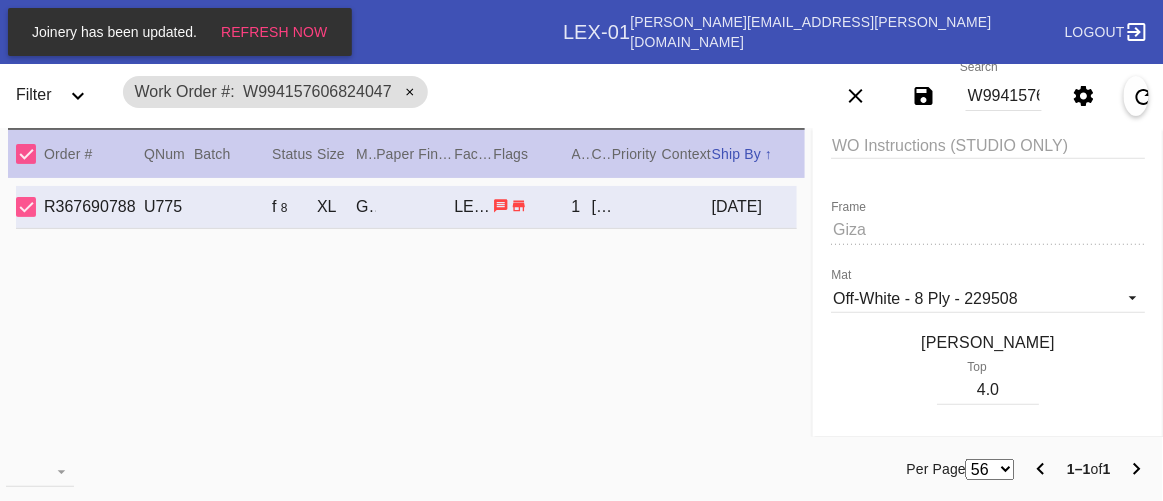 scroll, scrollTop: 272, scrollLeft: 0, axis: vertical 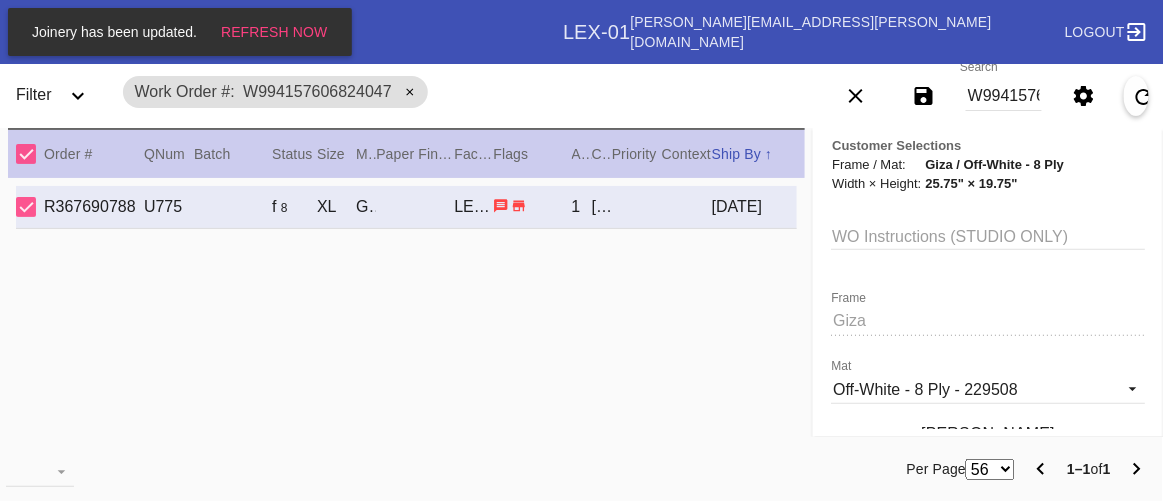 drag, startPoint x: 587, startPoint y: 316, endPoint x: 572, endPoint y: 319, distance: 15.297058 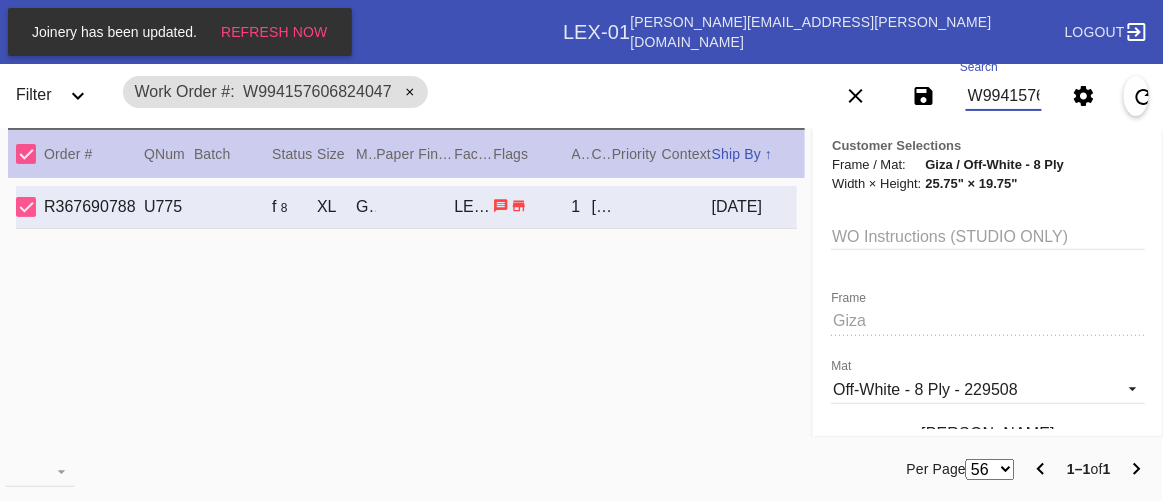 click on "W994157606824047" at bounding box center [1004, 96] 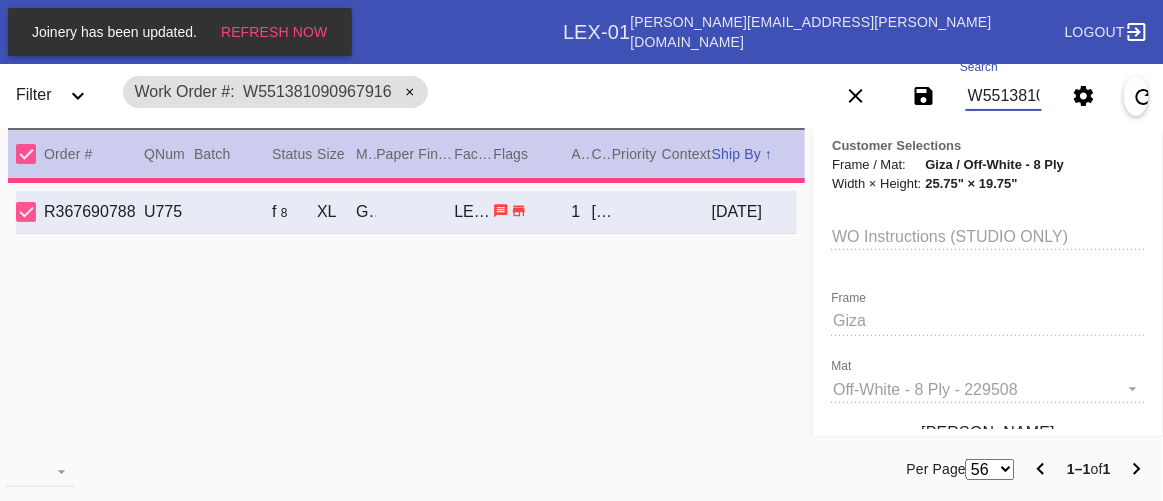 type on "3.0" 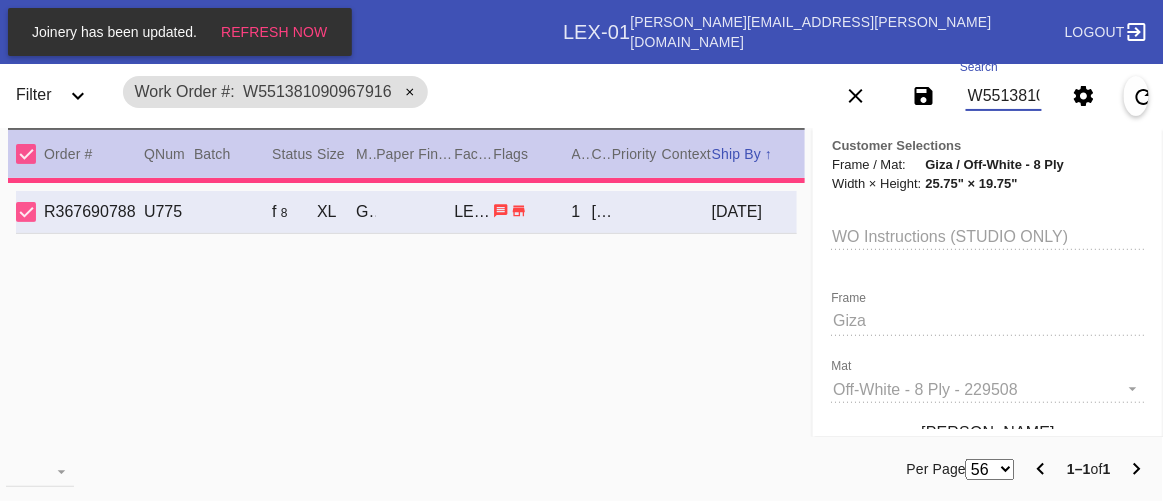type on "3.0" 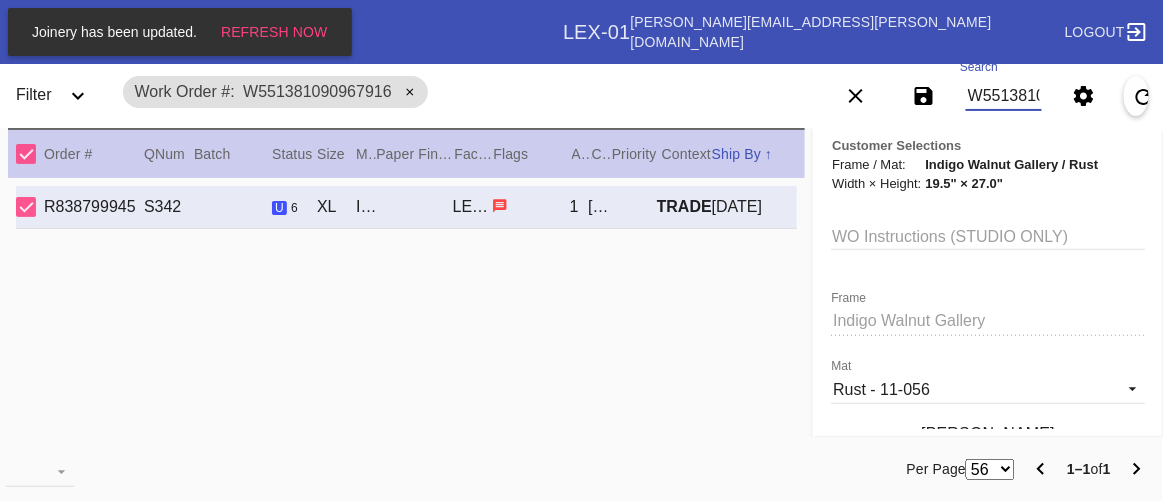 scroll, scrollTop: 0, scrollLeft: 0, axis: both 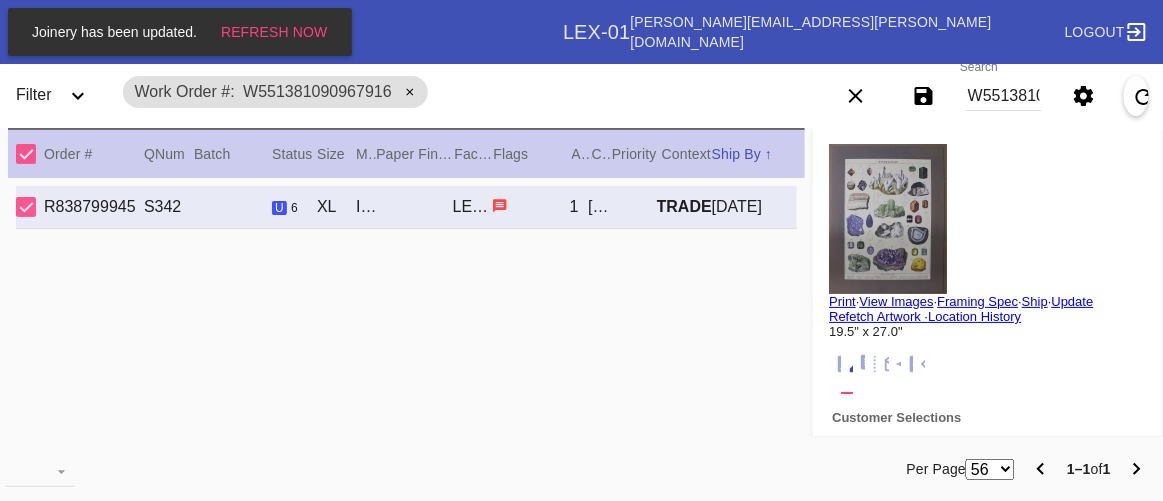 click at bounding box center (888, 219) 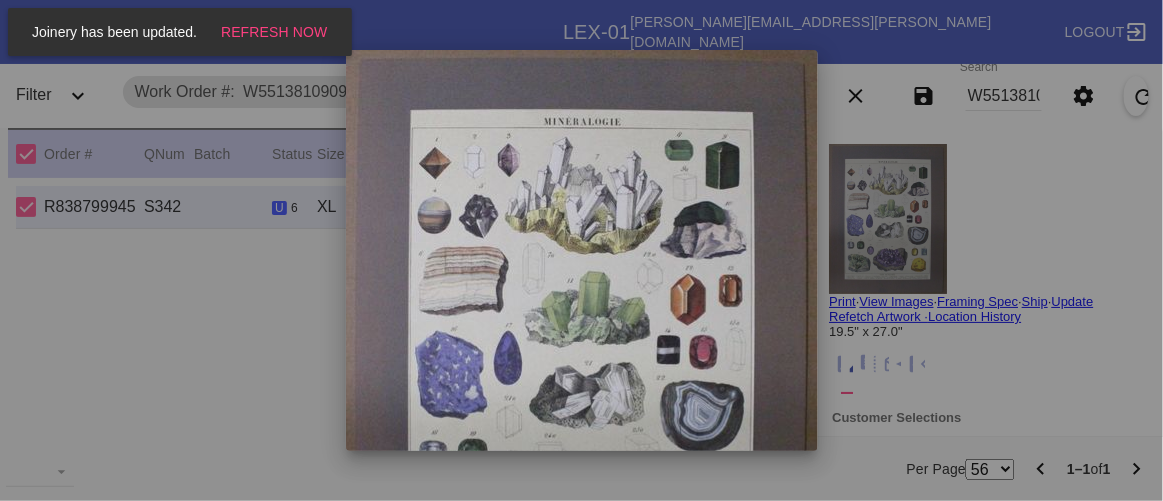 click at bounding box center (581, 250) 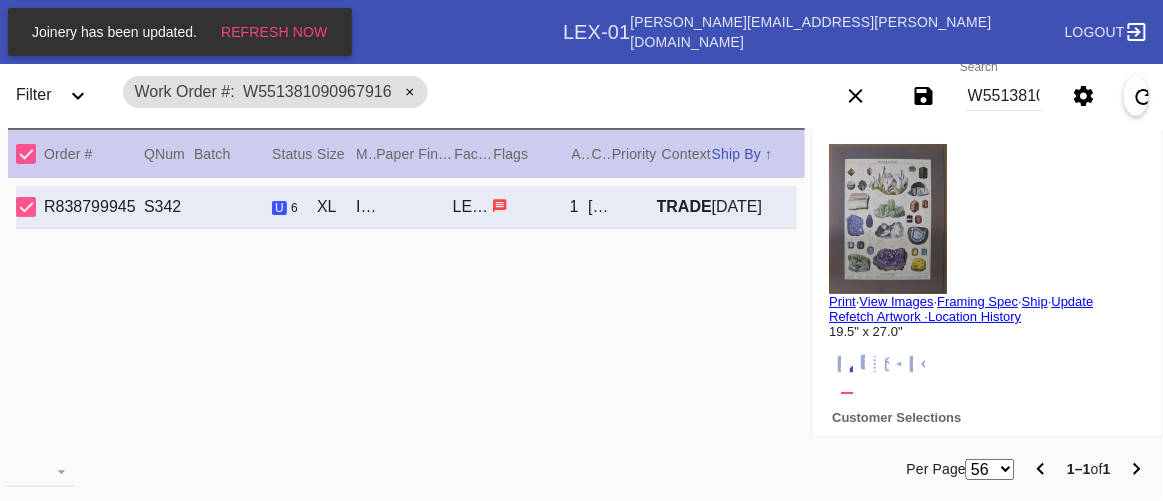 click on "View Images" at bounding box center [896, 301] 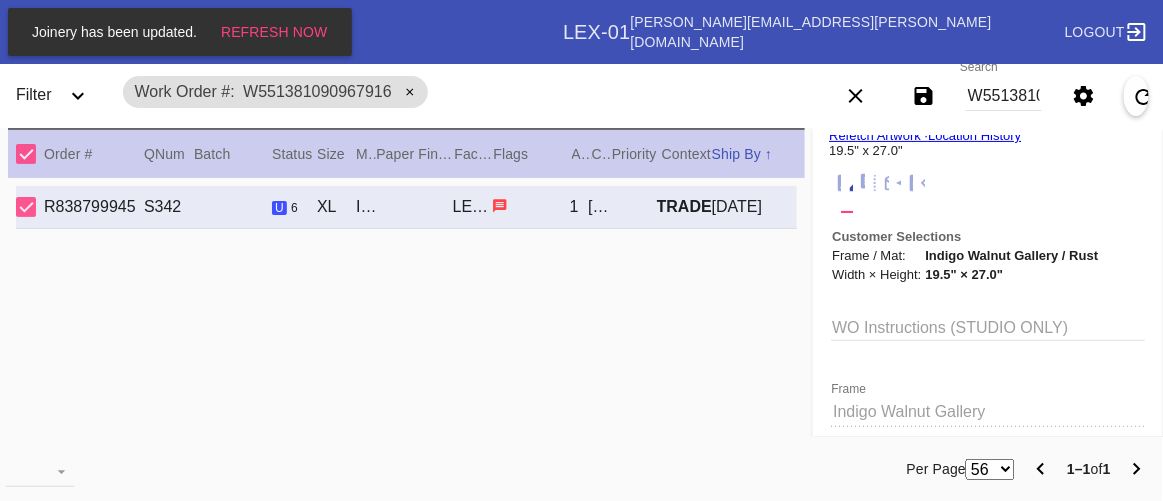 scroll, scrollTop: 0, scrollLeft: 0, axis: both 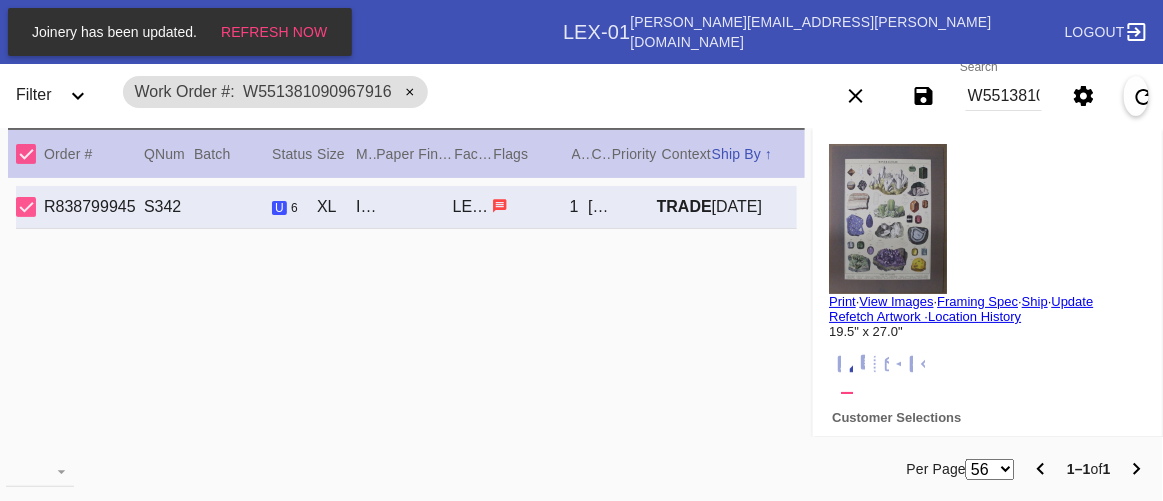 click on "Print" at bounding box center [842, 301] 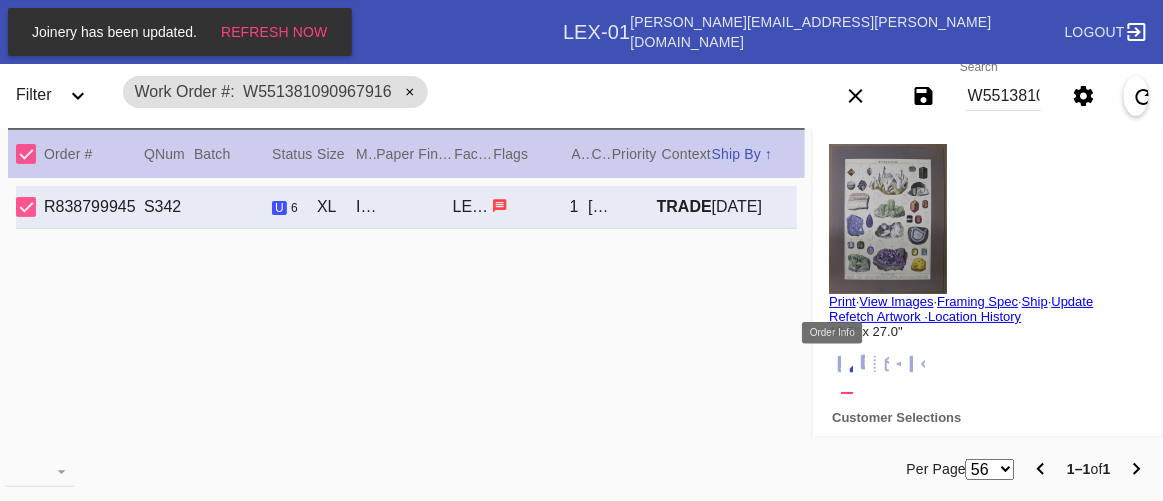click 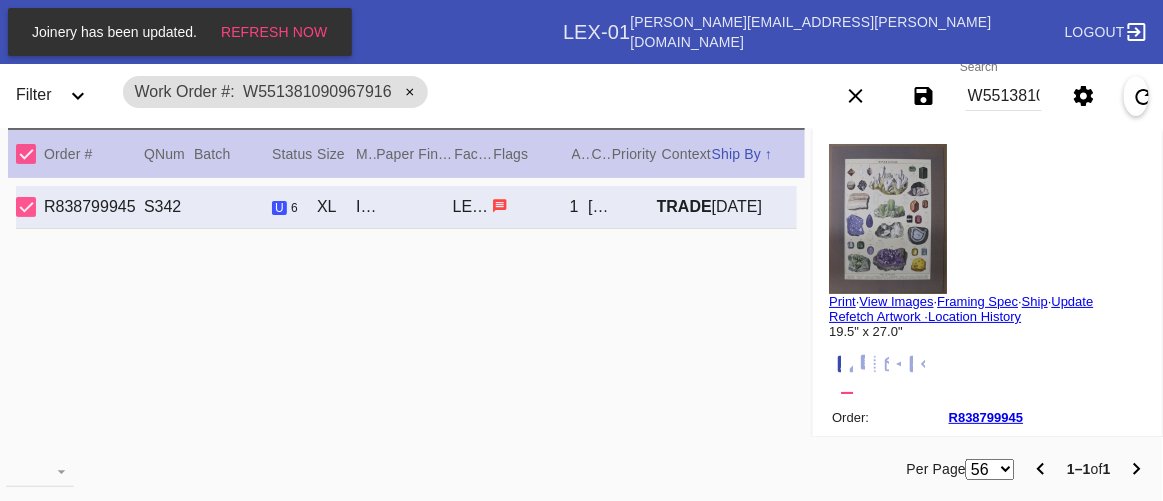 scroll, scrollTop: 24, scrollLeft: 0, axis: vertical 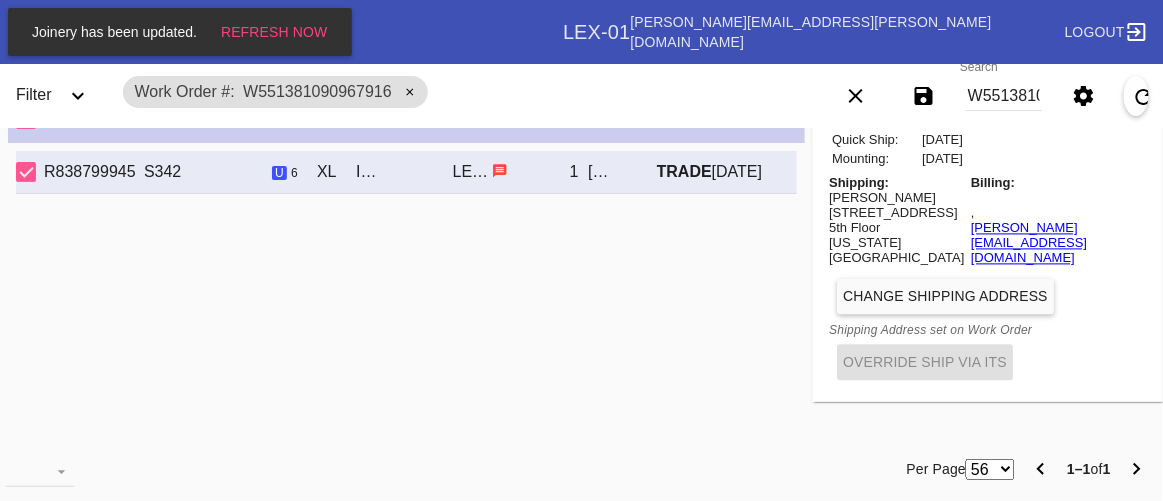 click on "160 E 72nd Street" at bounding box center (896, 212) 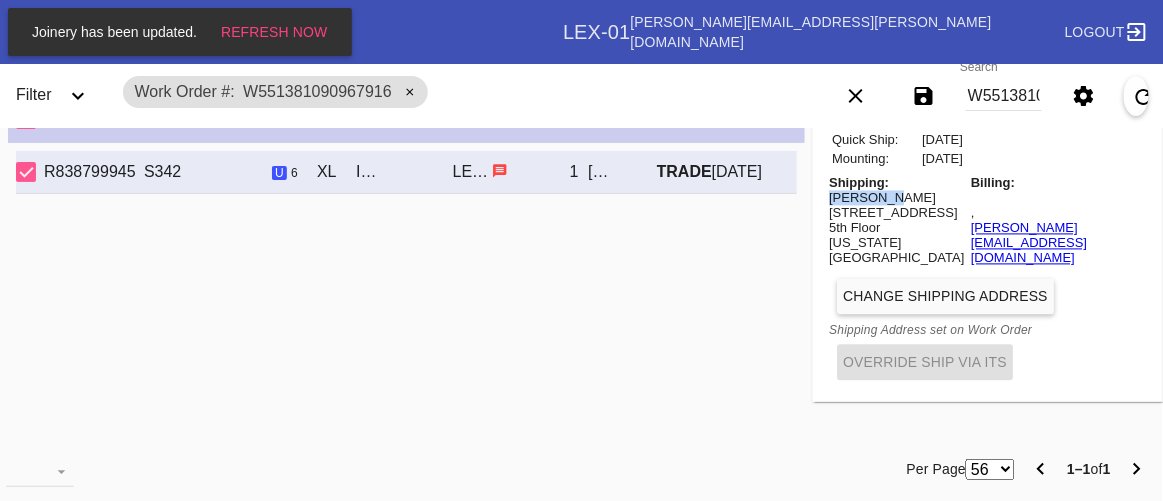 click on "Francine Davis" at bounding box center [896, 197] 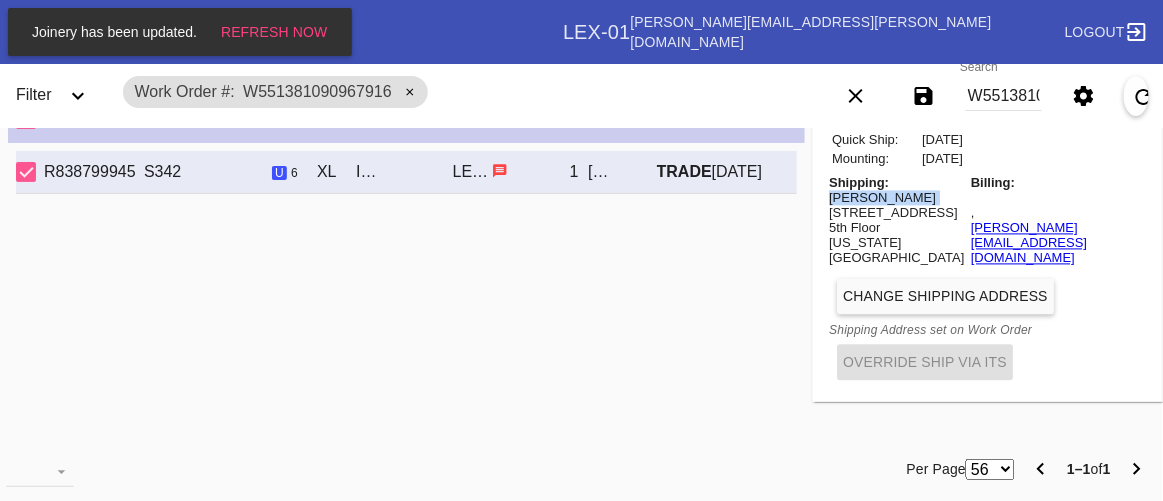 click on "Francine Davis" at bounding box center (896, 197) 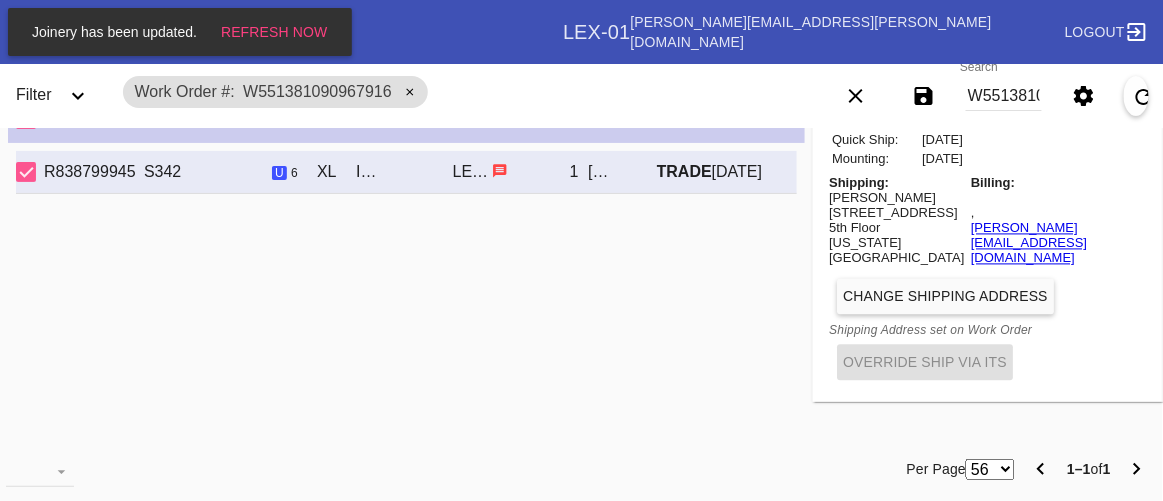 click on "R838799945 S342 u   6 XL Indigo Walnut Gallery / Rust LEX-01 1 Francine Davis
TRADE 2025-07-05" at bounding box center [406, 290] 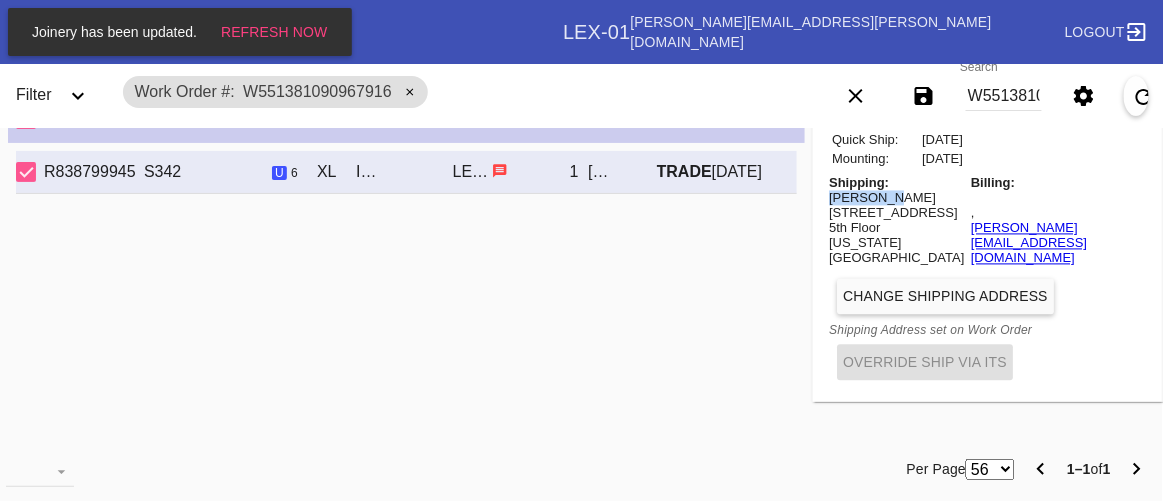 click on "Francine Davis" at bounding box center (896, 197) 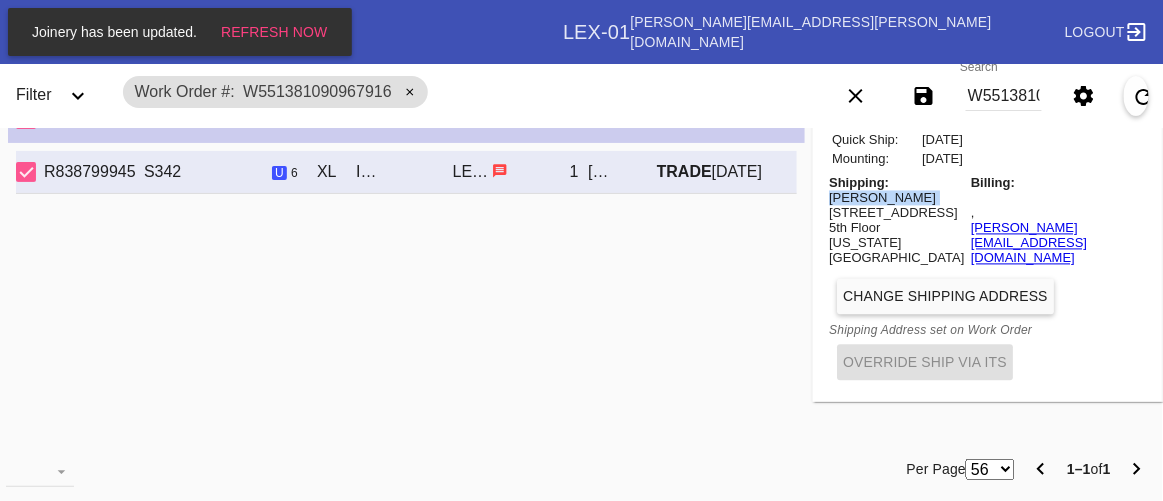 click on "Francine Davis" at bounding box center [896, 197] 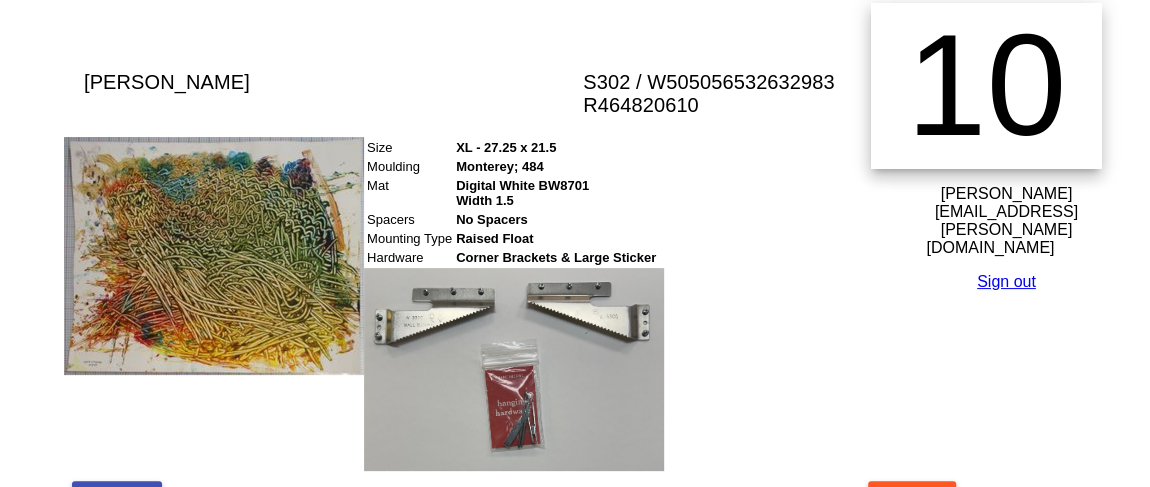 scroll, scrollTop: 336, scrollLeft: 0, axis: vertical 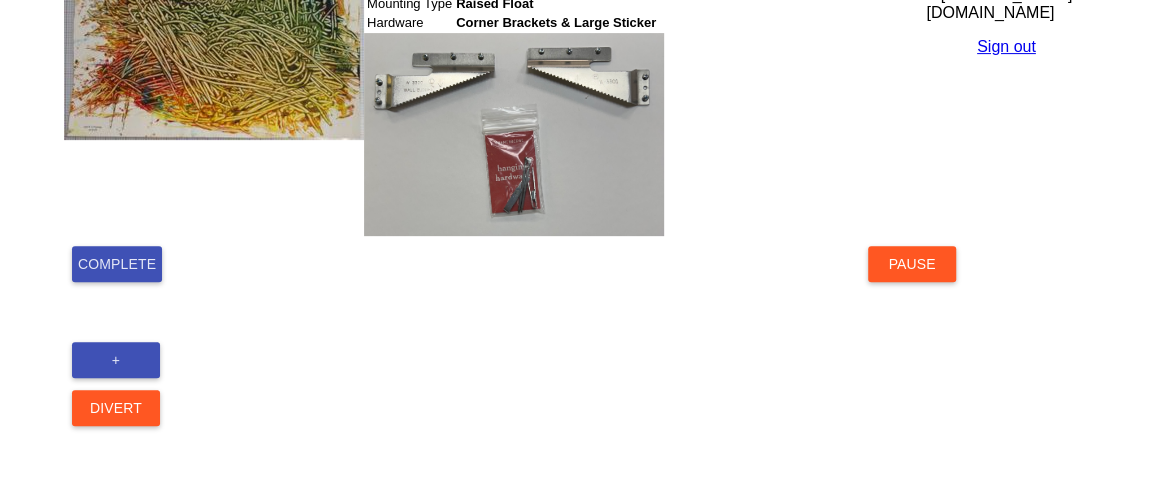 drag, startPoint x: 91, startPoint y: 269, endPoint x: 79, endPoint y: 269, distance: 12 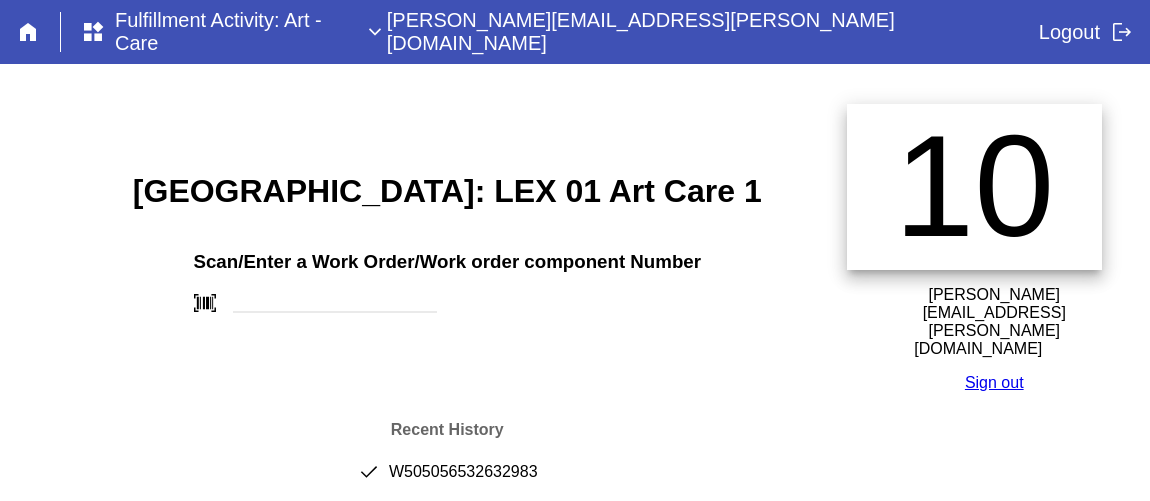 scroll, scrollTop: 0, scrollLeft: 0, axis: both 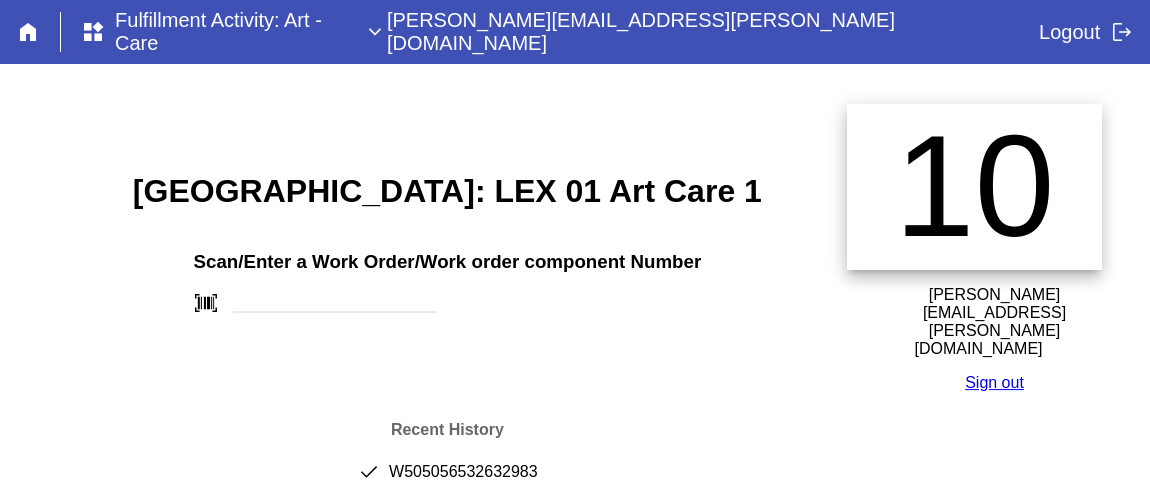 click on "done W505056532632983" at bounding box center (447, 480) 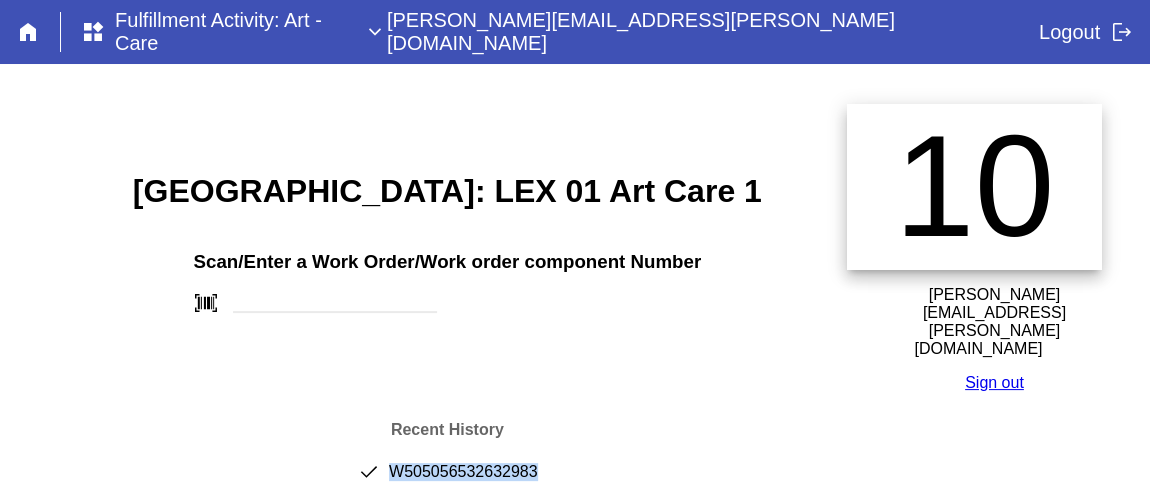 click on "done W505056532632983" at bounding box center [447, 480] 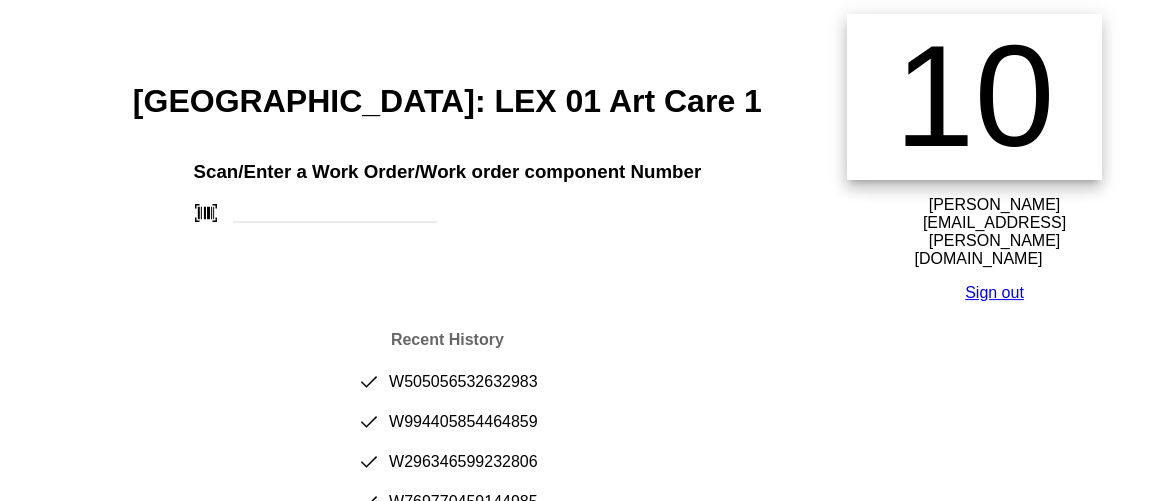 drag, startPoint x: 444, startPoint y: 468, endPoint x: 815, endPoint y: 188, distance: 464.8021 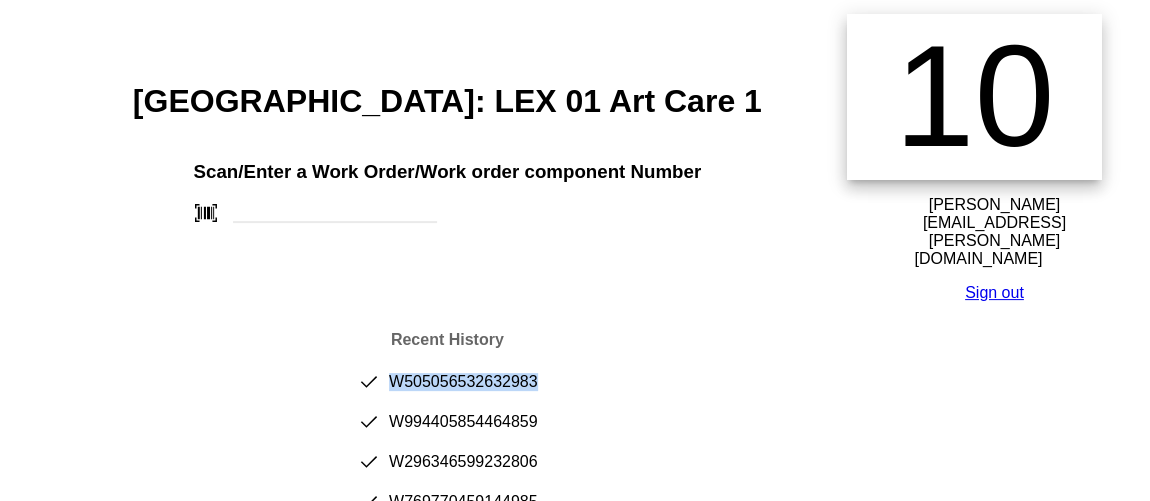 click on "done W505056532632983" at bounding box center (447, 390) 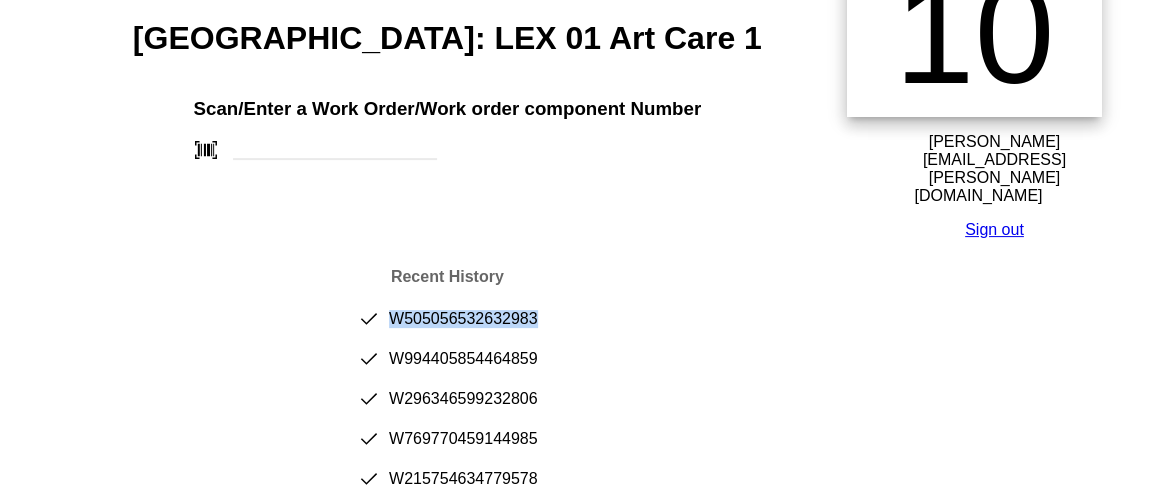 scroll, scrollTop: 181, scrollLeft: 0, axis: vertical 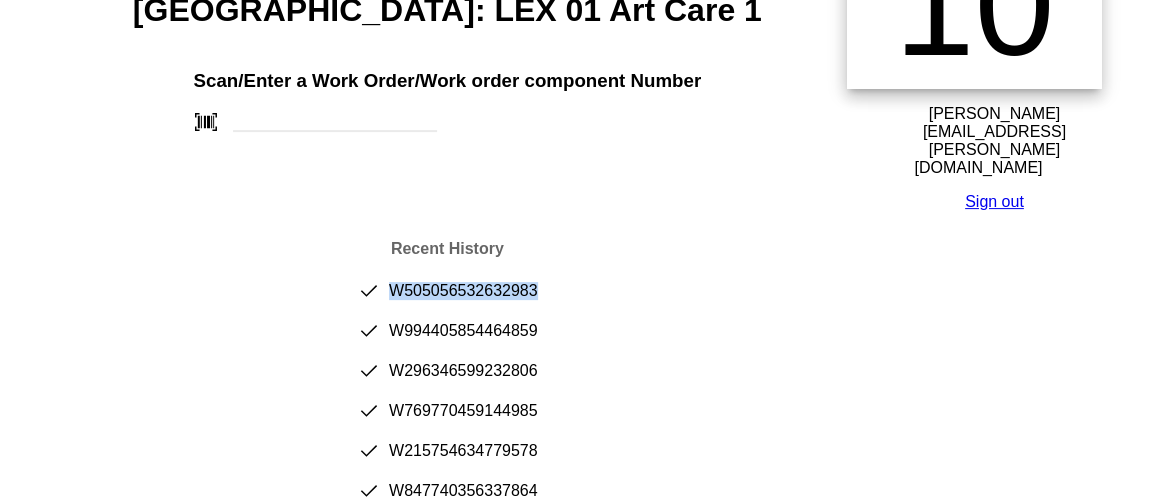 copy on "W505056532632983" 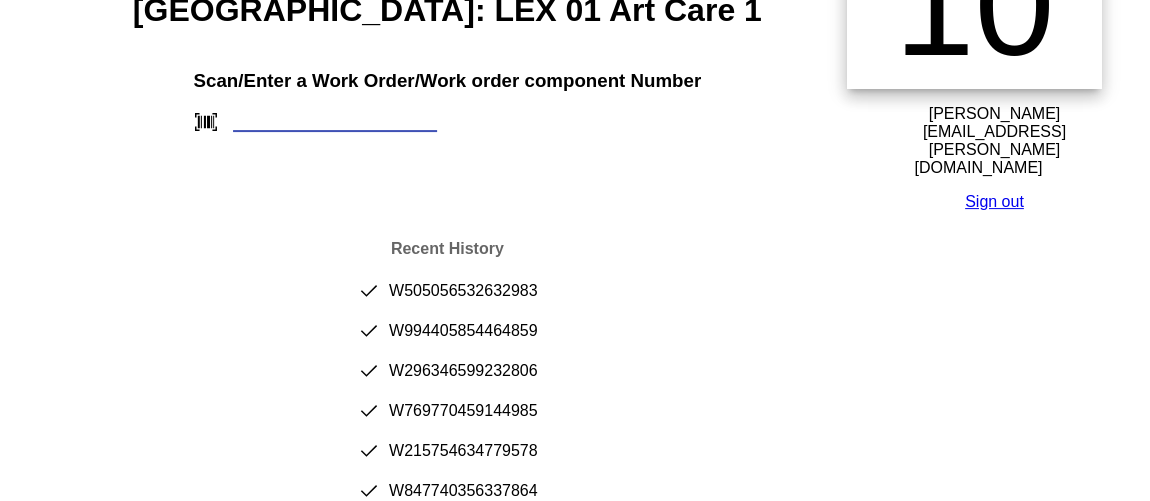 click at bounding box center (335, 121) 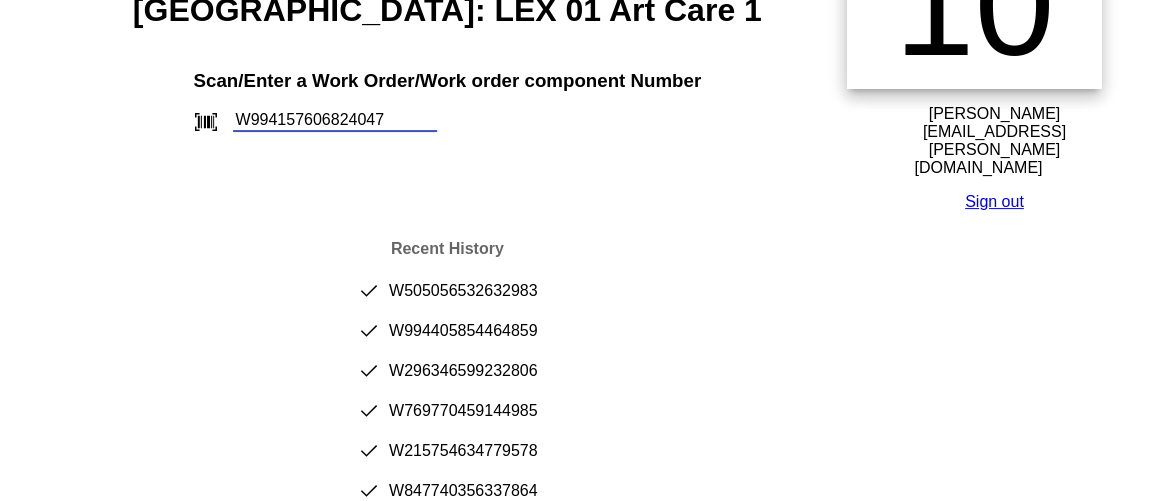 type on "W994157606824047" 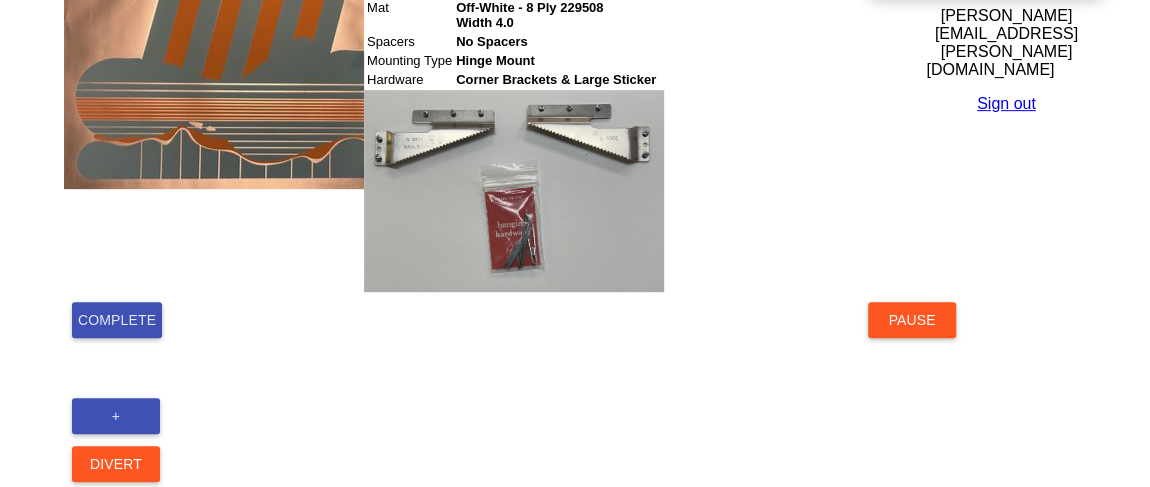 scroll, scrollTop: 495, scrollLeft: 0, axis: vertical 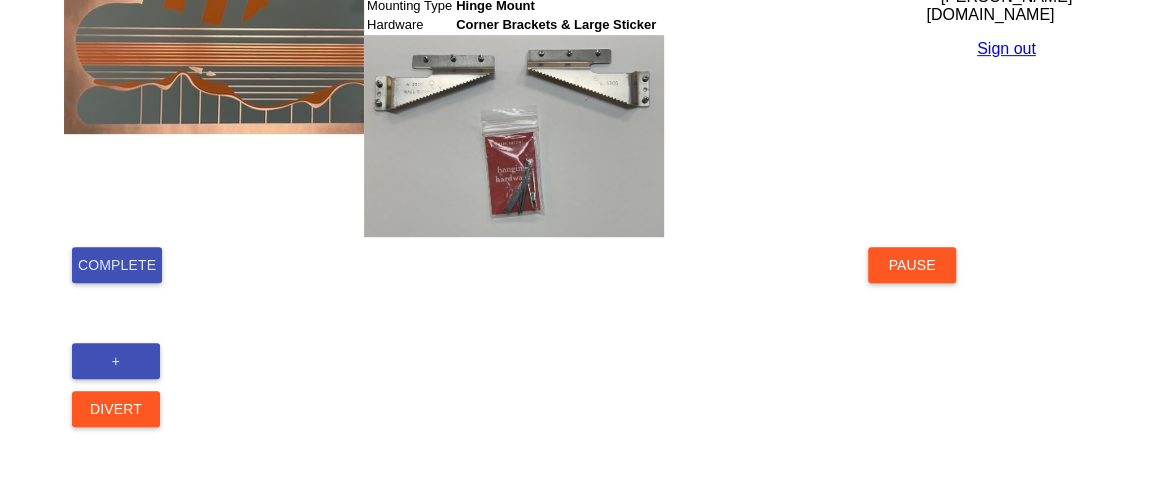 click on "Complete" at bounding box center (117, 265) 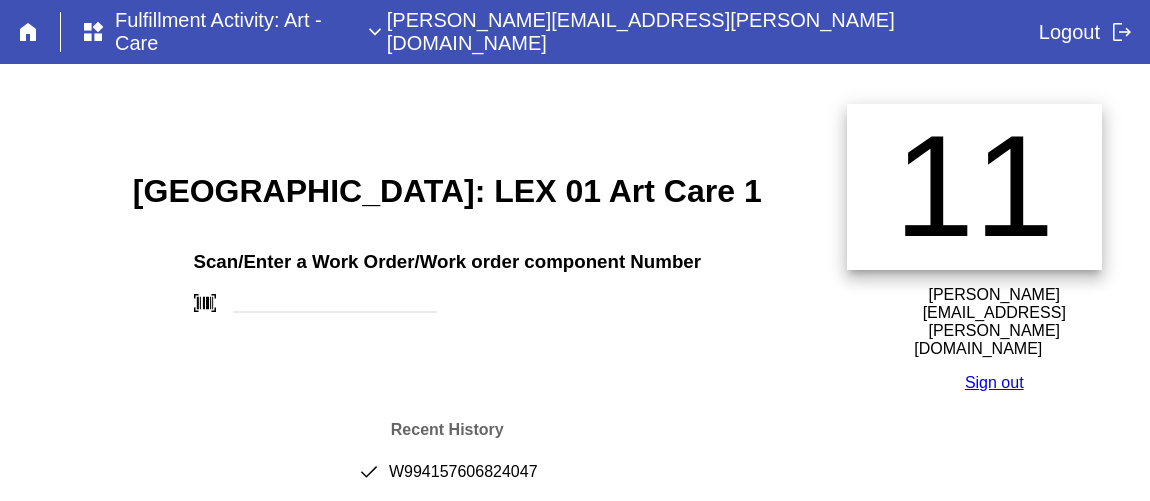 scroll, scrollTop: 0, scrollLeft: 0, axis: both 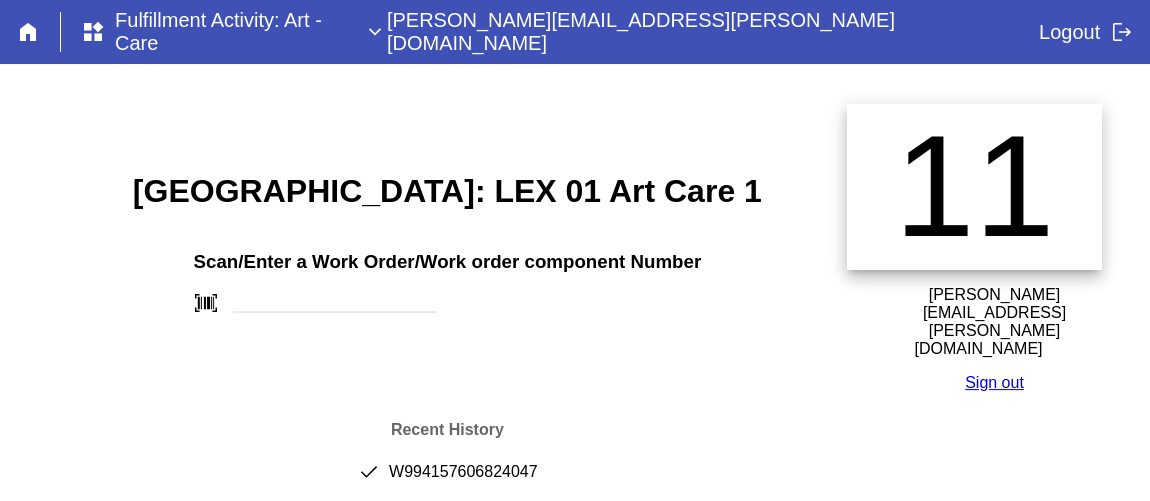click on "done W994157606824047" at bounding box center [447, 480] 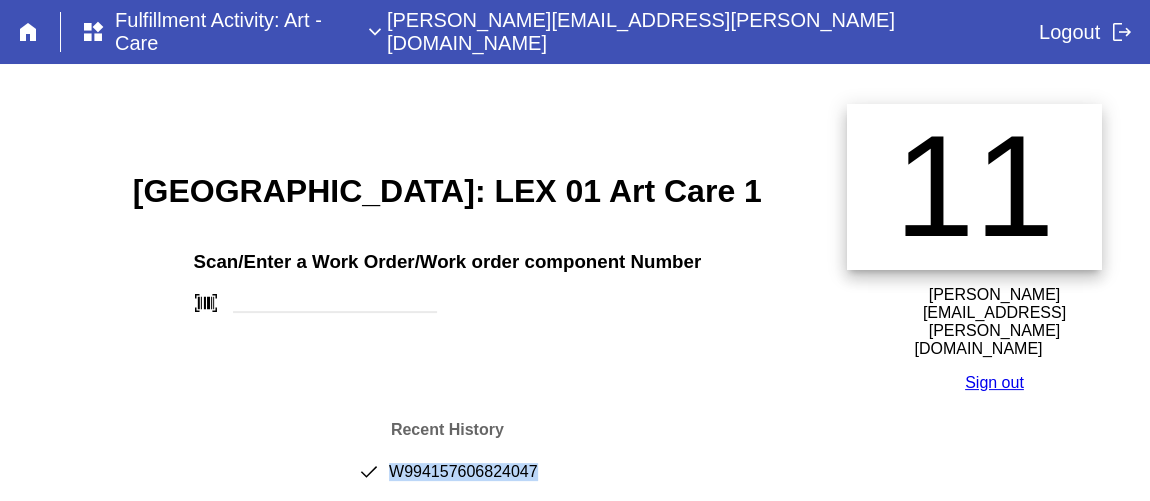 click on "done W994157606824047" at bounding box center [447, 480] 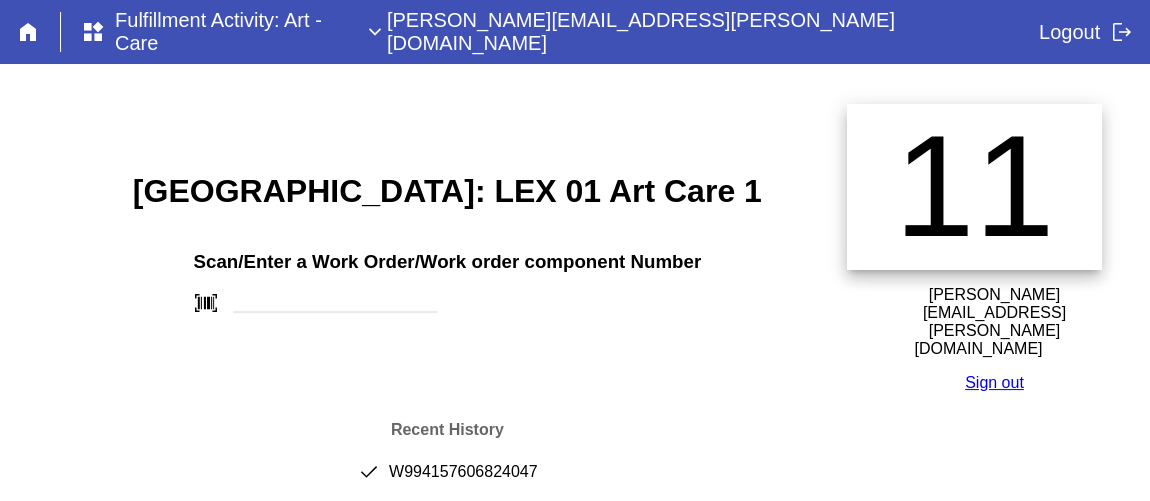click on "[GEOGRAPHIC_DATA]: LEX 01 Art Care 1 Scan/Enter a Work Order/Work order component Number barcode_scanner Recent History done W994157606824047 done W505056532632983 done W994405854464859 done W296346599232806 done W769770459144985 done W215754634779578 done W847740356337864 done W630799841034909 done W908128471655546 done W856441699423830" at bounding box center [447, 506] 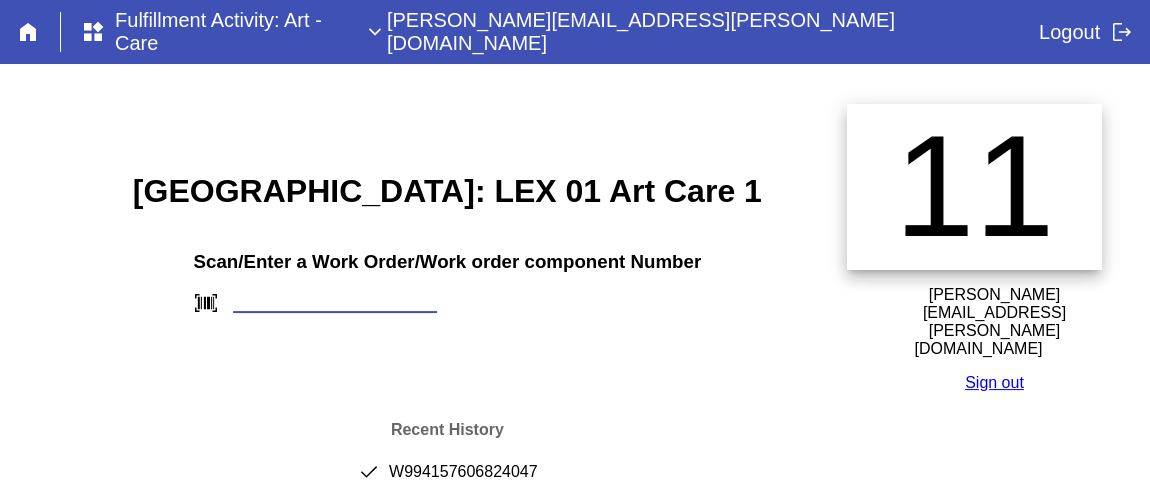 click at bounding box center [335, 302] 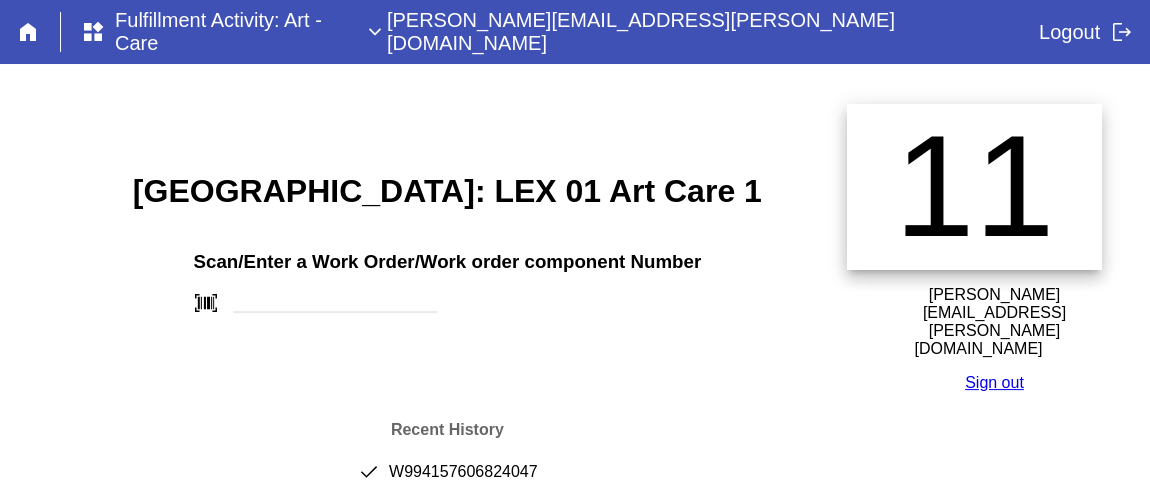 click on "[GEOGRAPHIC_DATA]: LEX 01 Art Care 1" at bounding box center (447, 191) 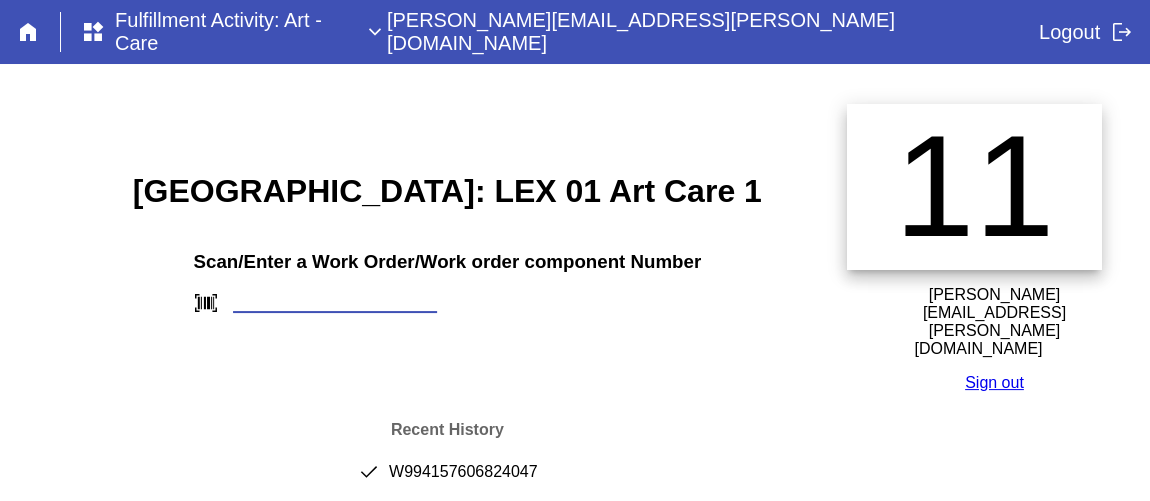 click at bounding box center [335, 302] 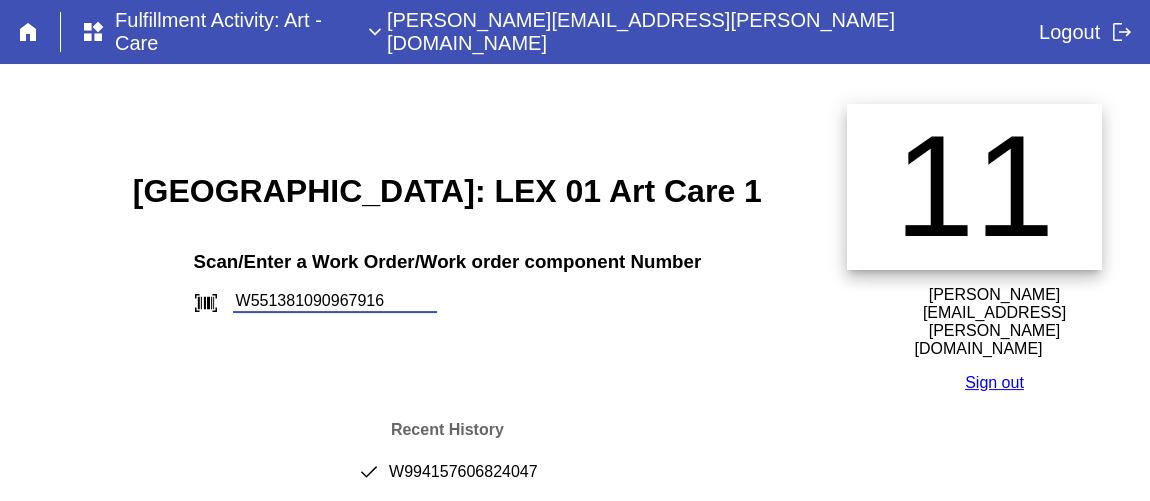 type on "W551381090967916" 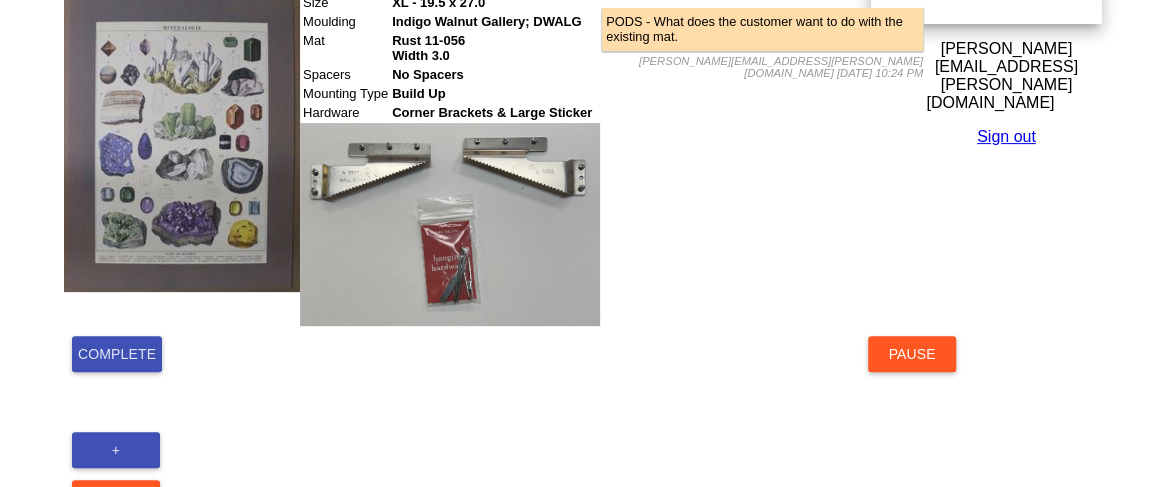 scroll, scrollTop: 336, scrollLeft: 0, axis: vertical 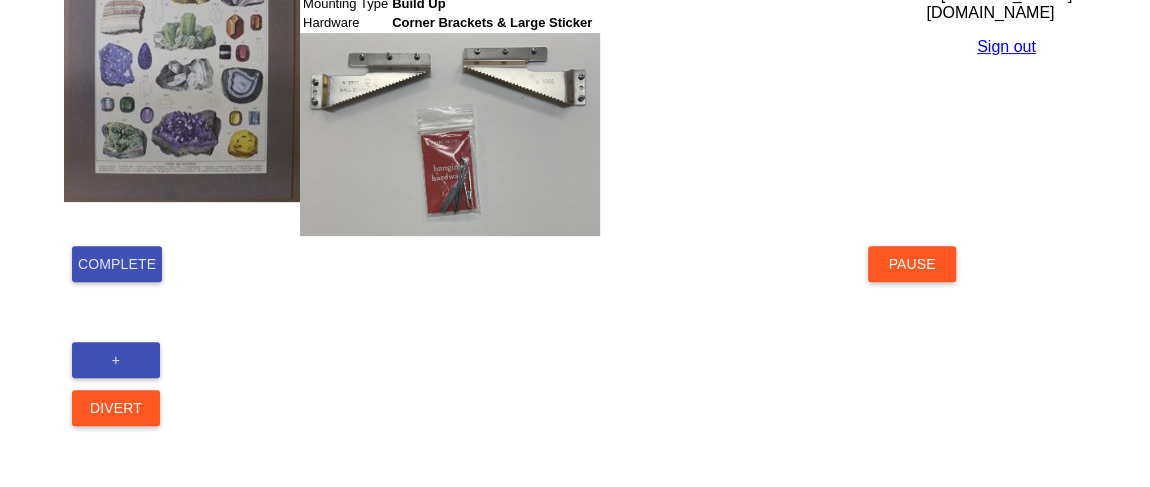 click on "Complete" at bounding box center (117, 264) 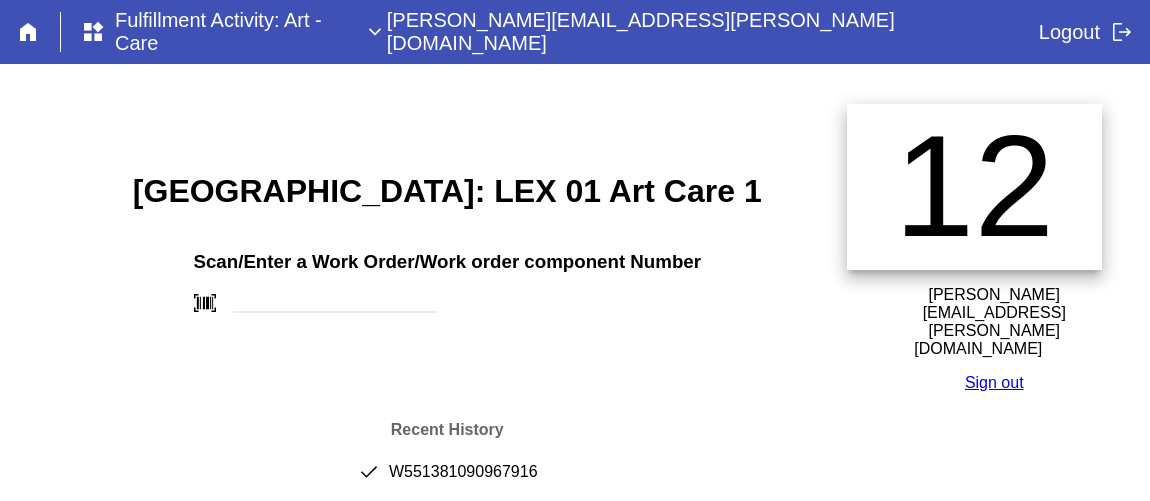 scroll, scrollTop: 0, scrollLeft: 0, axis: both 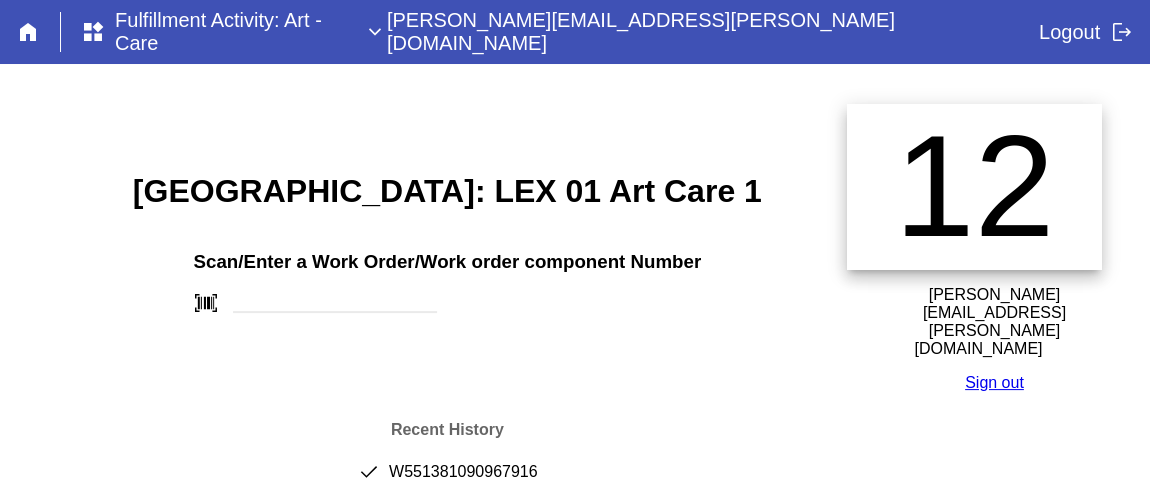 click on "done W551381090967916" at bounding box center [447, 480] 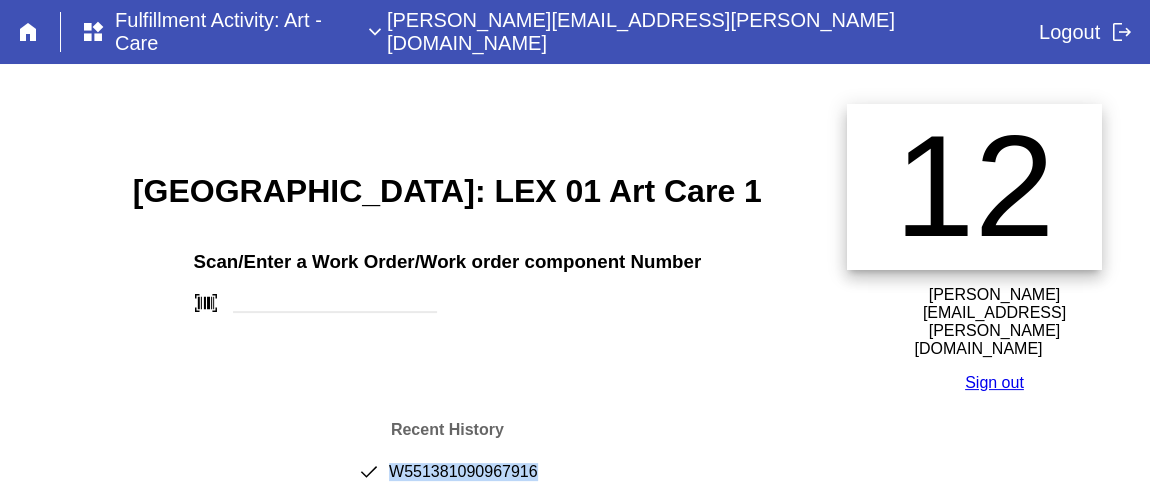 click on "done W551381090967916" at bounding box center (447, 480) 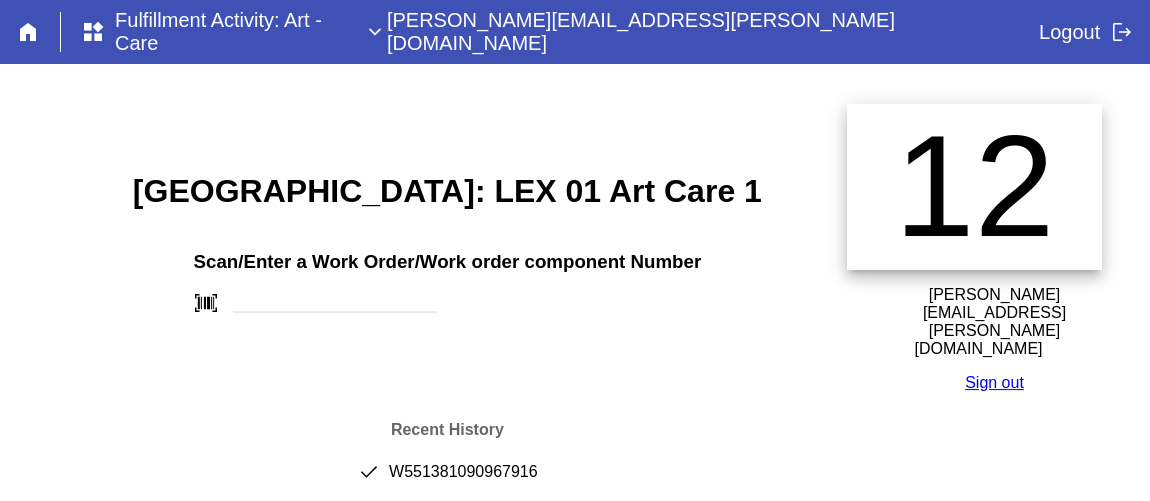click on "Scan/Enter a Work Order/Work order component Number" at bounding box center (447, 262) 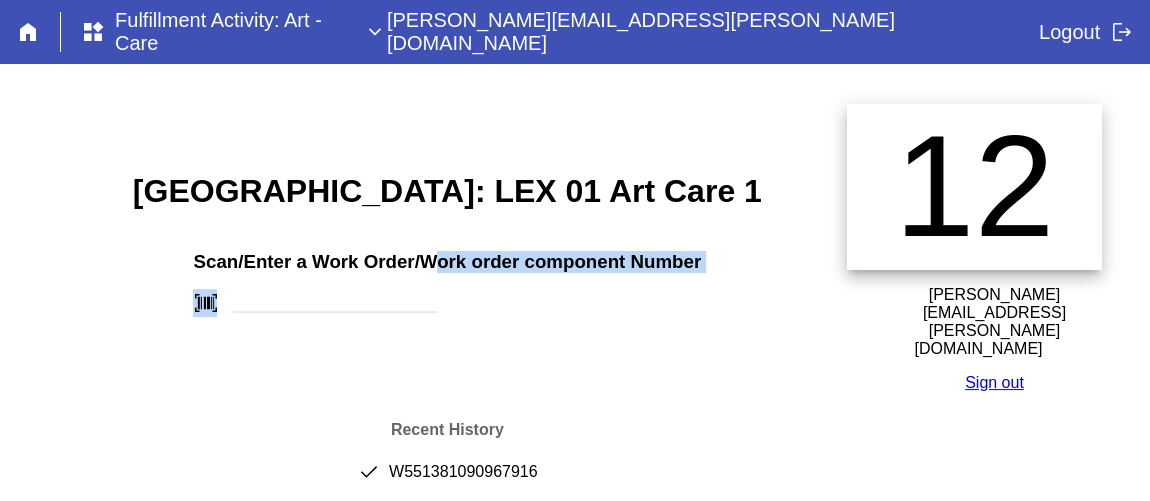 click on "Scan/Enter a Work Order/Work order component Number barcode_scanner" at bounding box center (447, 275) 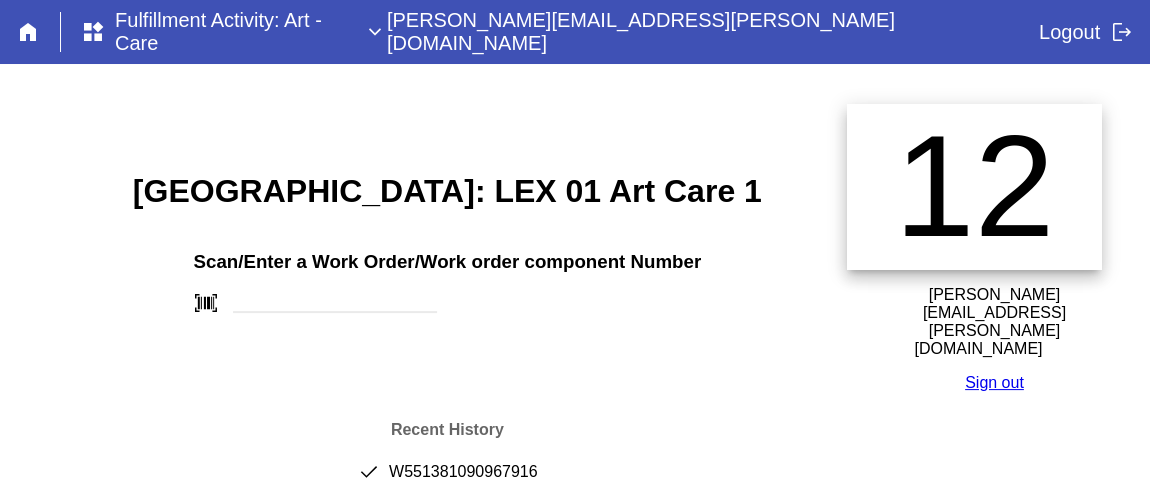 click on "Scan/Enter a Work Order/Work order component Number barcode_scanner" at bounding box center (447, 275) 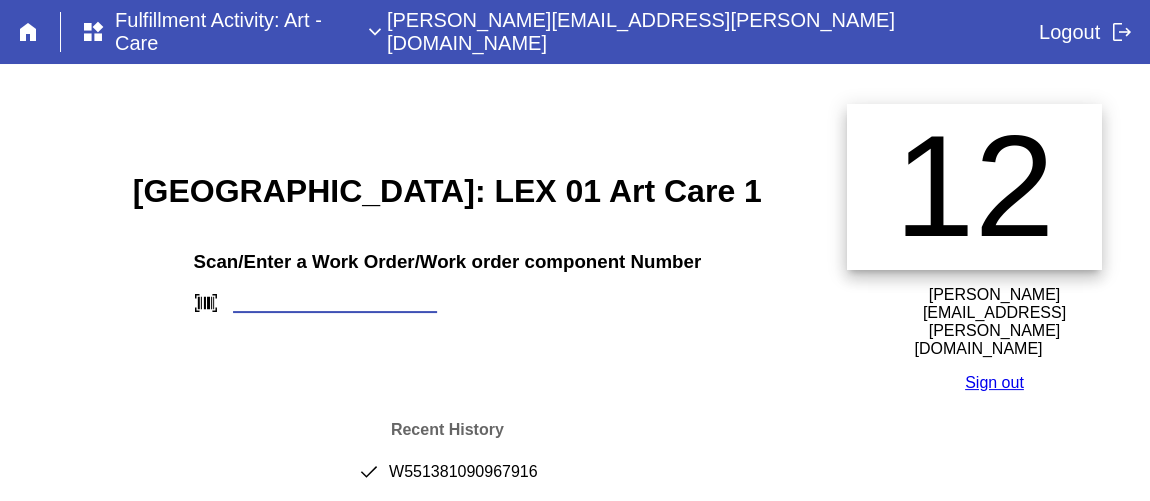 click at bounding box center (335, 302) 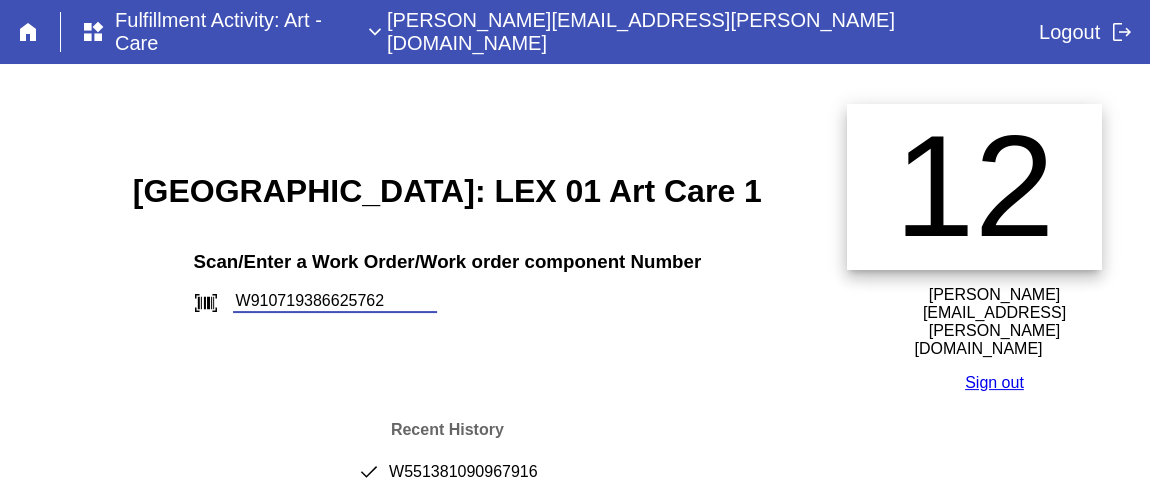 type on "W910719386625762" 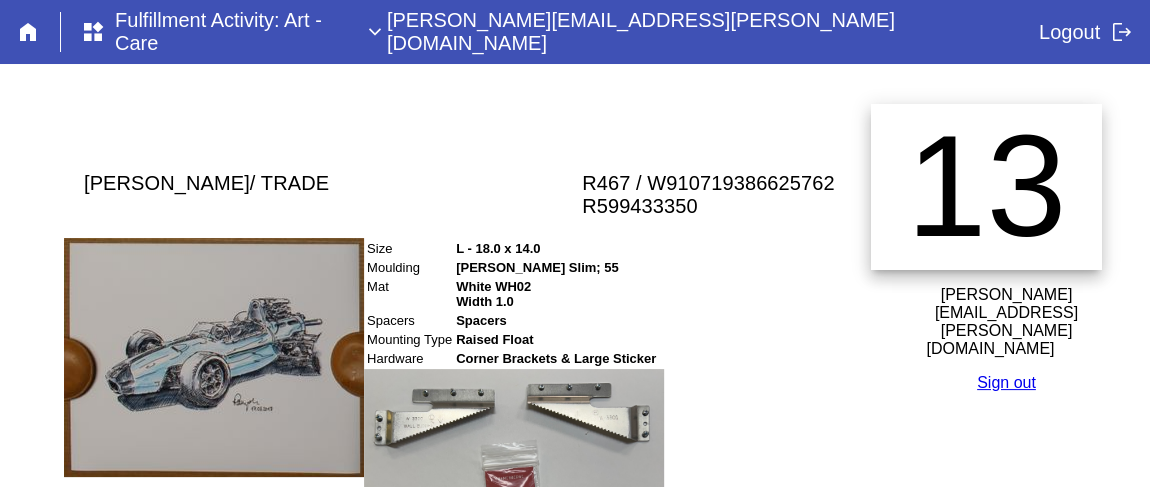 scroll, scrollTop: 336, scrollLeft: 0, axis: vertical 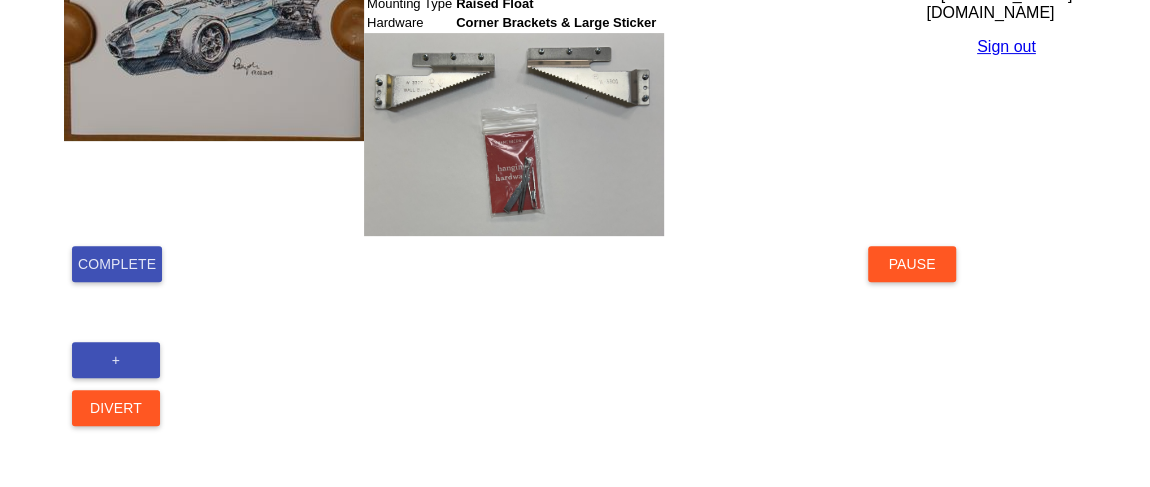 click on "Complete" at bounding box center (117, 264) 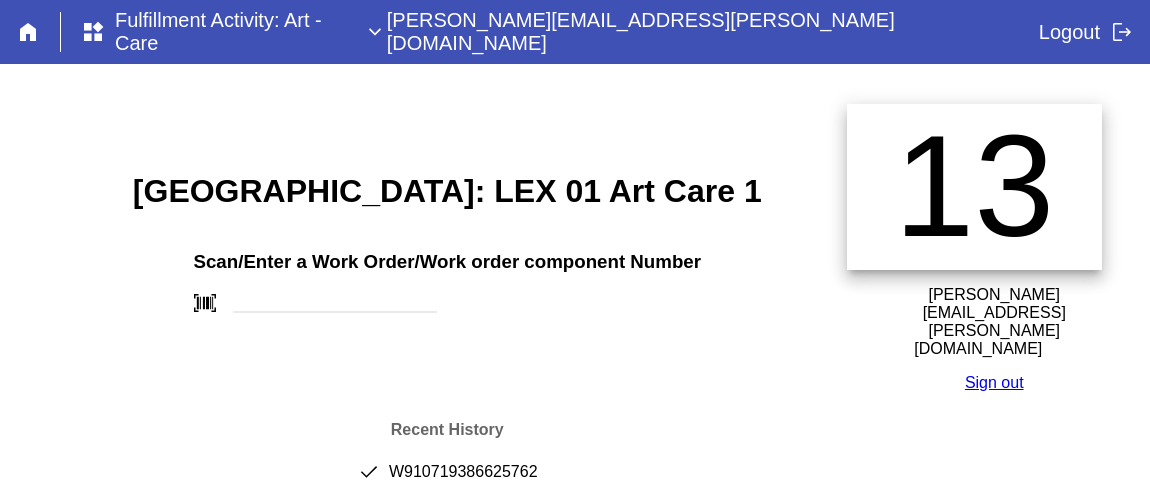 scroll, scrollTop: 0, scrollLeft: 0, axis: both 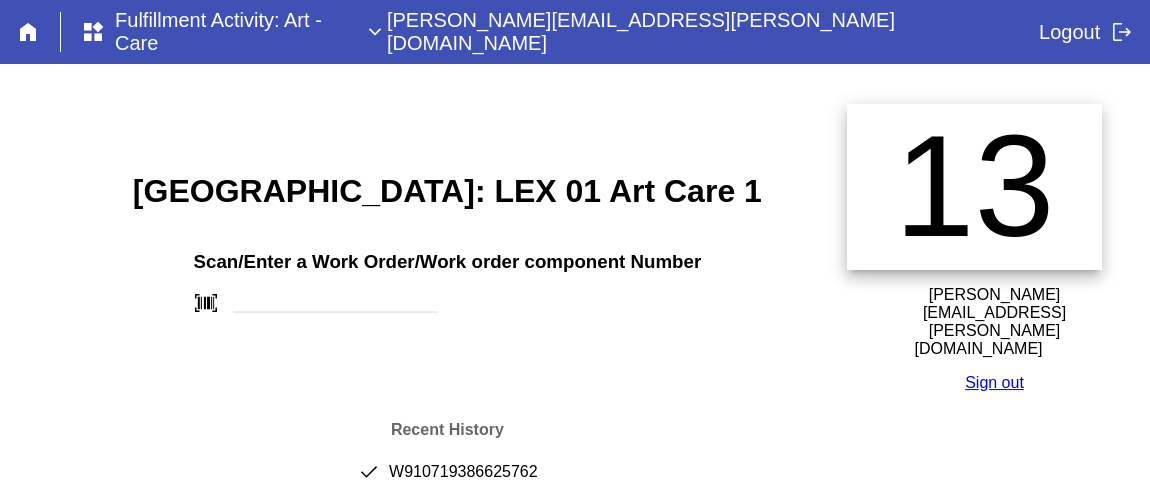 click on "done W910719386625762" at bounding box center (447, 480) 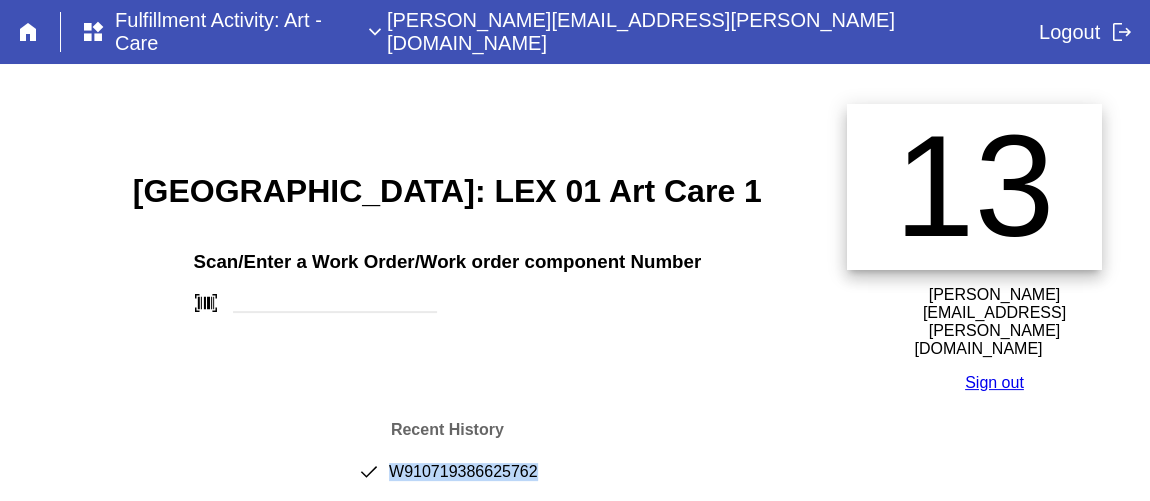 click on "done W910719386625762" at bounding box center [447, 480] 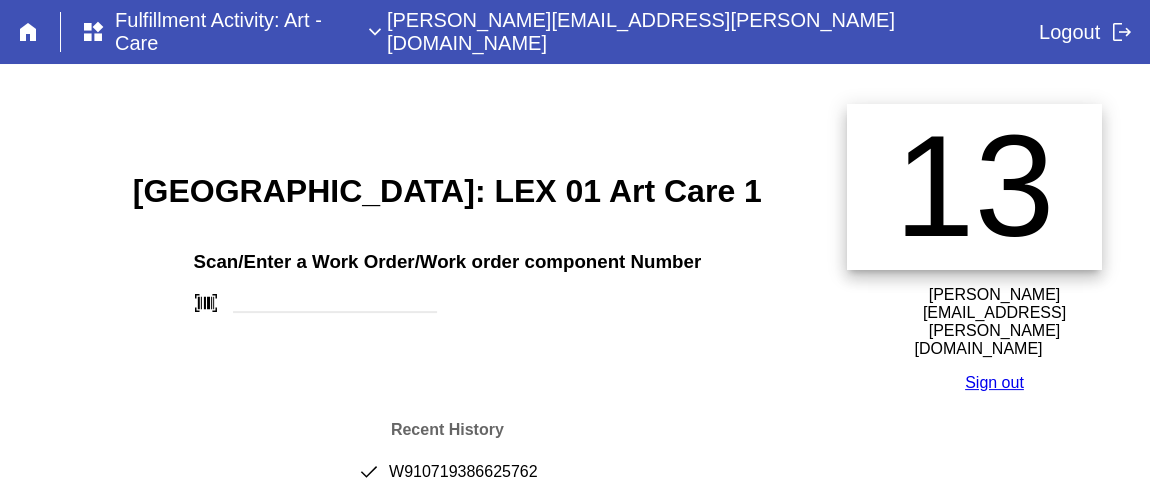click at bounding box center [335, 305] 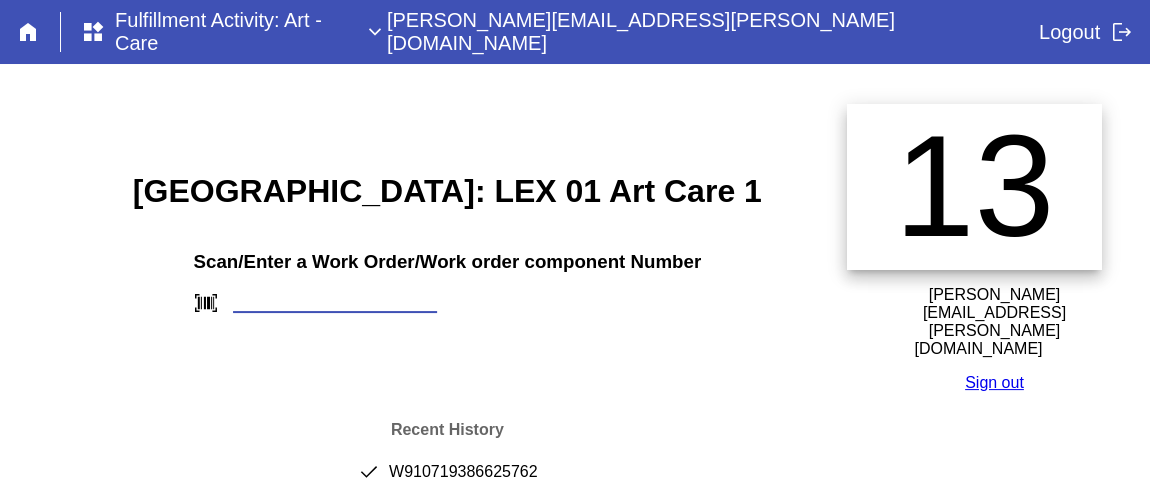 click at bounding box center [335, 302] 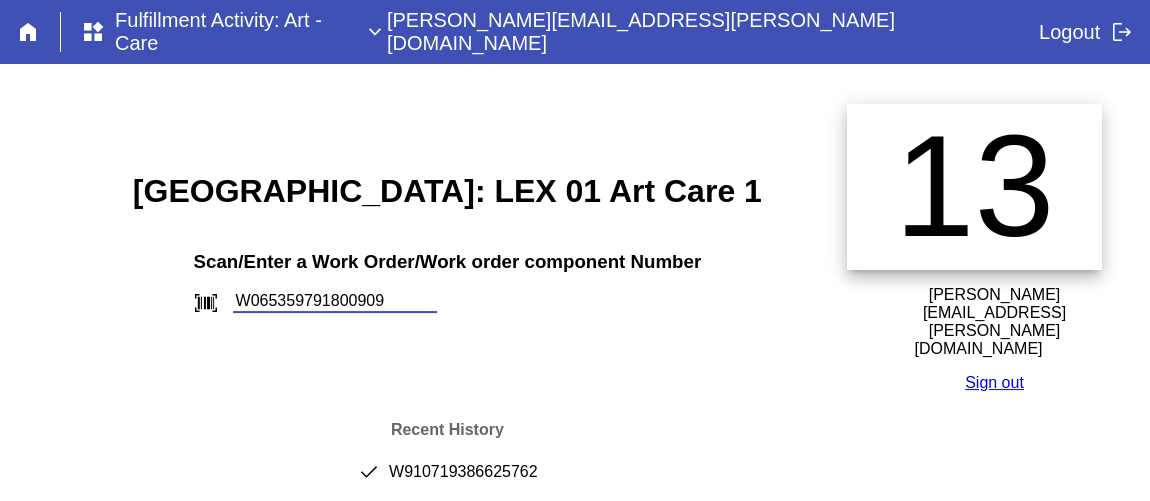 type on "W065359791800909" 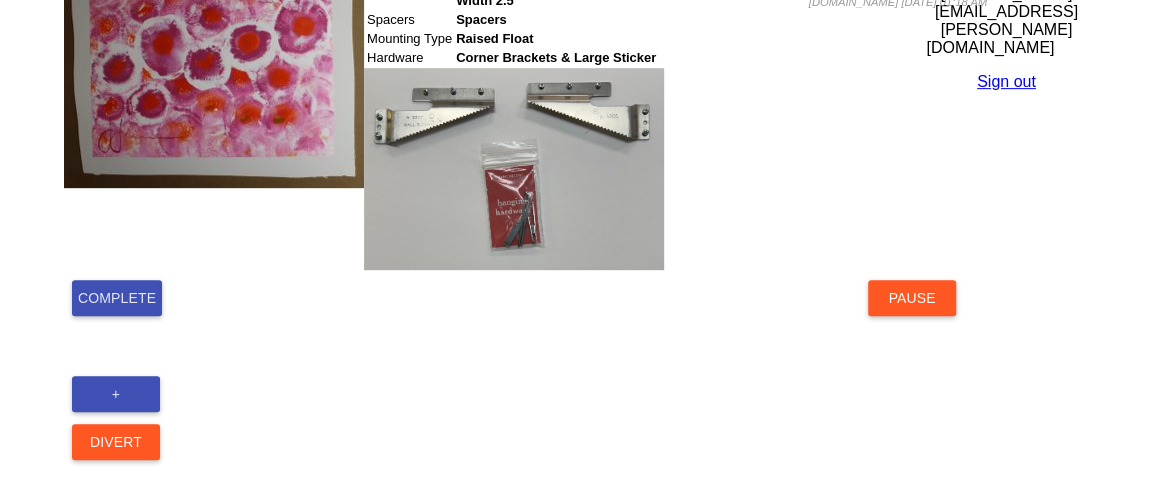 scroll, scrollTop: 495, scrollLeft: 0, axis: vertical 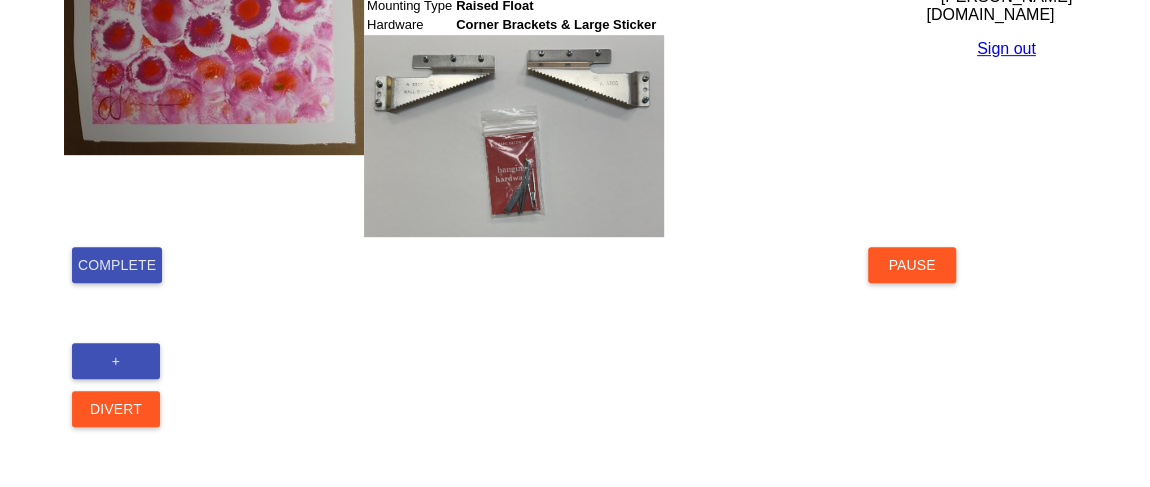 click on "Complete" at bounding box center (117, 265) 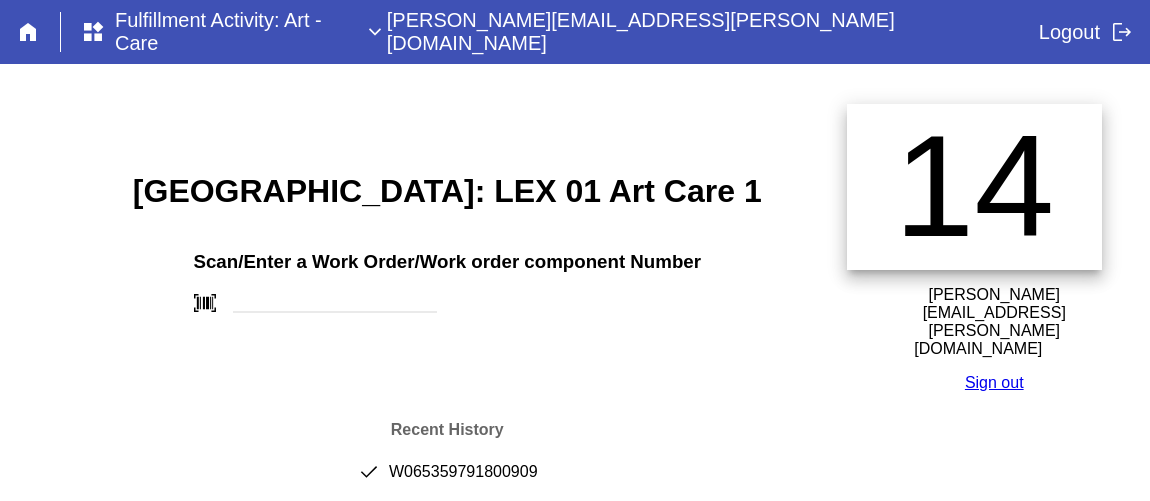 scroll, scrollTop: 0, scrollLeft: 0, axis: both 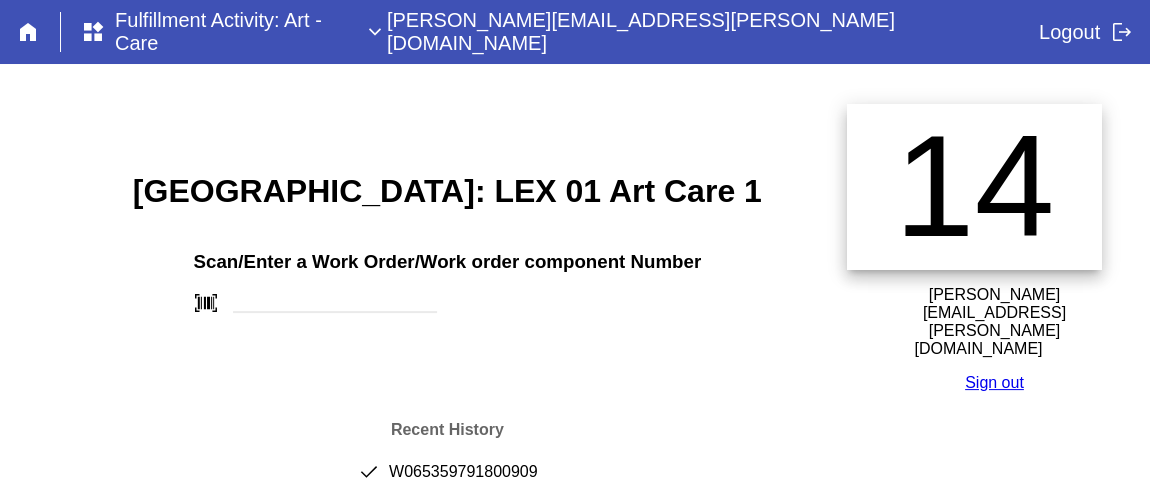 click on "done W065359791800909" at bounding box center [447, 480] 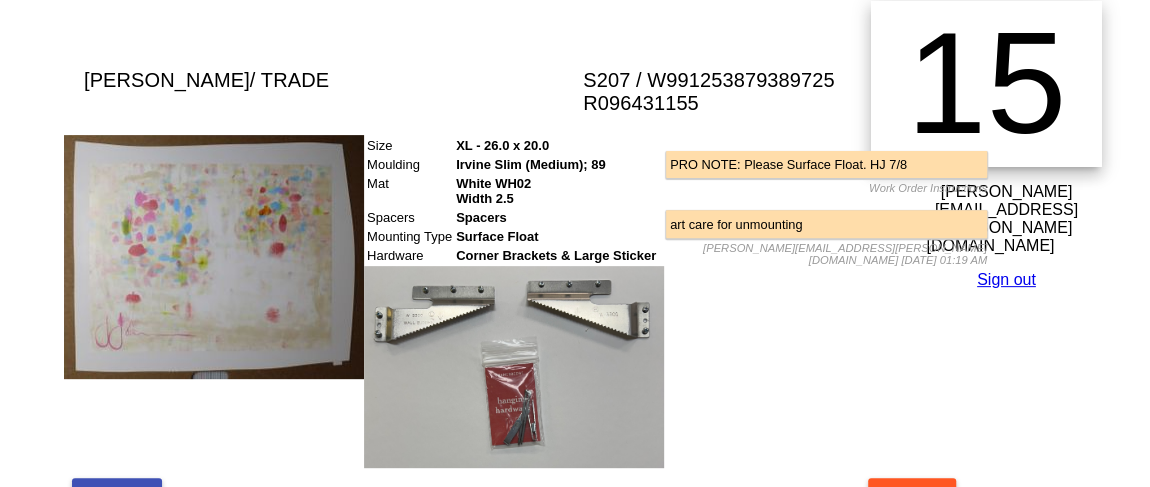 scroll, scrollTop: 363, scrollLeft: 0, axis: vertical 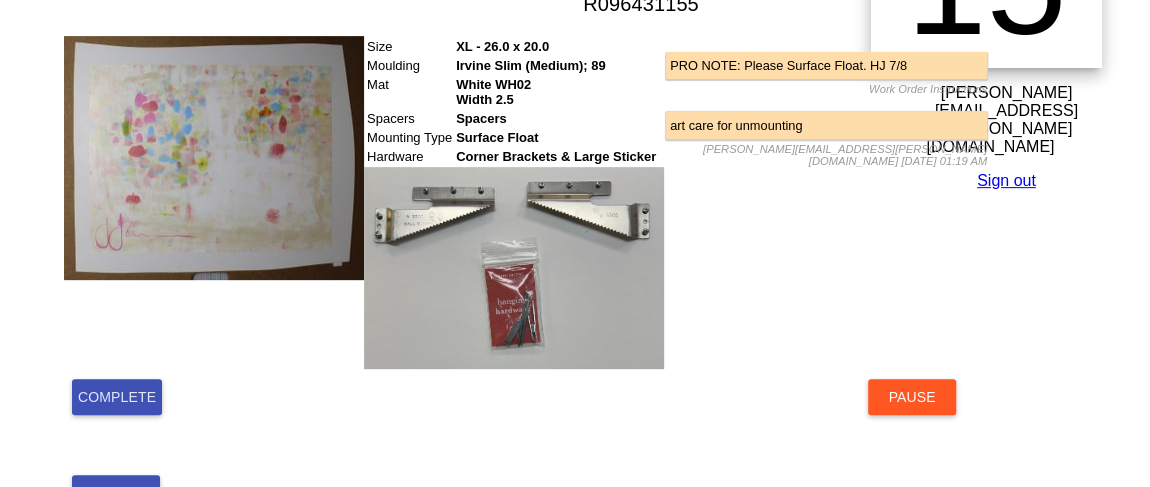 click on "Complete" at bounding box center [117, 397] 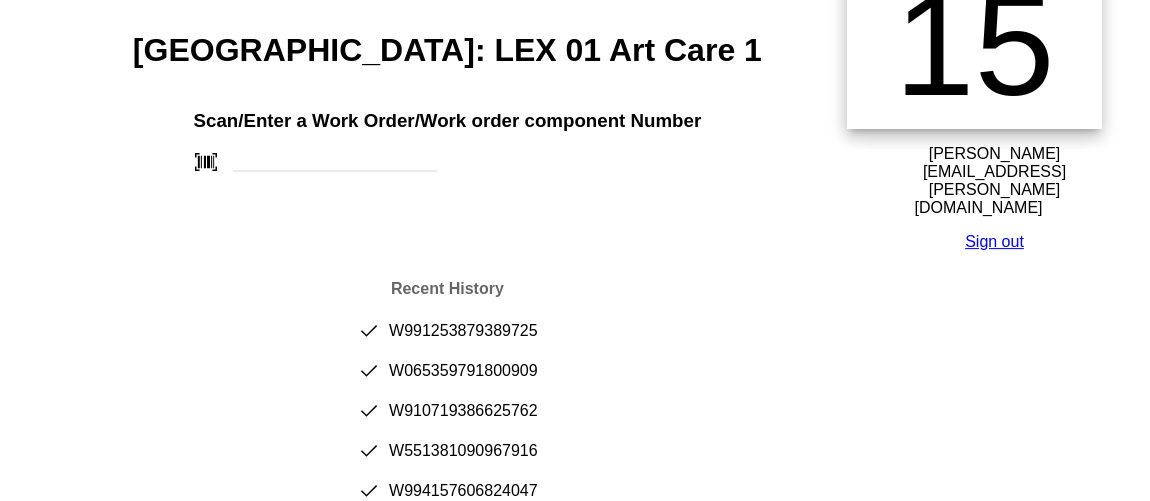 scroll, scrollTop: 272, scrollLeft: 0, axis: vertical 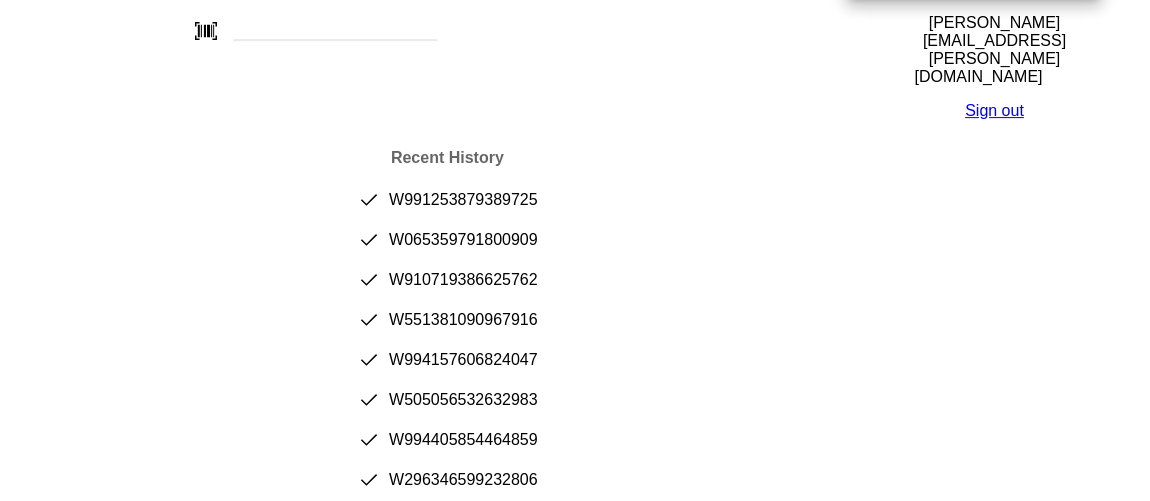 click on "done W991253879389725" at bounding box center [447, 208] 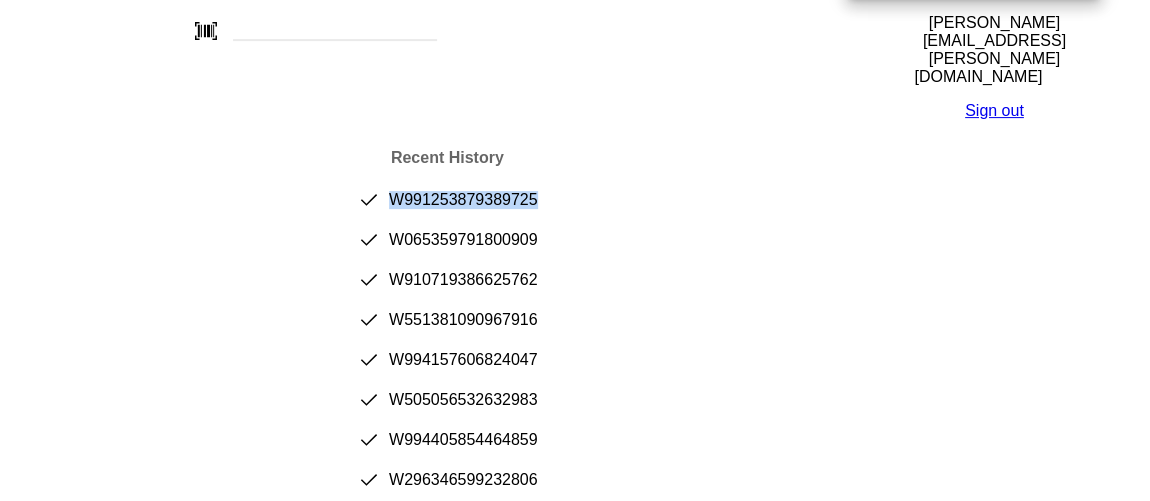 click on "done W991253879389725" at bounding box center [447, 208] 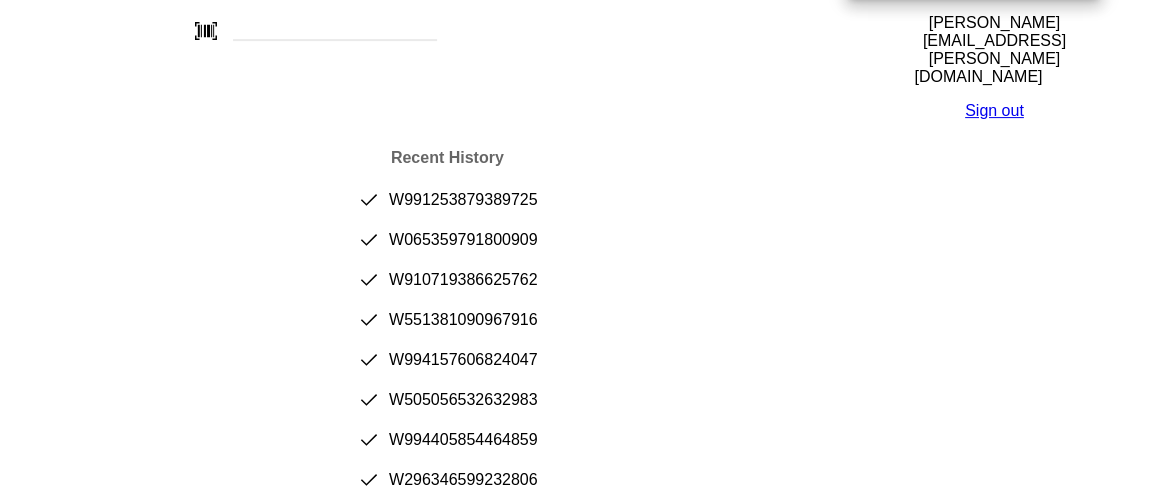 click on "Recent History done W991253879389725 done W065359791800909 done W910719386625762 done W551381090967916 done W994157606824047 done W505056532632983 done W994405854464859 done W296346599232806 done W769770459144985 done W215754634779578" at bounding box center (447, 357) 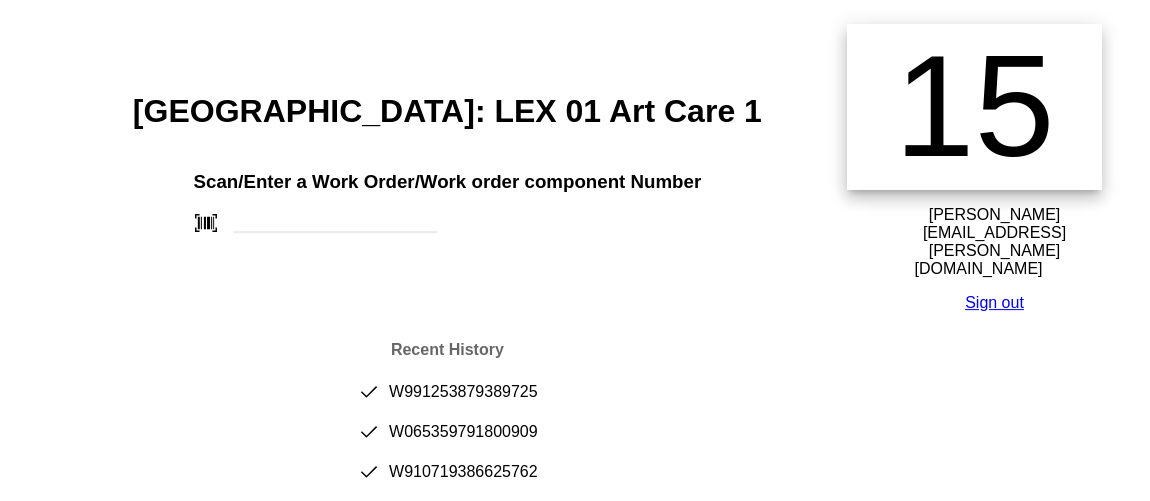 scroll, scrollTop: 181, scrollLeft: 0, axis: vertical 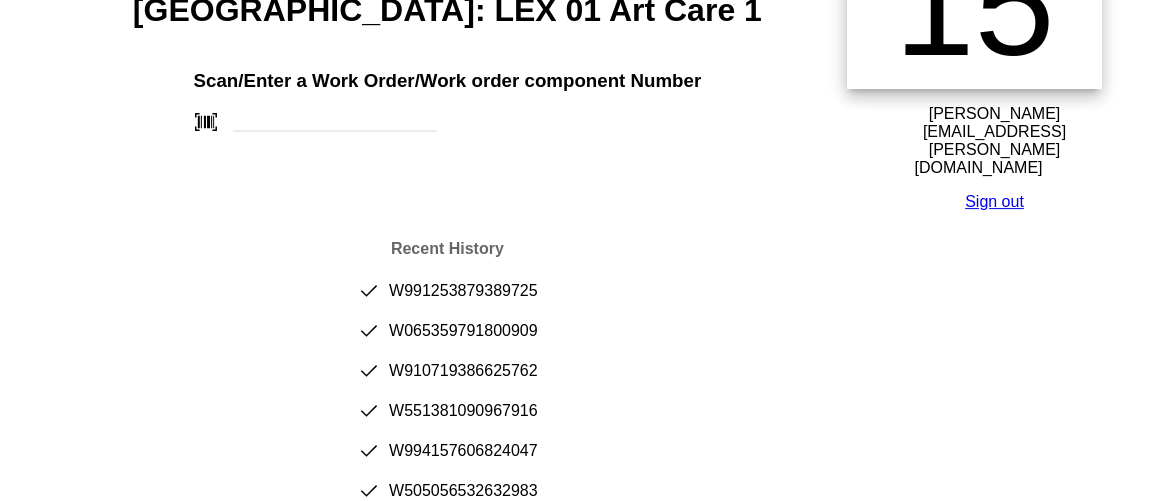 click on "Recent History done W991253879389725 done W065359791800909 done W910719386625762 done W551381090967916 done W994157606824047 done W505056532632983 done W994405854464859 done W296346599232806 done W769770459144985 done W215754634779578" at bounding box center (447, 448) 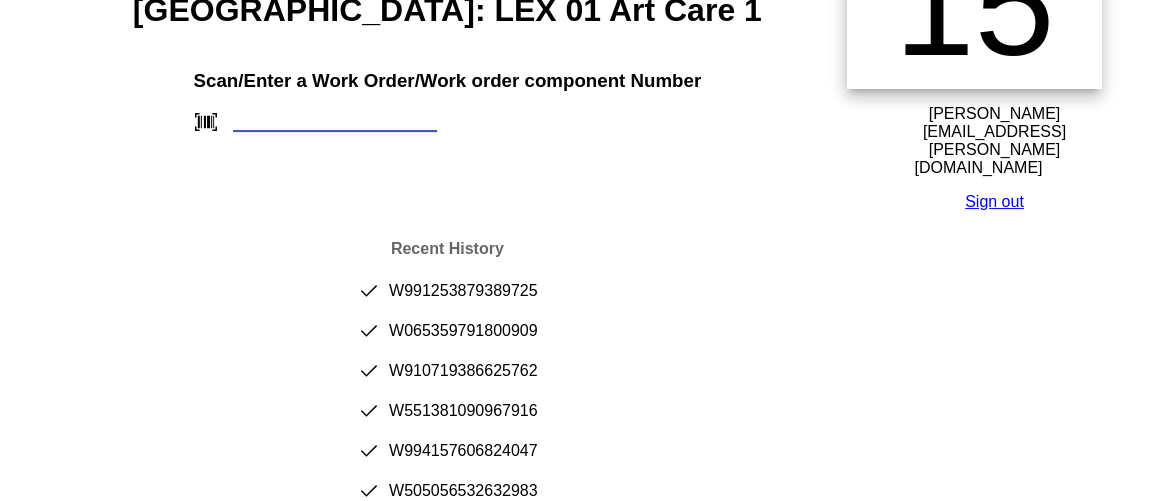 click at bounding box center (335, 121) 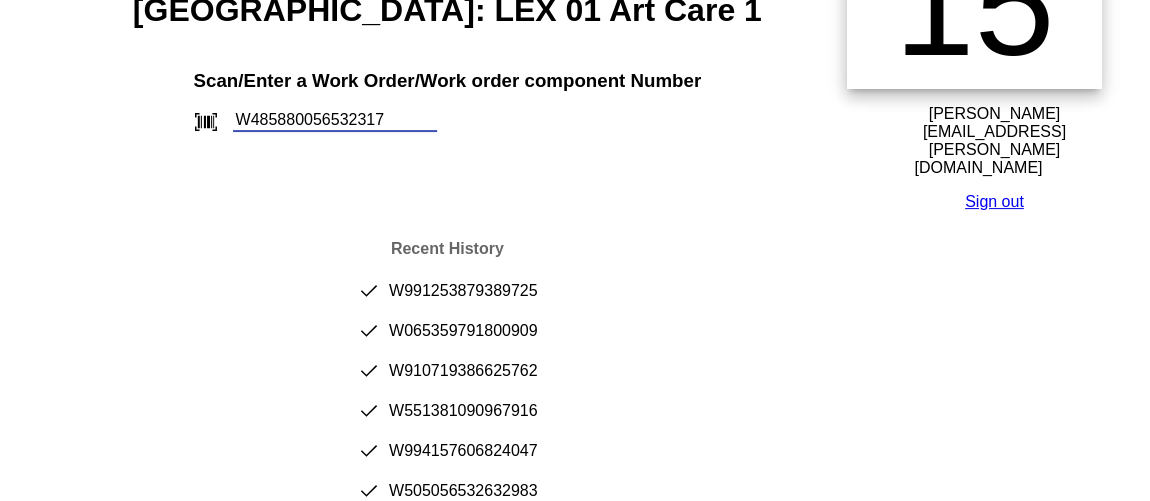 type on "W485880056532317" 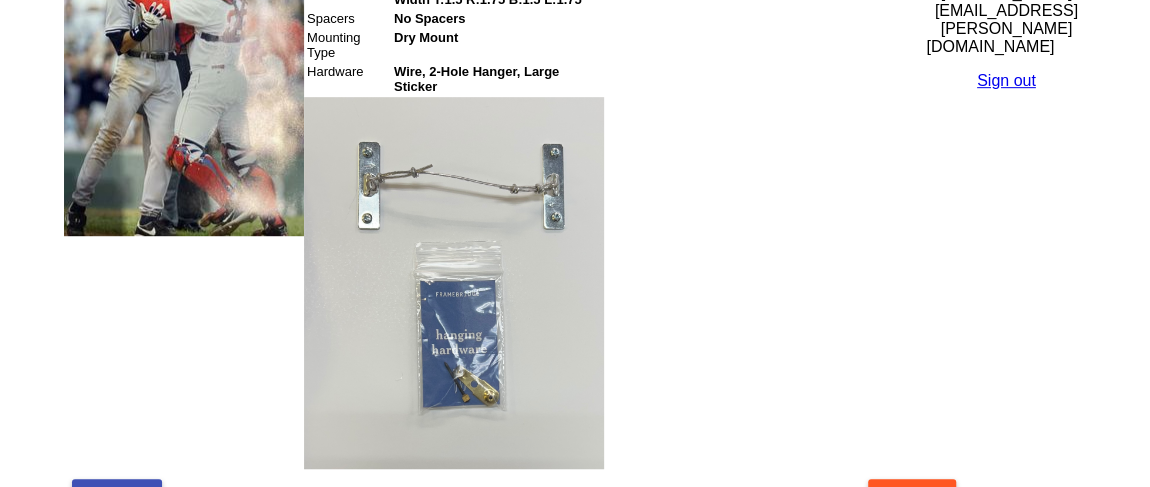 scroll, scrollTop: 636, scrollLeft: 0, axis: vertical 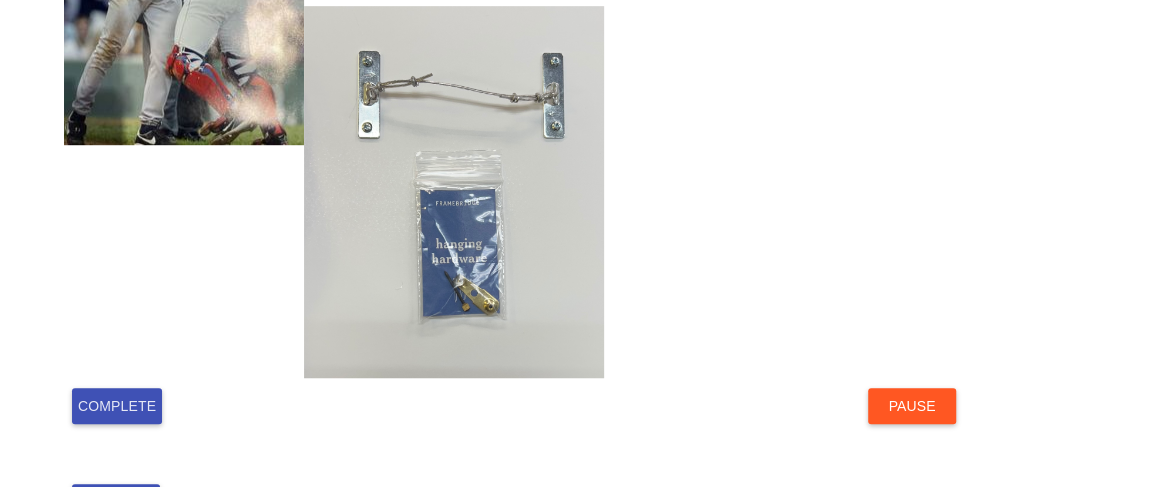 click on "Complete" at bounding box center (117, 406) 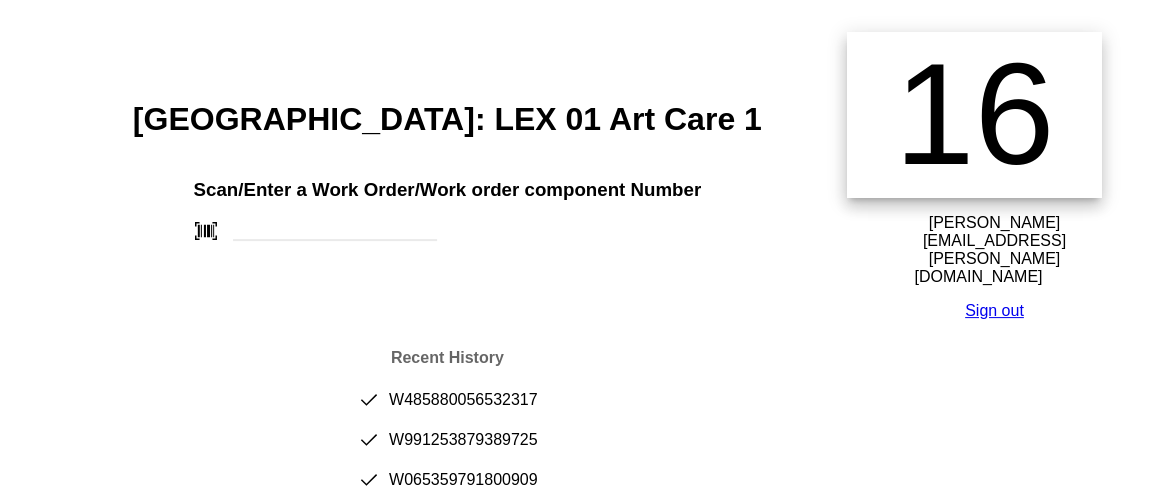 scroll, scrollTop: 181, scrollLeft: 0, axis: vertical 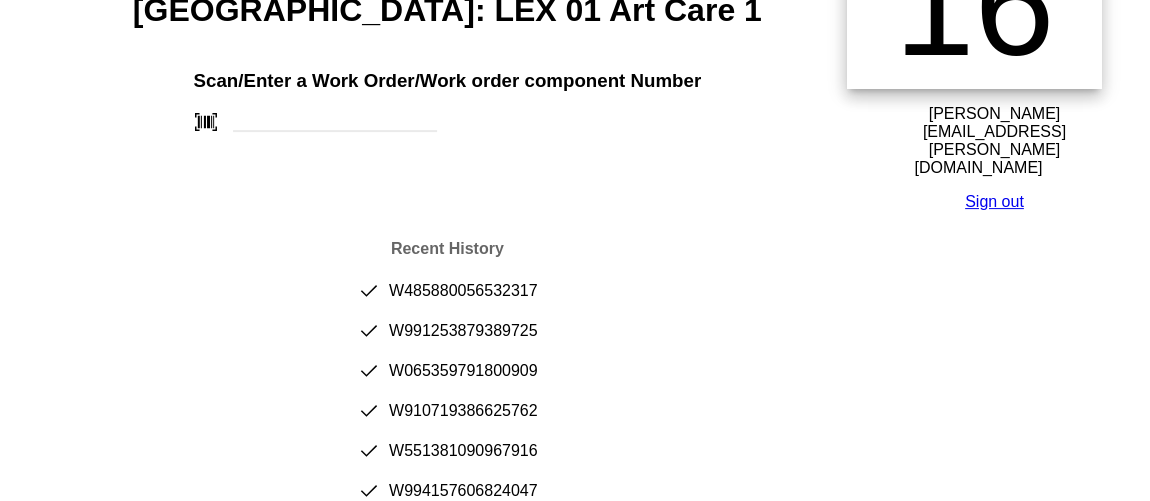 click on "done W485880056532317" at bounding box center [447, 299] 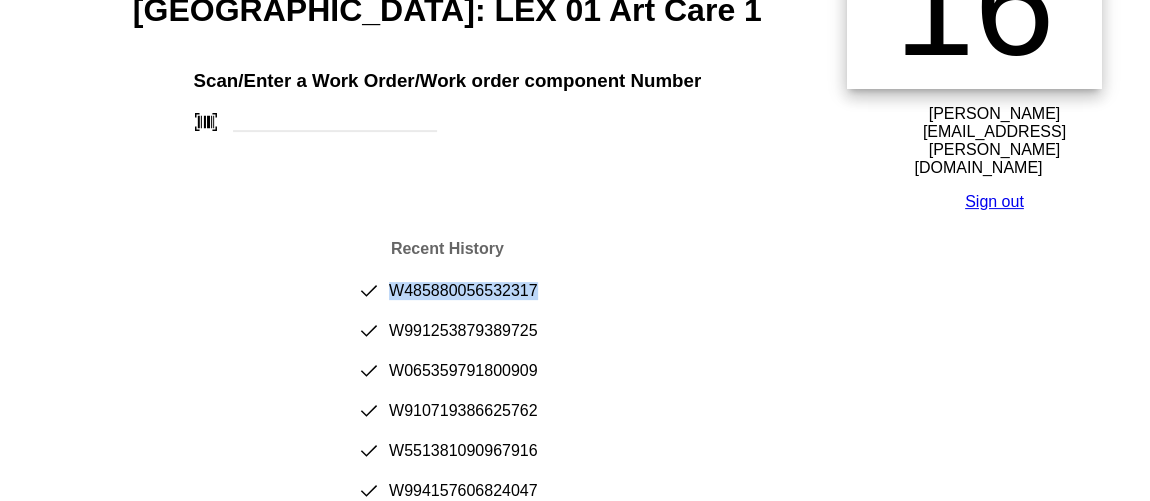 click on "done W485880056532317" at bounding box center (447, 299) 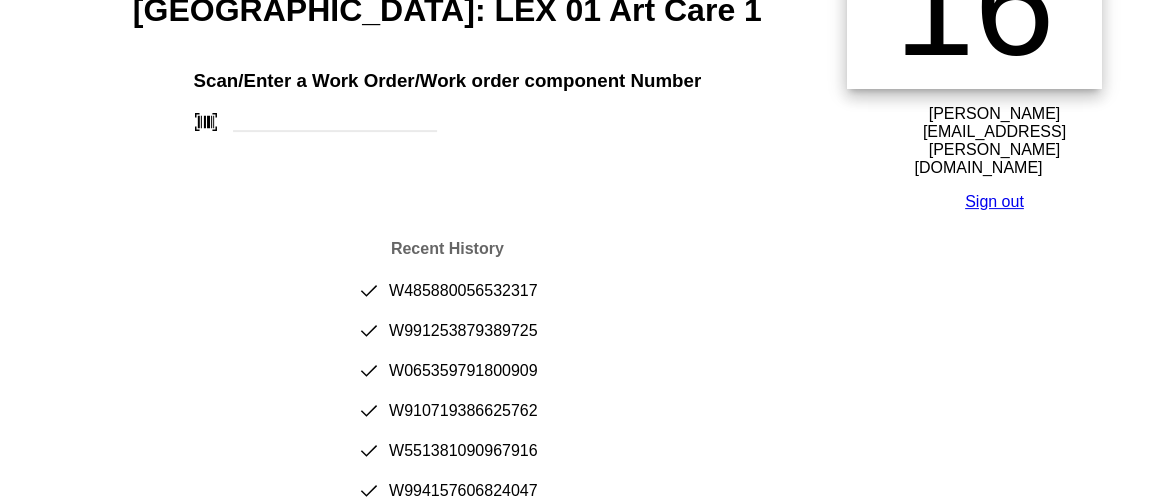 click on "Richmond: LEX 01 Art Care 1 Scan/Enter a Work Order/Work order component Number barcode_scanner Recent History done W485880056532317 done W991253879389725 done W065359791800909 done W910719386625762 done W551381090967916 done W994157606824047 done W505056532632983 done W994405854464859 done W296346599232806 done W769770459144985" at bounding box center [447, 325] 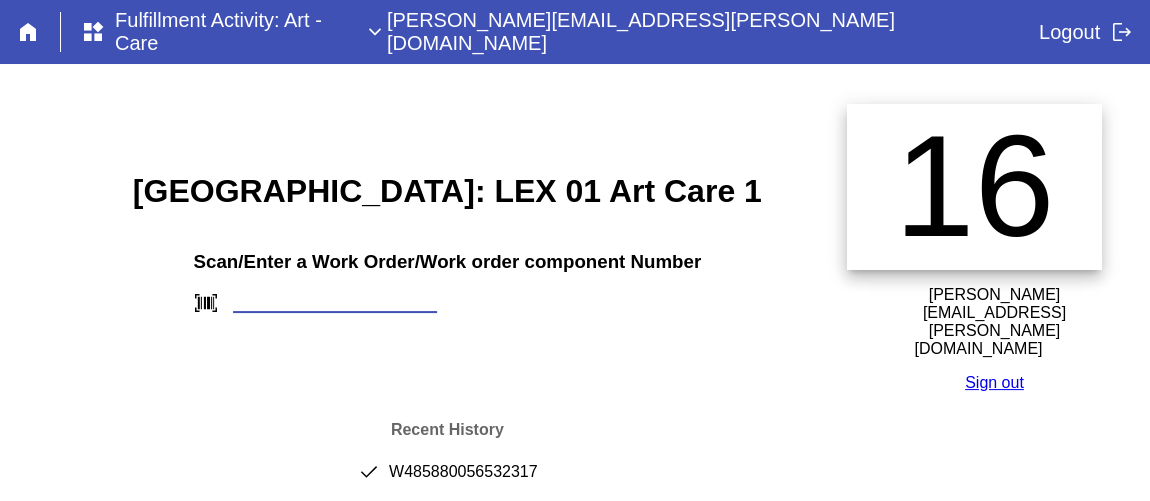 click at bounding box center (335, 302) 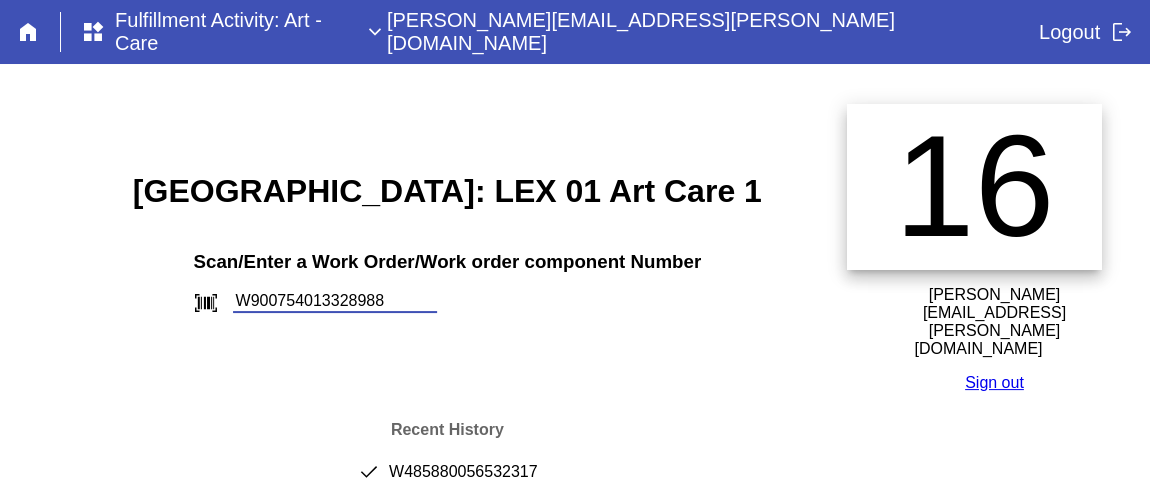 type on "W900754013328988" 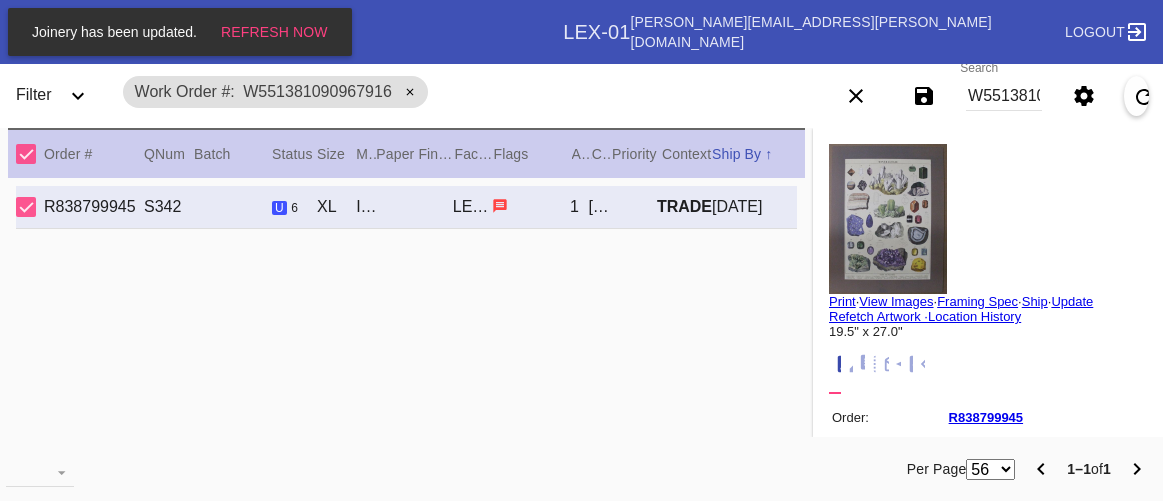 scroll, scrollTop: 0, scrollLeft: 0, axis: both 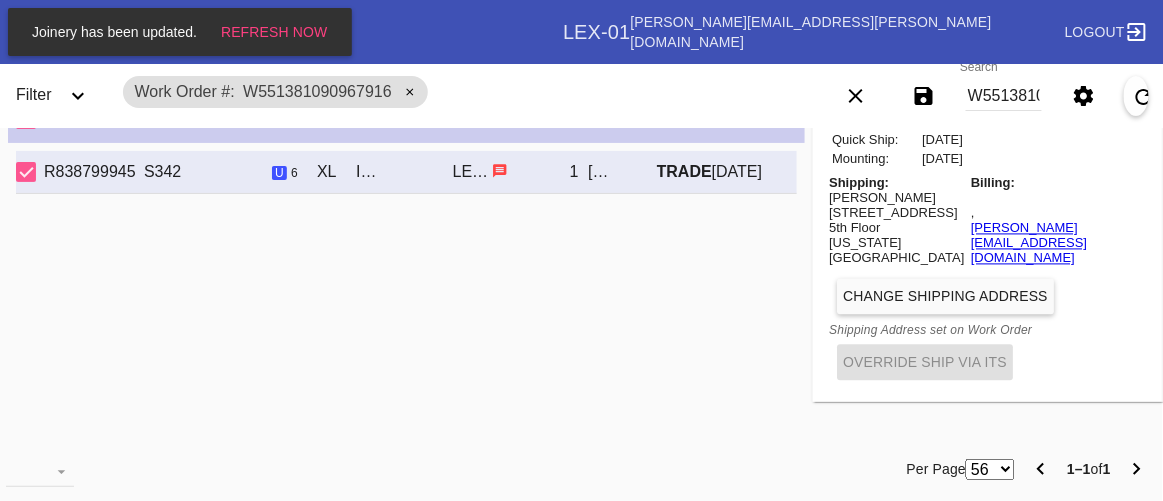 click on "Workcell Schedule Receiving: 2025-07-01 Manufacturing: 2025-07-03 Quick Ship: 2025-07-03 Mounting: 2025-07-03" at bounding box center [988, 121] 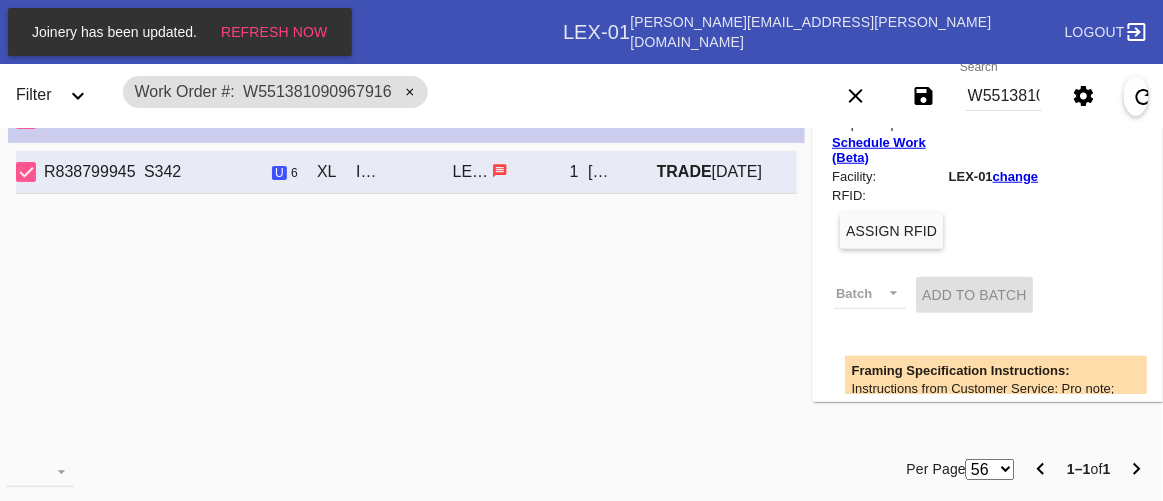 scroll, scrollTop: 0, scrollLeft: 0, axis: both 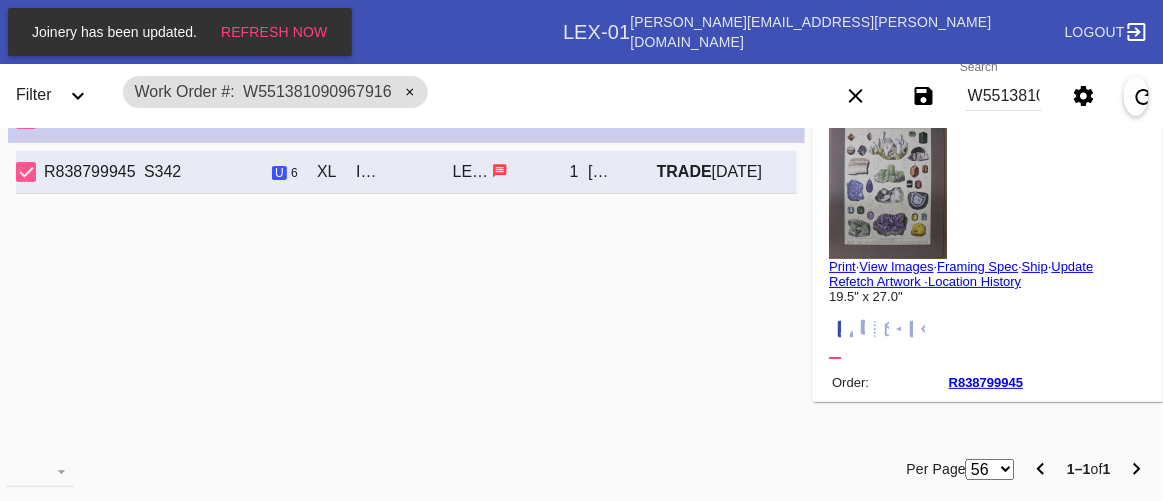 click on "W551381090967916" at bounding box center [1004, 96] 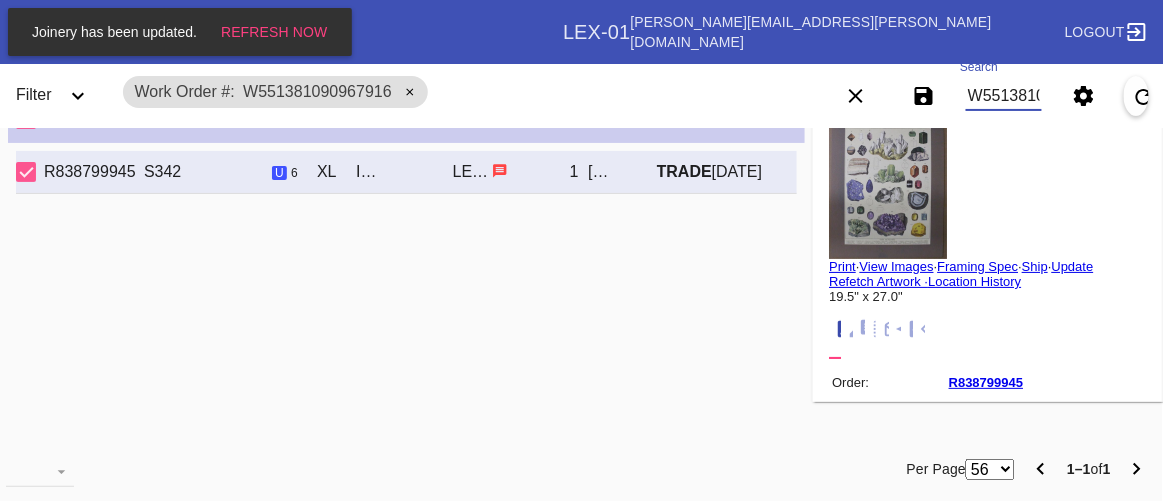 click on "W551381090967916" at bounding box center (1004, 96) 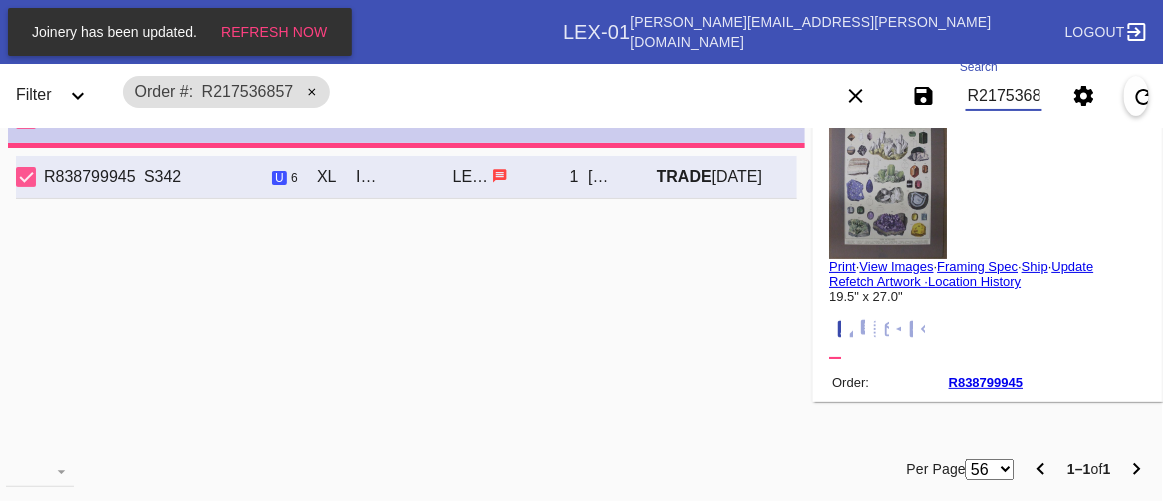 type 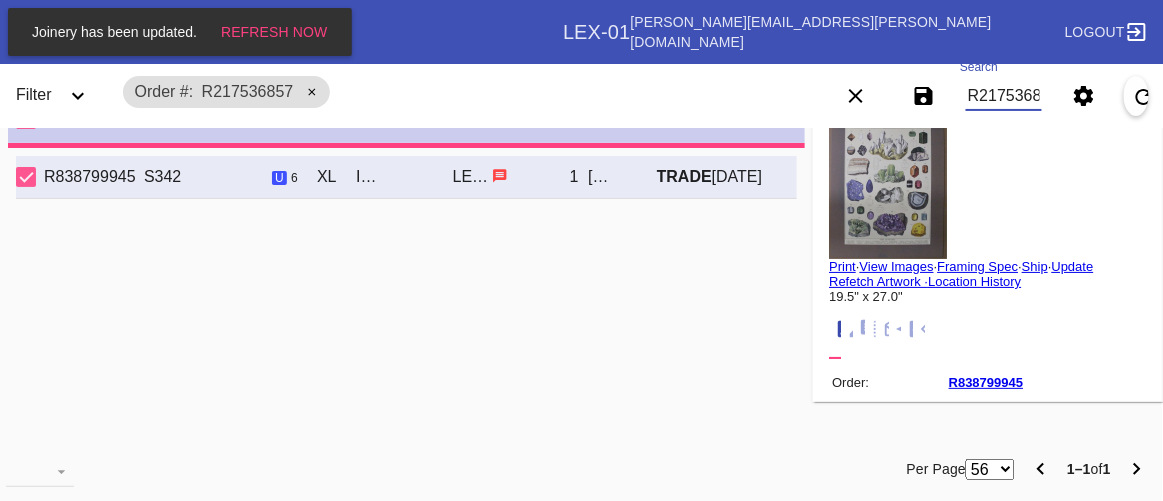 type 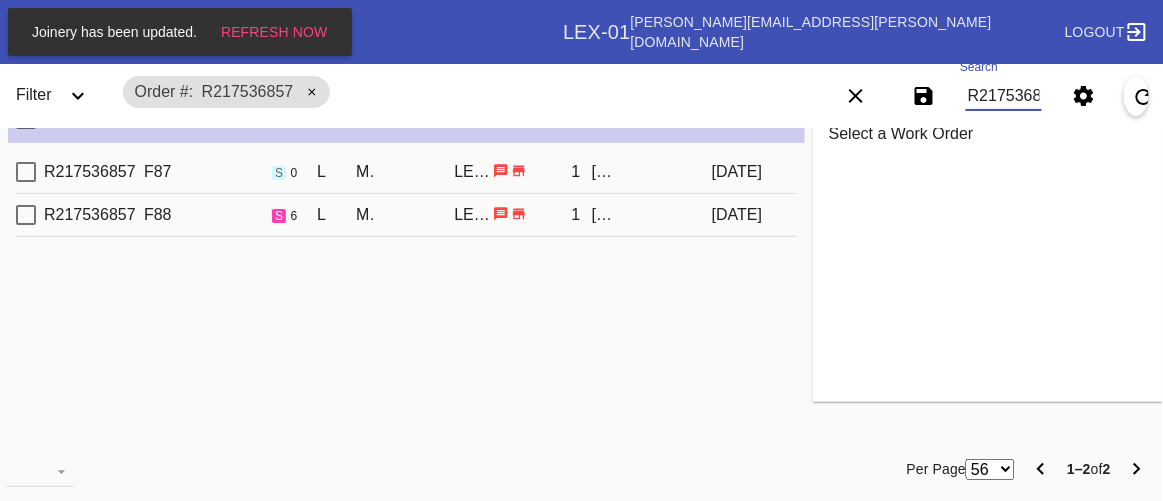 click on "R217536857 F87 s   0 L Madrid / Digital White LEX-01 1 Mollie Sullivan
2025-07-05 R217536857 F88 s   6 L Madrid / Digital White LEX-01 1 Mollie Sullivan
2025-07-05" at bounding box center (406, 290) 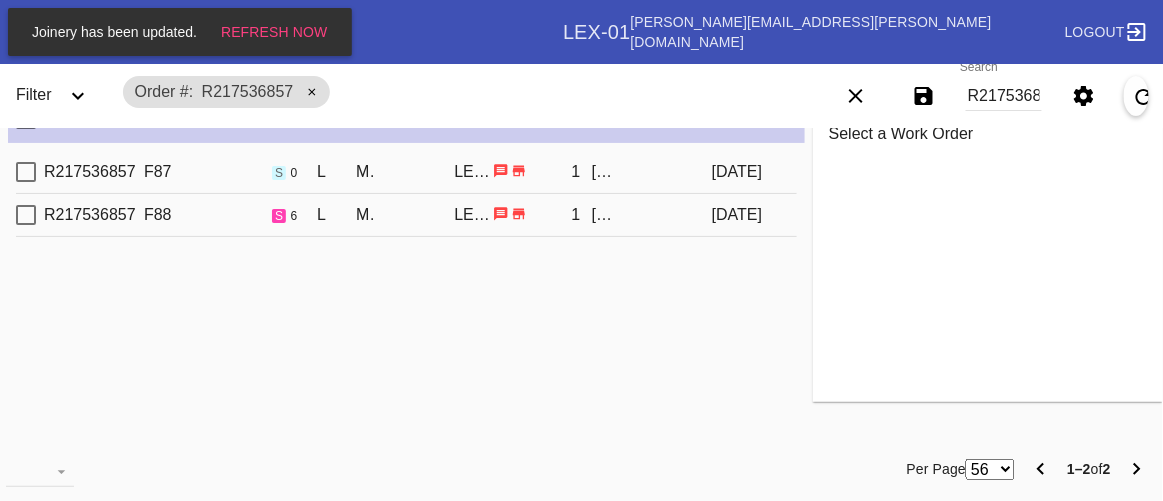 click on "R217536857 F88 s   6 L Madrid / Digital White LEX-01 1 Mollie Sullivan
2025-07-05" at bounding box center [406, 215] 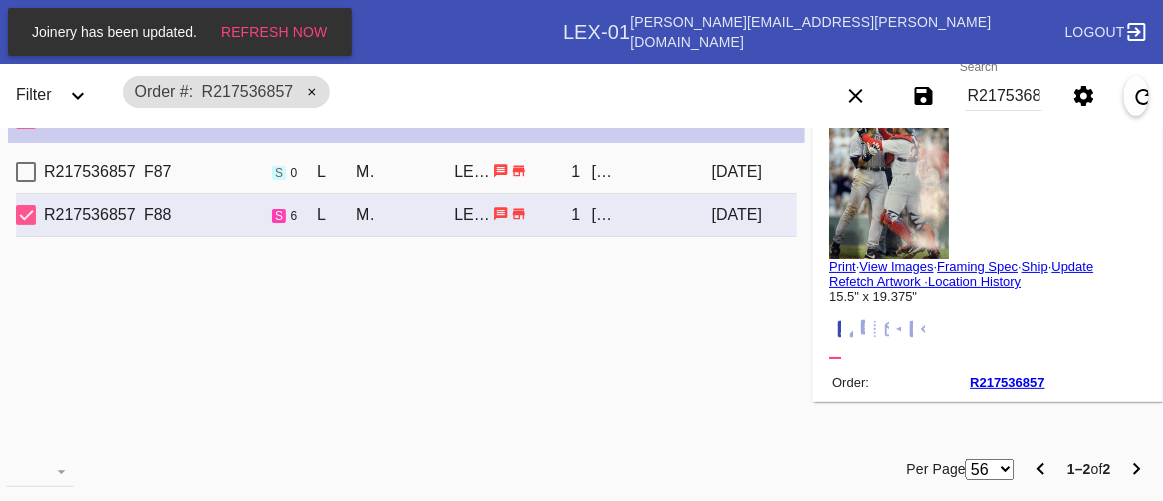 click on "2025-07-05" at bounding box center (754, 172) 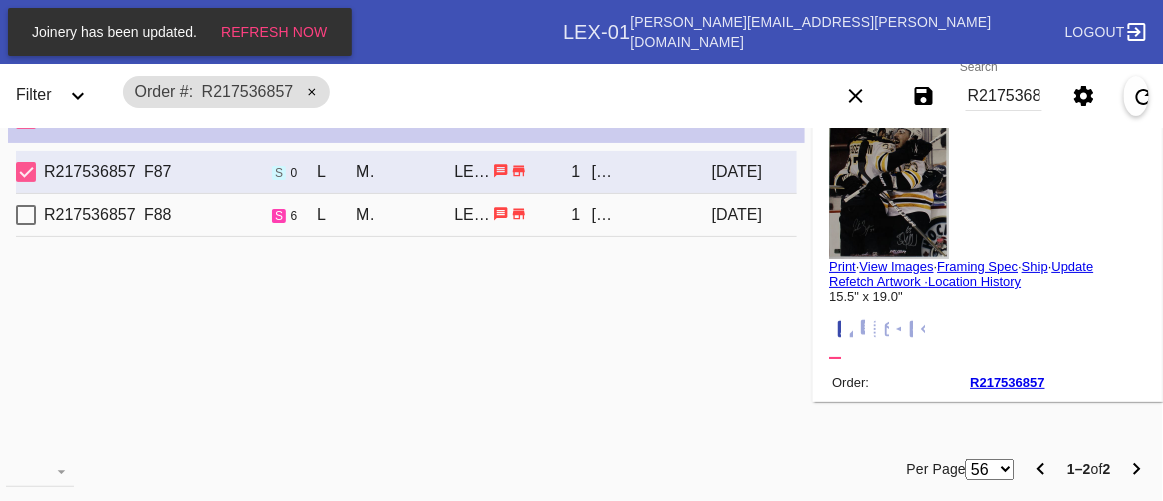 click on "2025-07-05" at bounding box center (754, 215) 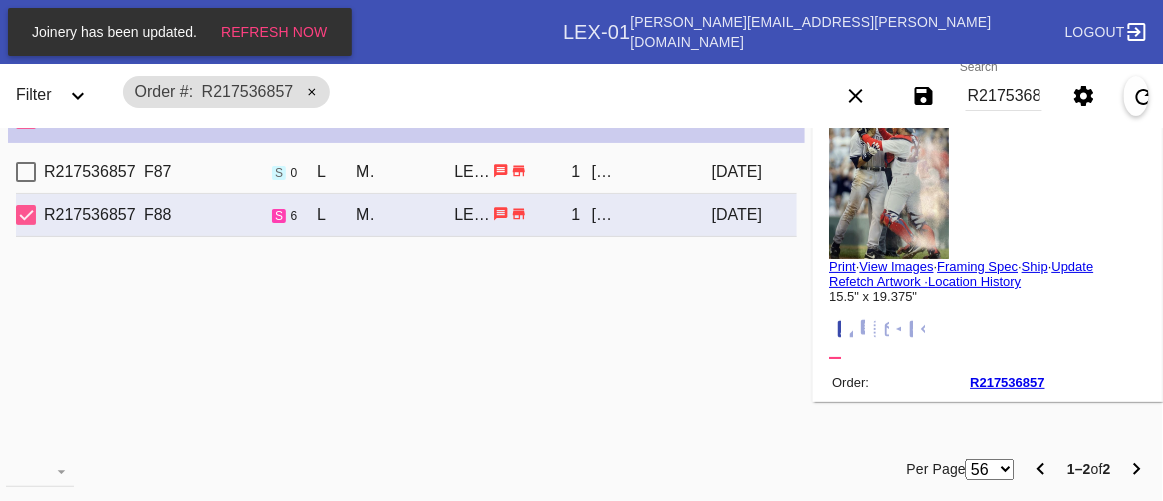 click on "Print" at bounding box center [842, 266] 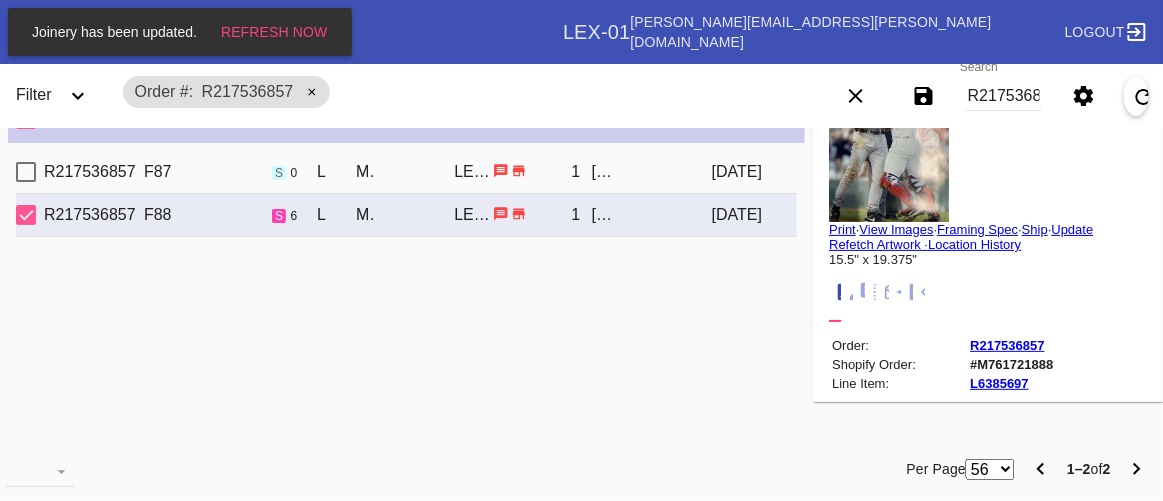 scroll, scrollTop: 0, scrollLeft: 0, axis: both 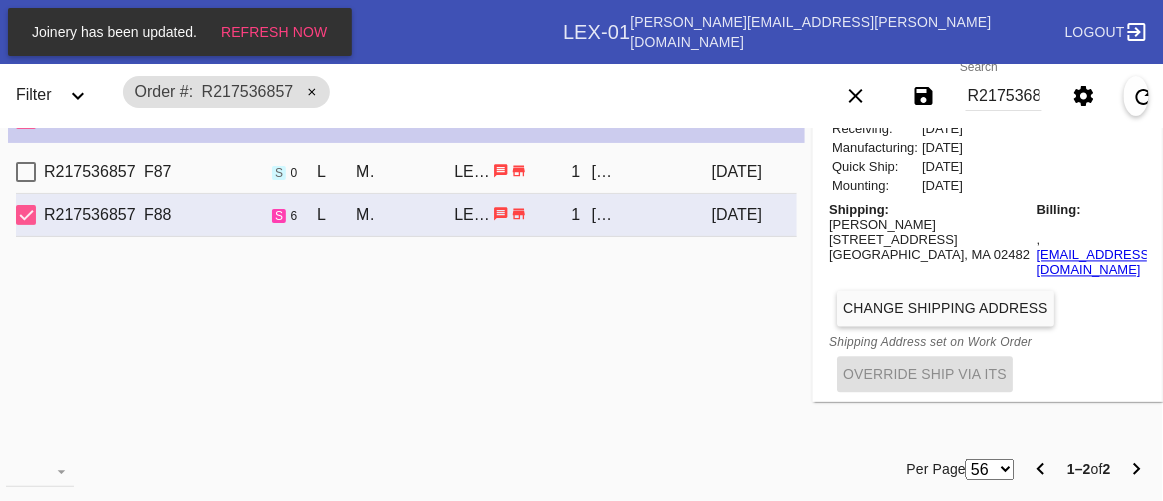 click on "Mollie Sullivan" at bounding box center [929, 225] 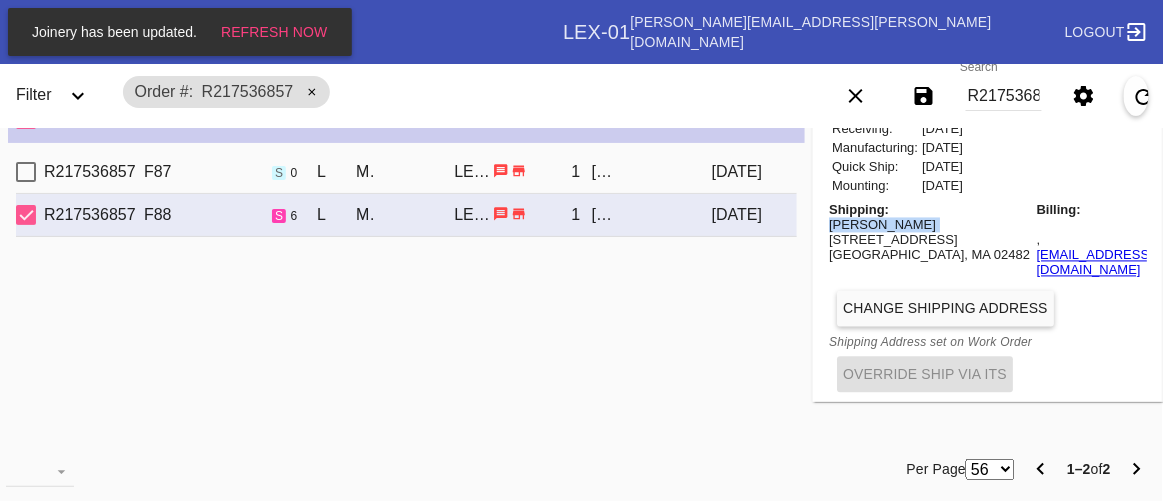 click on "Mollie Sullivan" at bounding box center (929, 225) 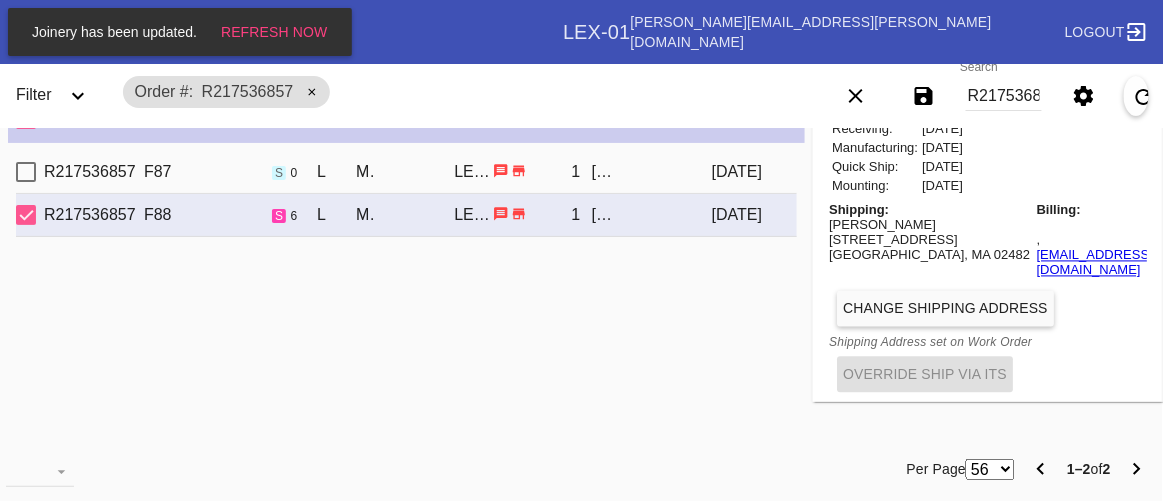 click on "R217536857 F87 s   0 L Madrid / Digital White LEX-01 1 Mollie Sullivan
2025-07-05 R217536857 F88 s   6 L Madrid / Digital White LEX-01 1 Mollie Sullivan
2025-07-05" at bounding box center (406, 290) 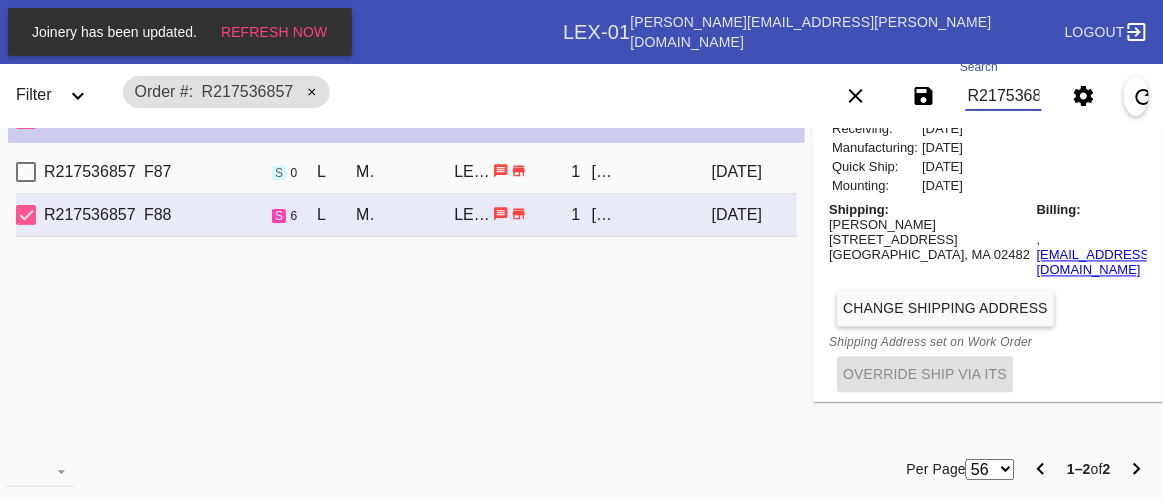 click on "R217536857" at bounding box center [1004, 96] 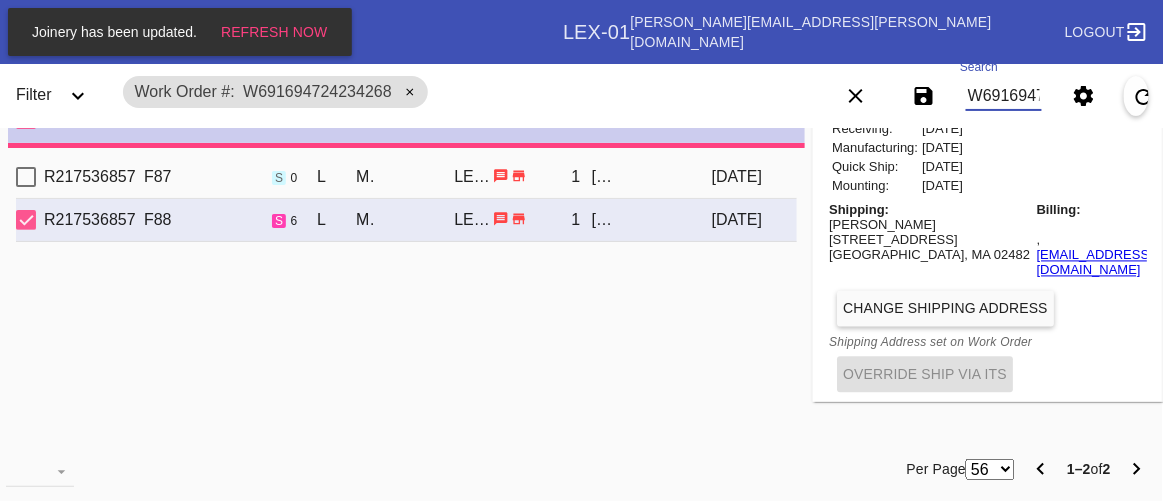 type on "0.0" 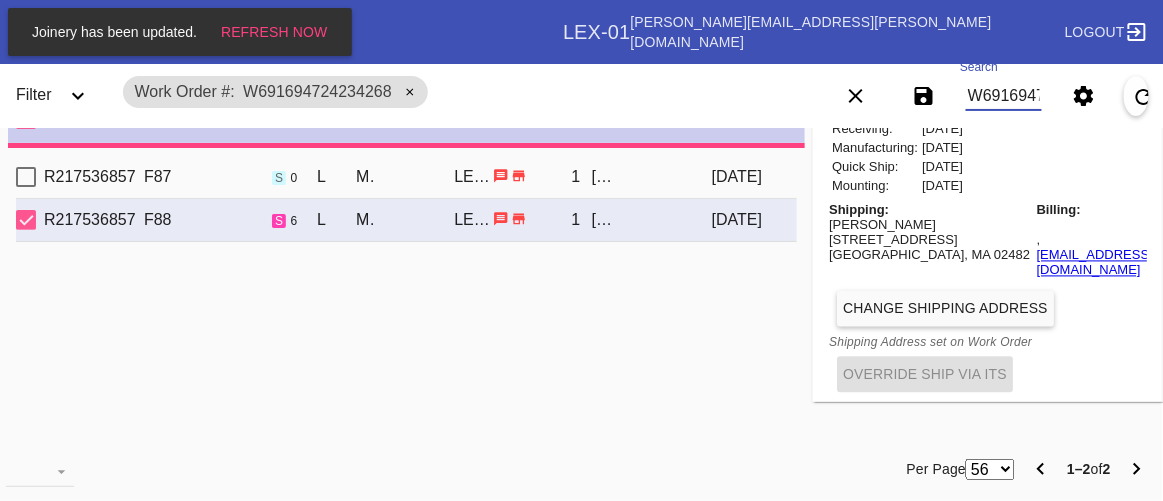 type on "0.0" 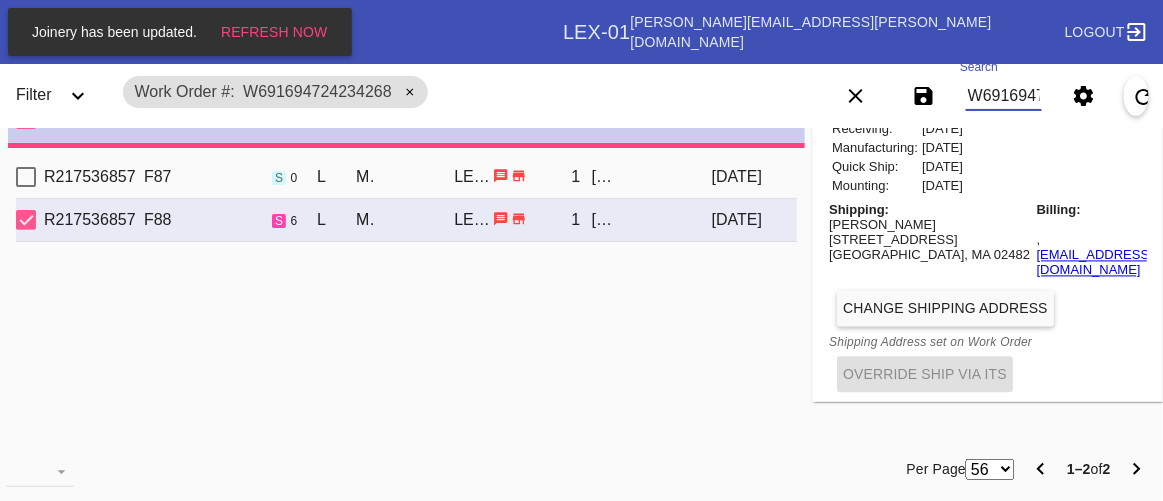 type on "0.0" 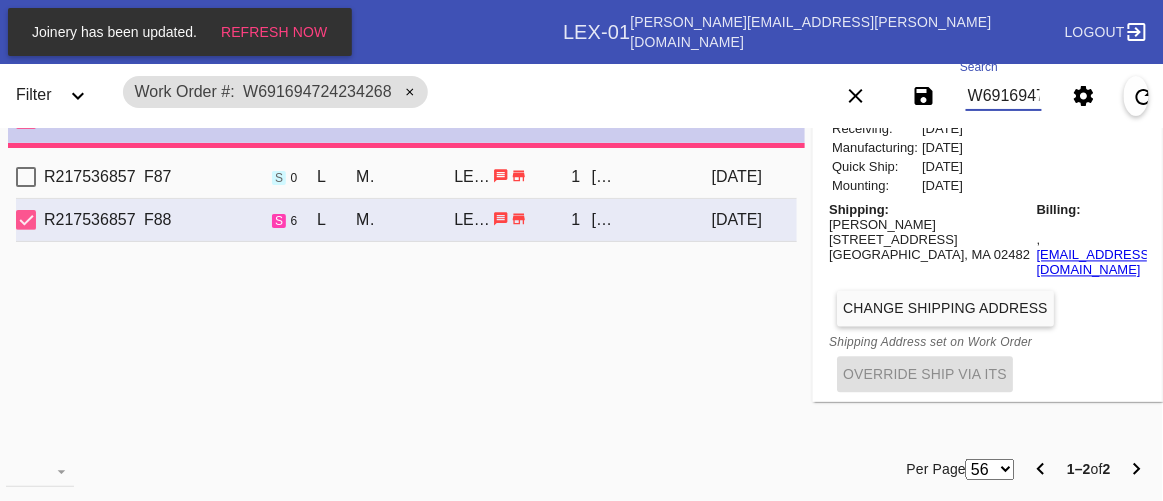 type on "15.0" 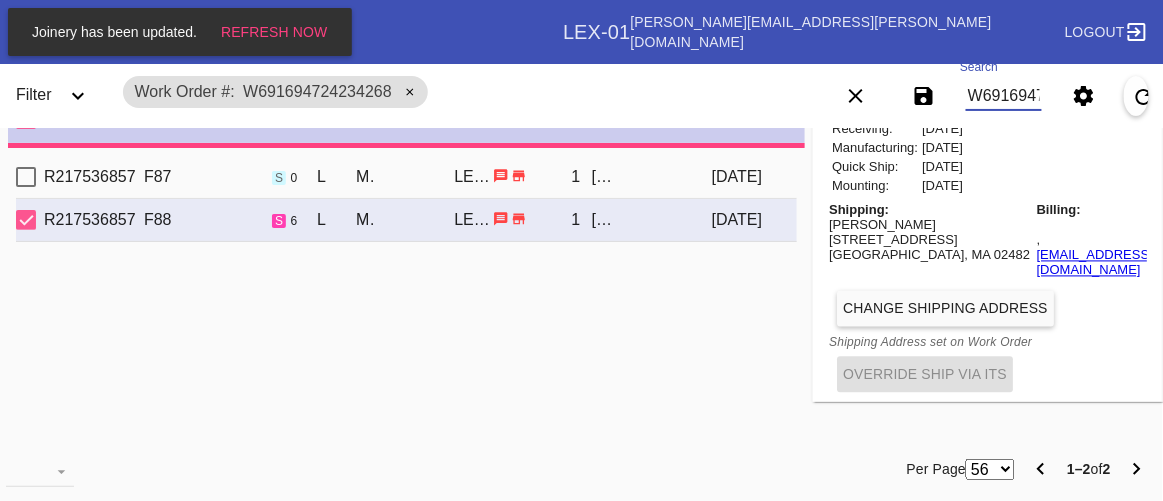 type on "7/3/2025" 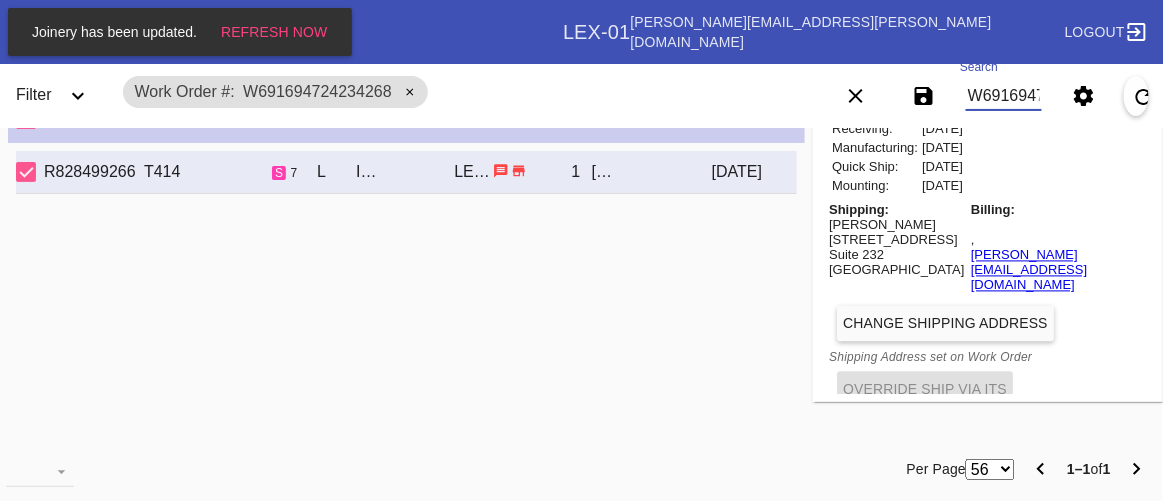 click on "Work Order #
W691694724234268" at bounding box center [451, 92] 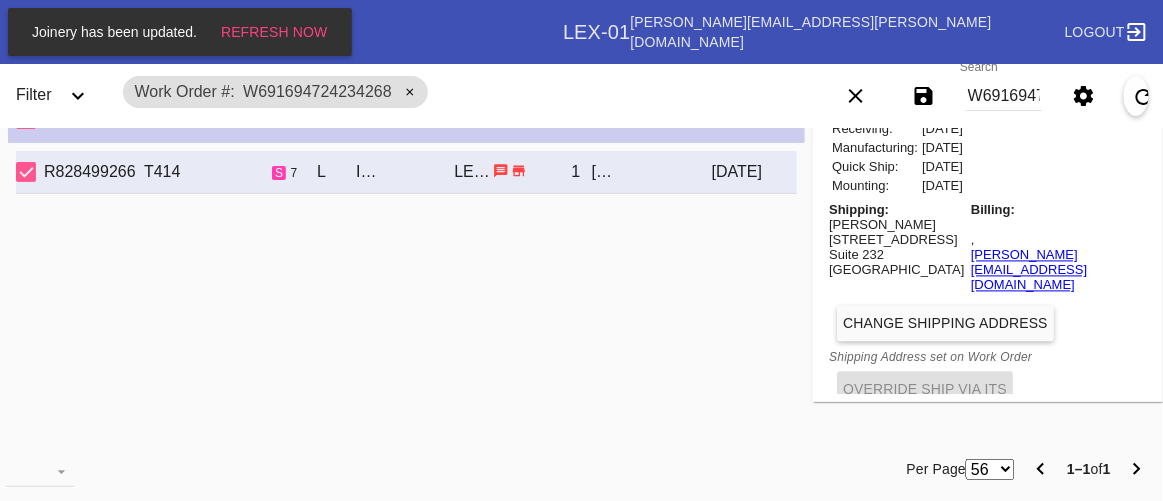 click on "R828499266 T414 s   7 L Irvine Slim / No Mat LEX-01 1 Cortney Petit
2025-07-05" at bounding box center (406, 290) 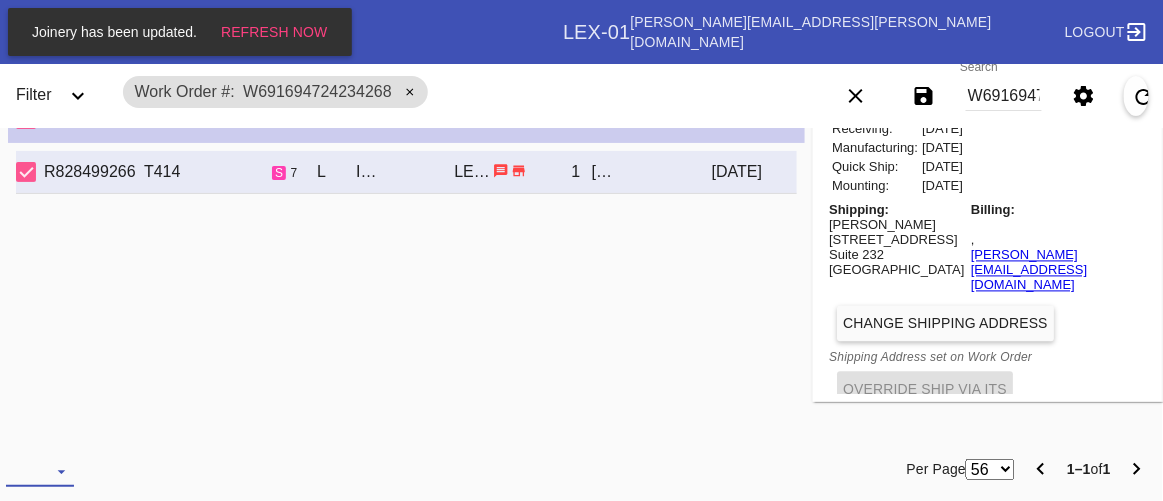 click at bounding box center (40, 472) 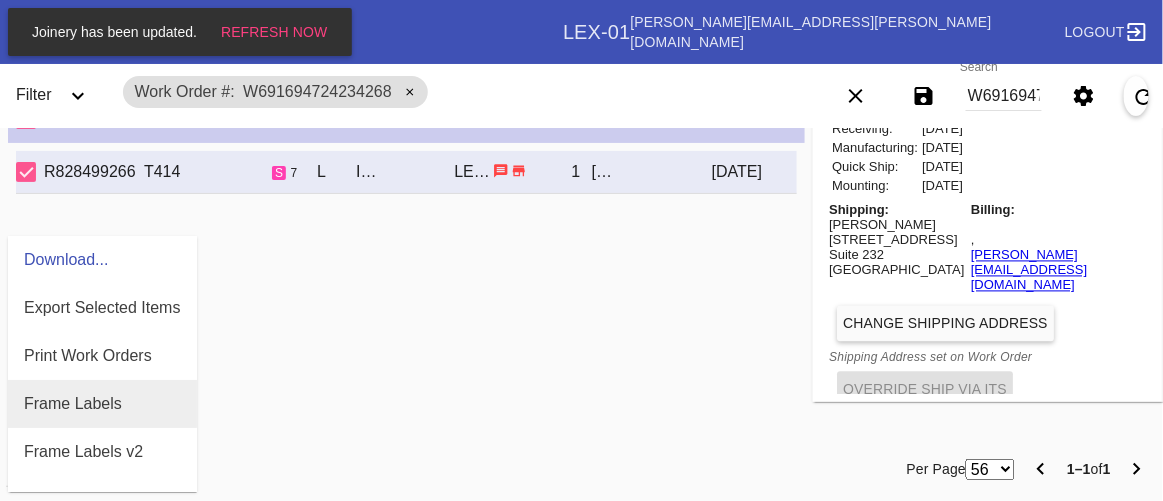 scroll, scrollTop: 272, scrollLeft: 0, axis: vertical 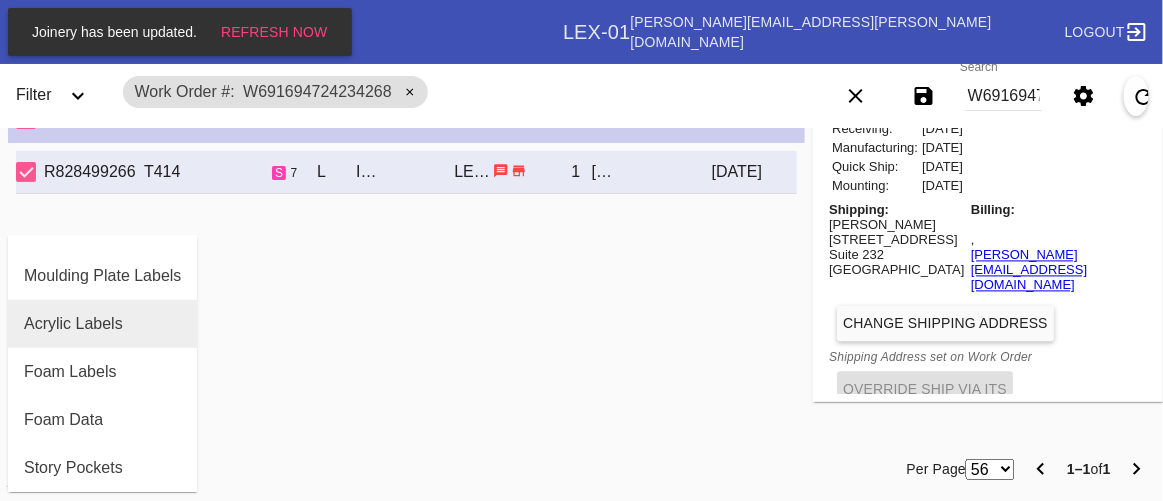 click on "Acrylic Labels" at bounding box center [102, 324] 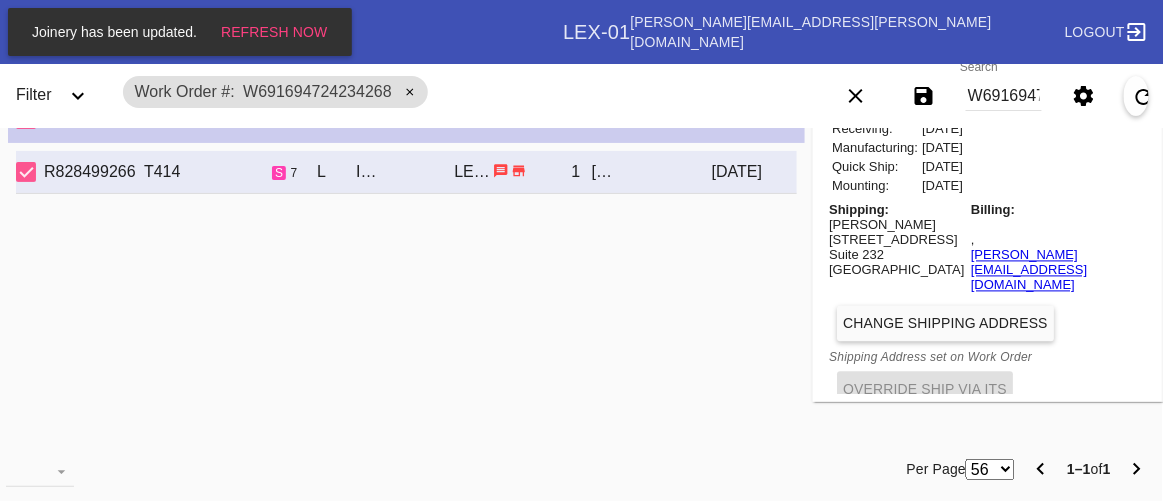 click on "R828499266 T414 s   7 L Irvine Slim / No Mat LEX-01 1 Cortney Petit
2025-07-05" at bounding box center (406, 290) 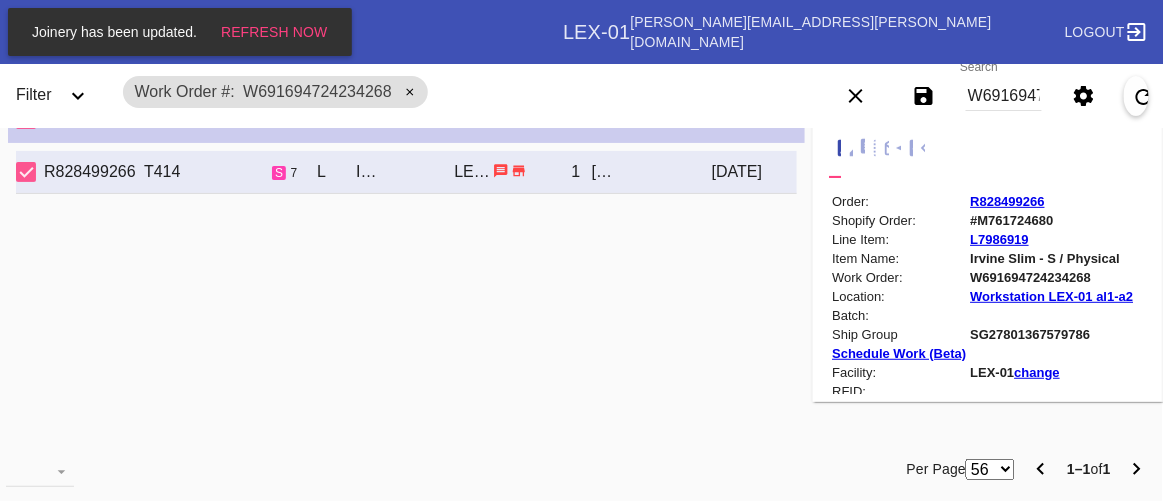 scroll, scrollTop: 0, scrollLeft: 0, axis: both 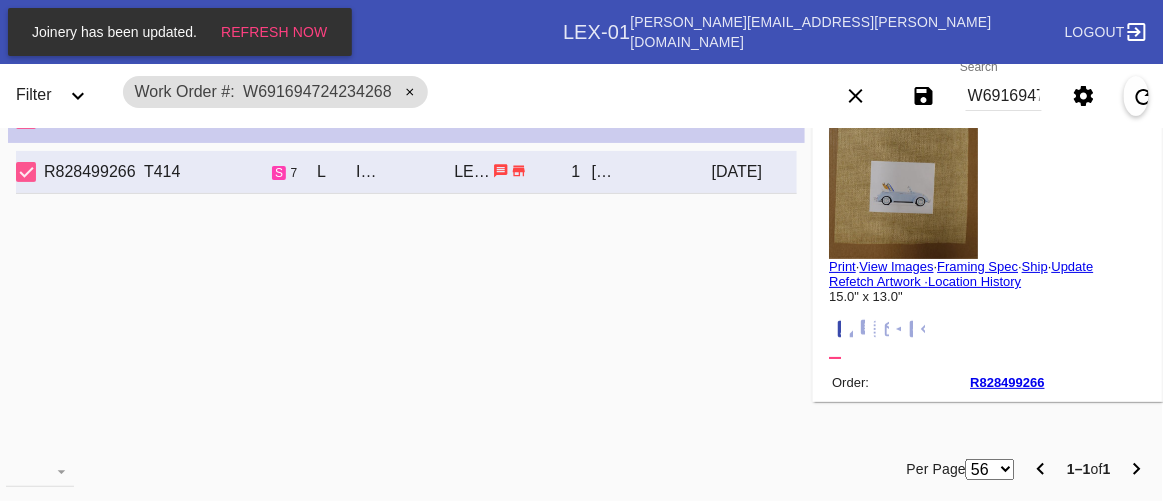 click on "Print" at bounding box center [842, 266] 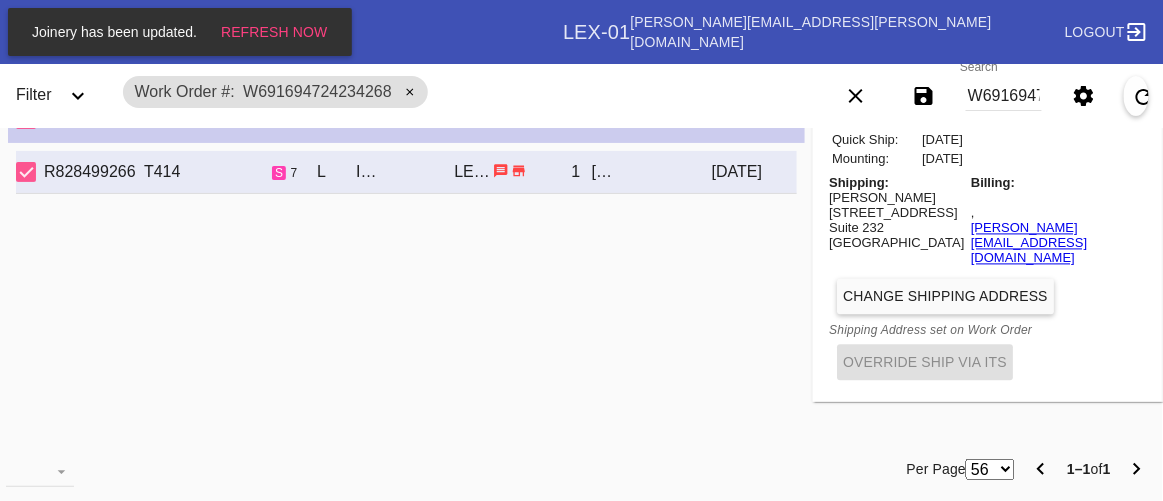 scroll, scrollTop: 983, scrollLeft: 0, axis: vertical 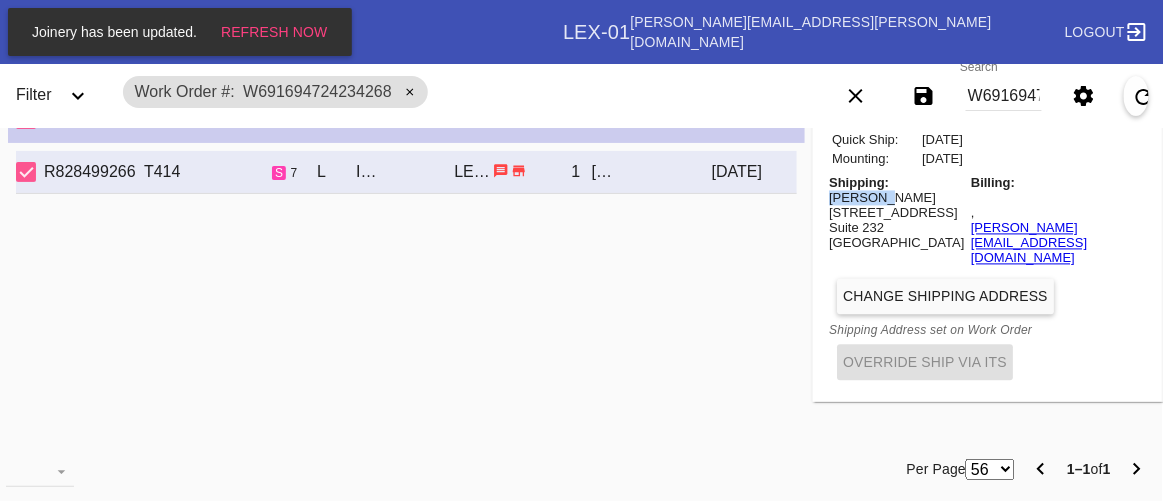 click on "Cortney Petit" at bounding box center [896, 197] 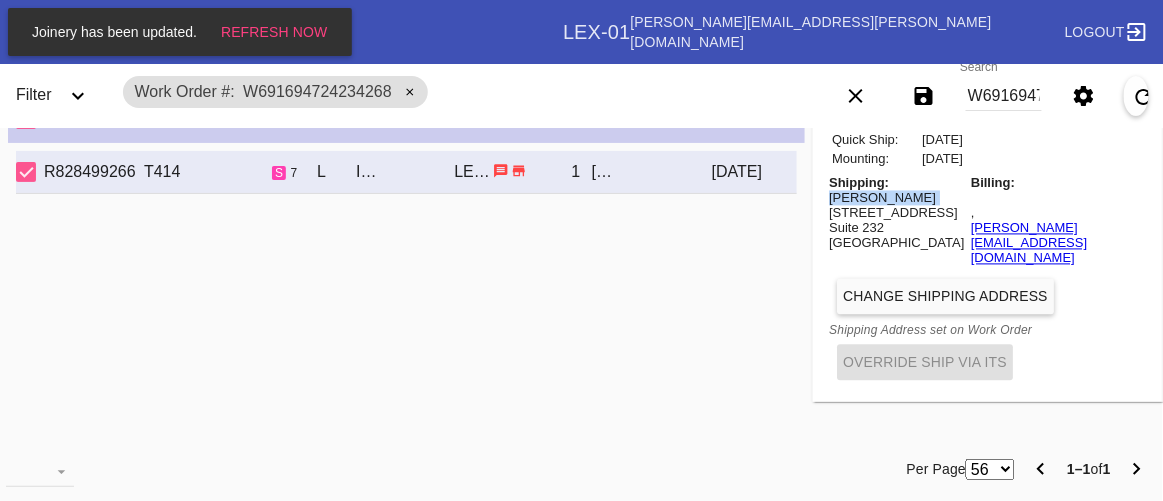 click on "Cortney Petit" at bounding box center [896, 197] 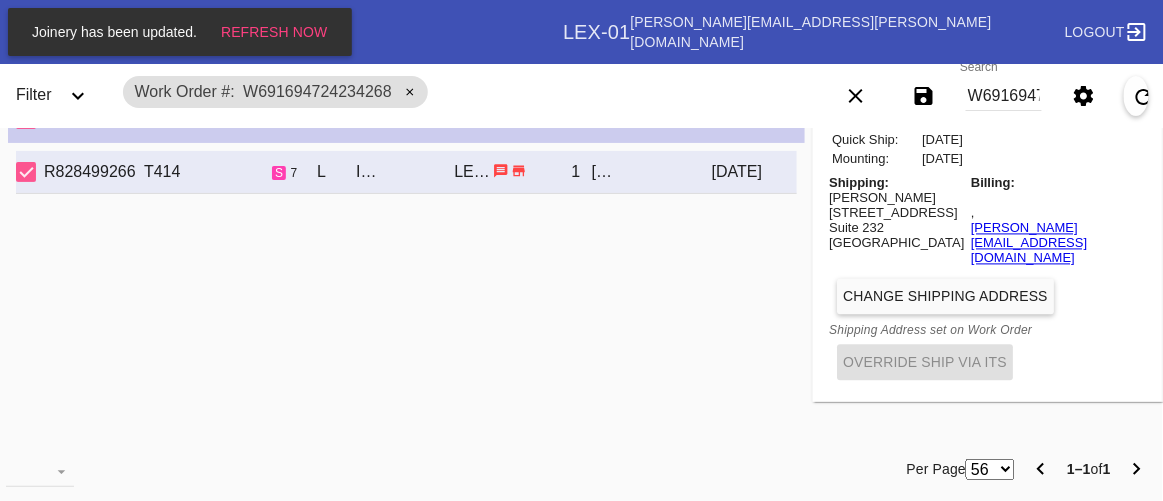 drag, startPoint x: 964, startPoint y: 219, endPoint x: 543, endPoint y: 275, distance: 424.70813 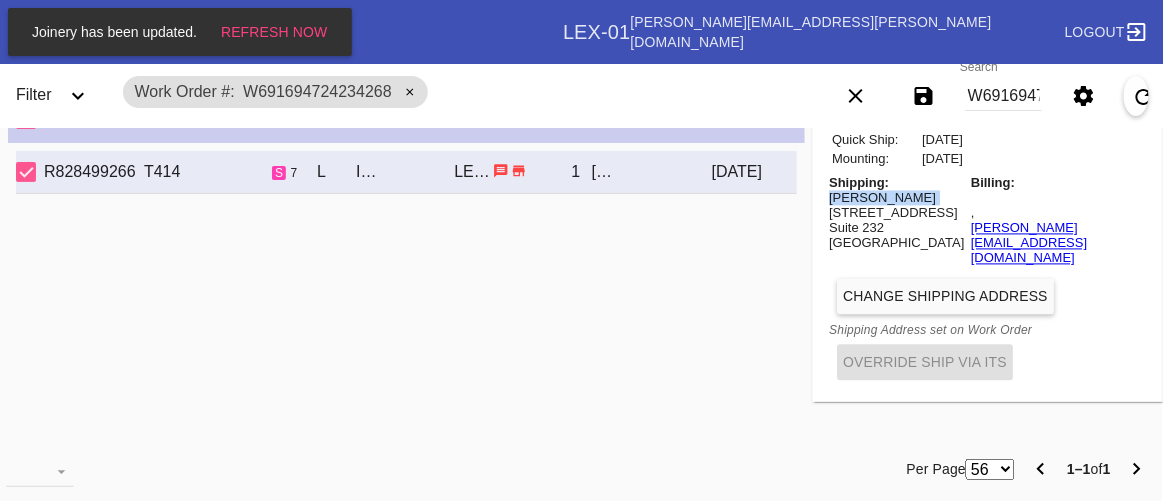 click on "Cortney Petit" at bounding box center [896, 197] 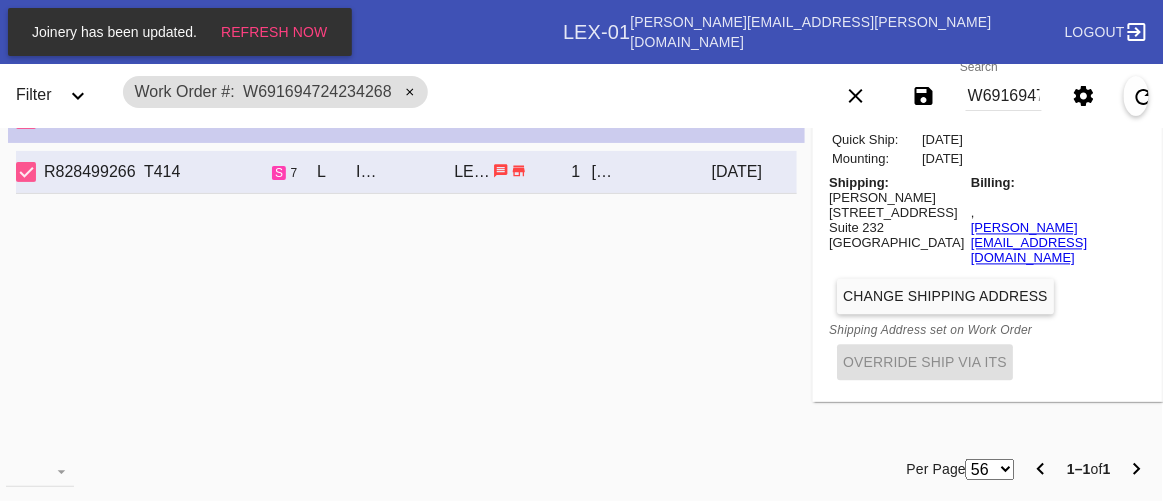 click on "W691694724234268" at bounding box center [1004, 96] 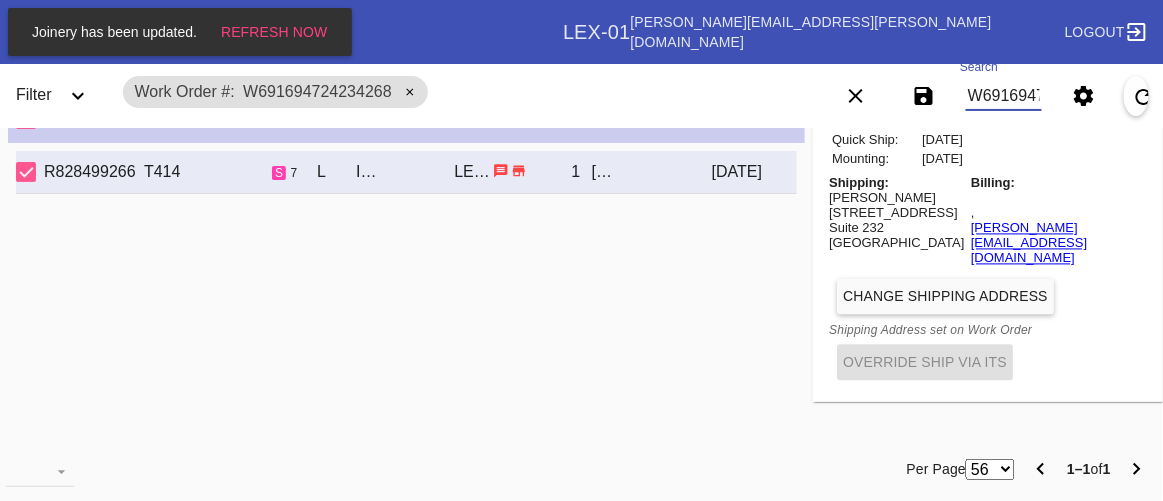 click on "W691694724234268" at bounding box center [1004, 96] 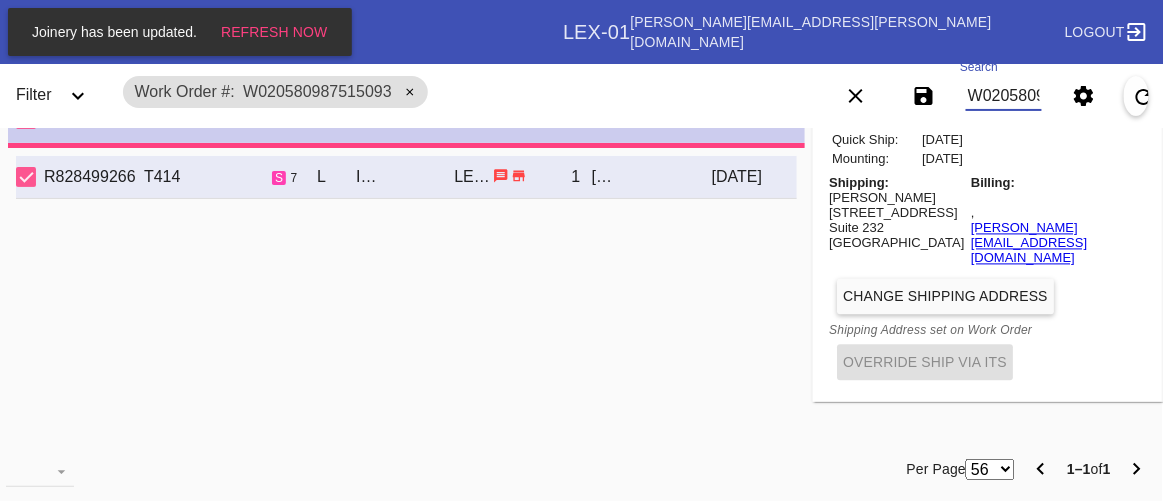 type on "PRO NOTE: customer is aware of how out of square the artwork is, and requests the 1" borders as previously noted. please proceed with order.TR 6.23" 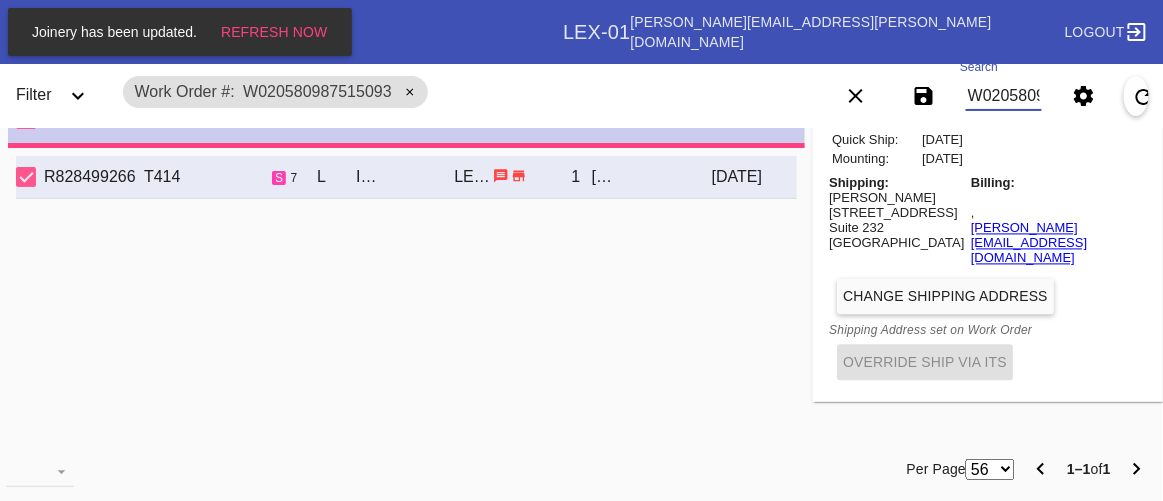 type on "29.25" 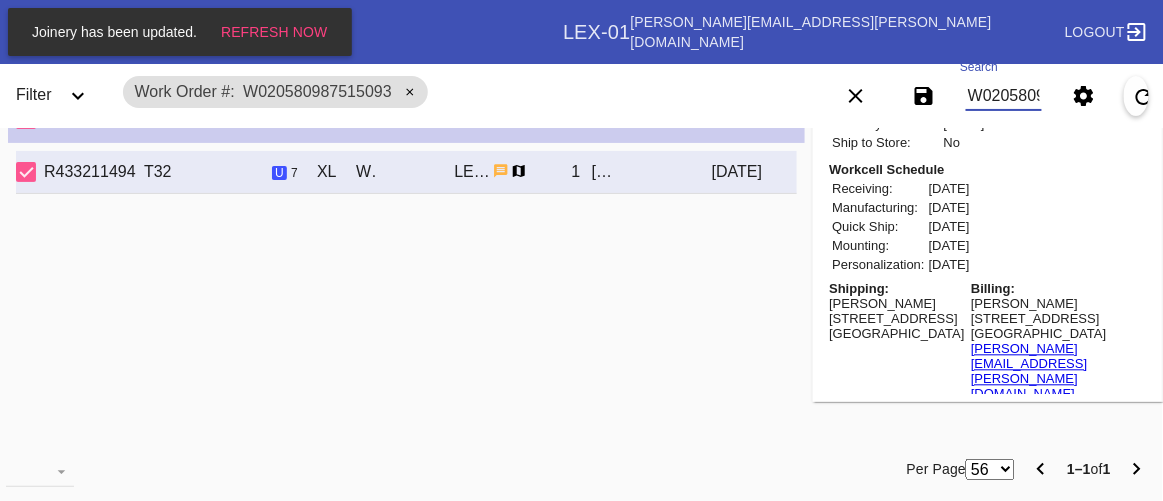 scroll, scrollTop: 1105, scrollLeft: 0, axis: vertical 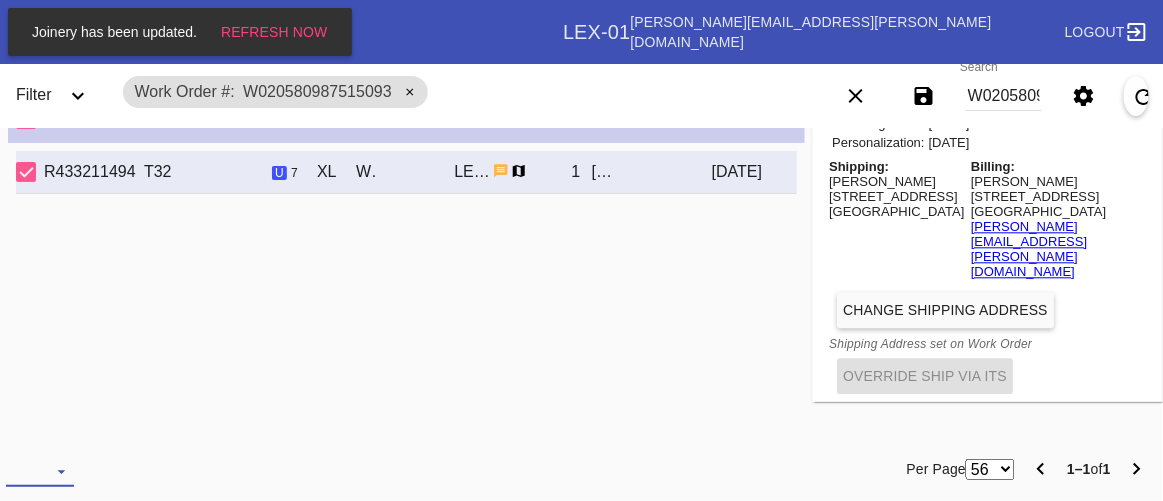 click at bounding box center (40, 472) 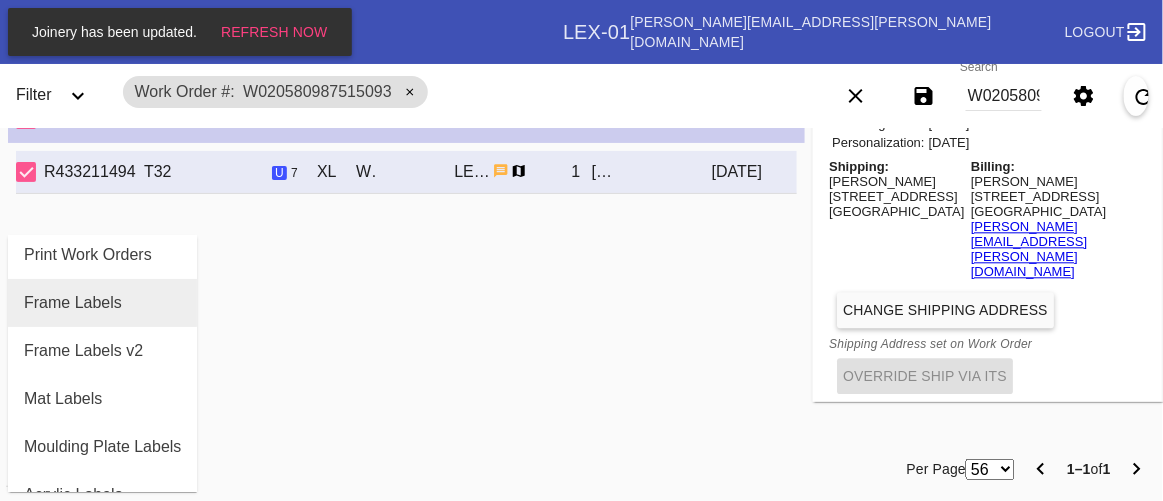 scroll, scrollTop: 272, scrollLeft: 0, axis: vertical 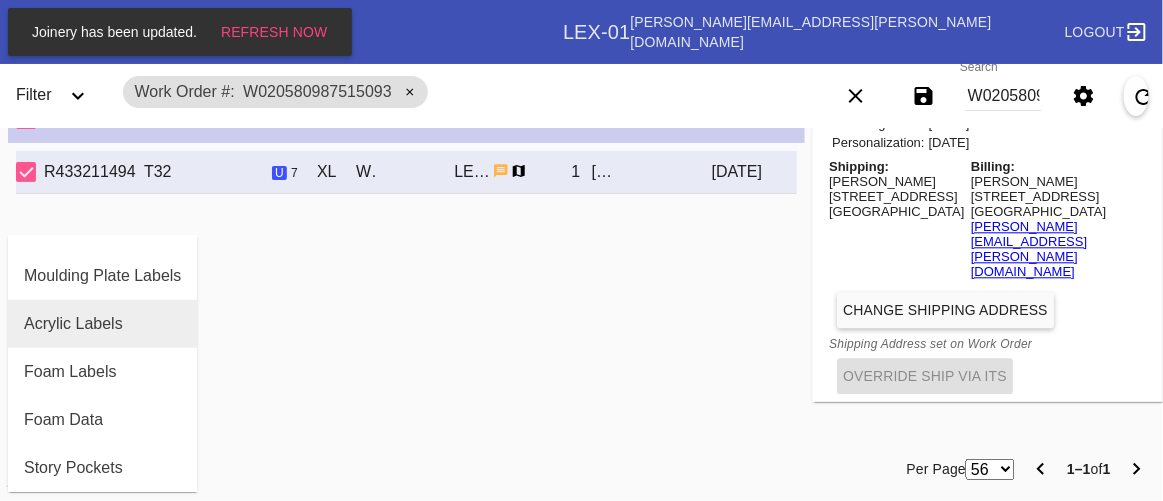 click on "Acrylic Labels" at bounding box center (73, 324) 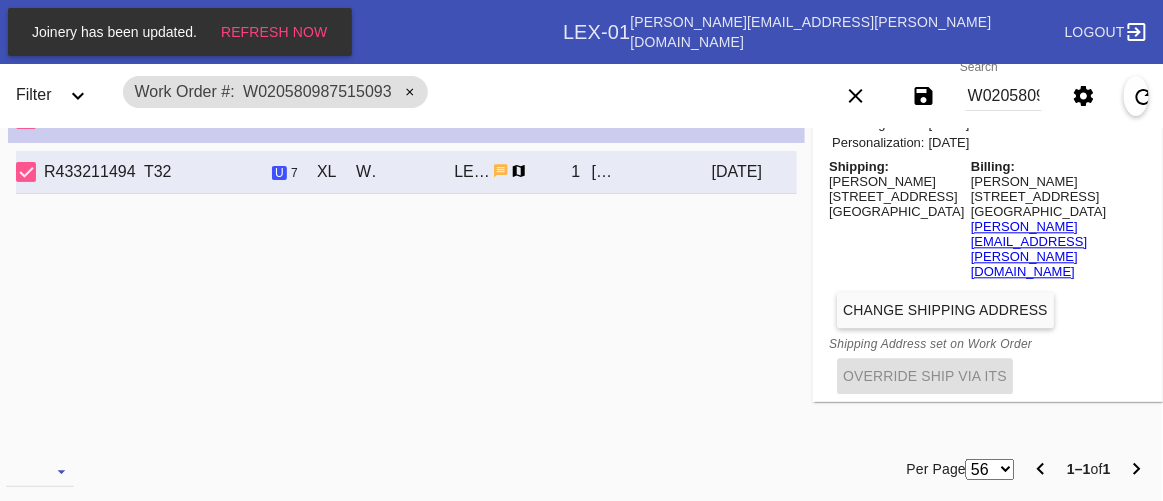 click on "R433211494 T32 u   7 XL Williamsburg / No Mat LEX-01 1 Elise Hadley
2025-07-05" at bounding box center [406, 290] 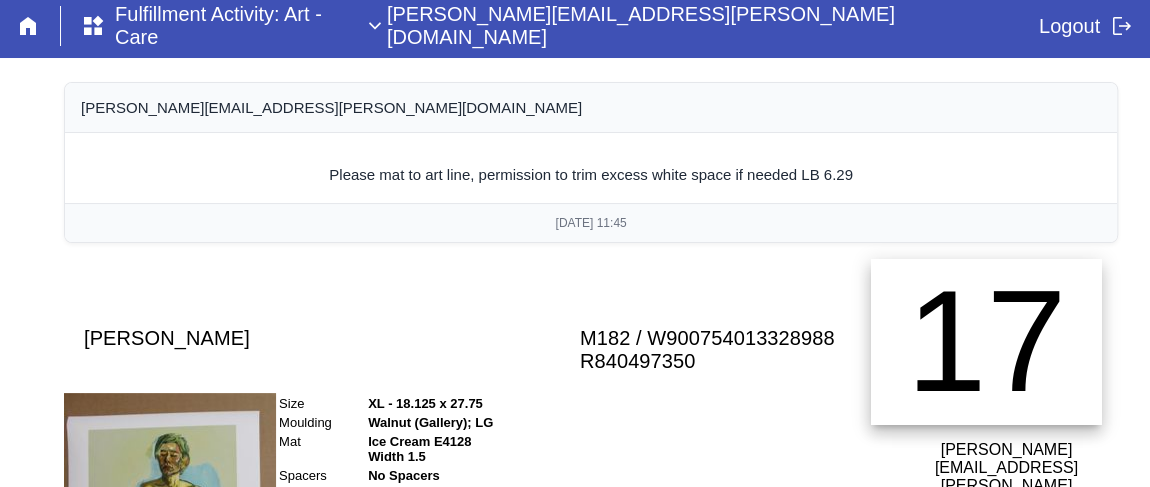 scroll, scrollTop: 495, scrollLeft: 0, axis: vertical 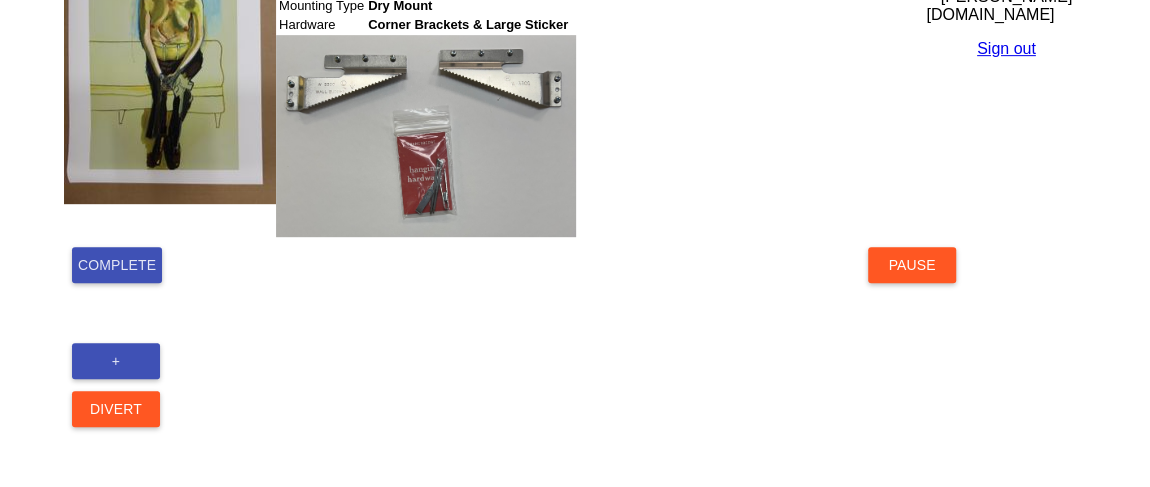 click on "Complete" at bounding box center [117, 265] 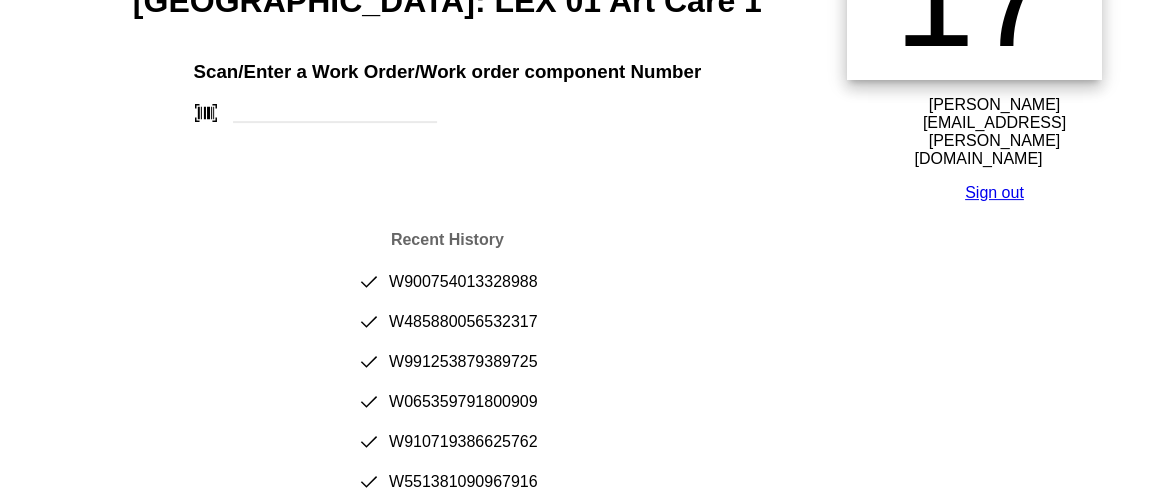 scroll, scrollTop: 363, scrollLeft: 0, axis: vertical 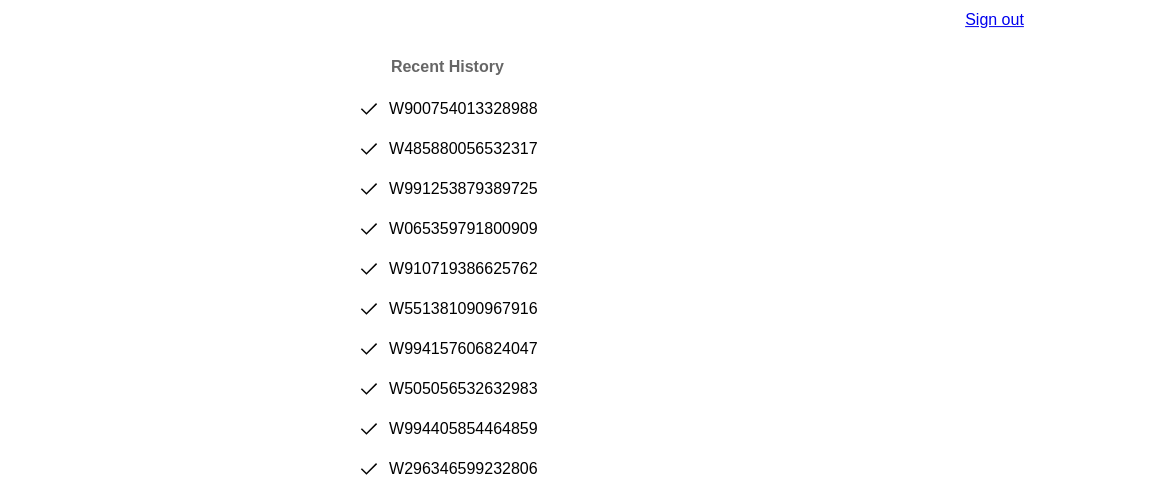 click on "done W900754013328988" at bounding box center [447, 117] 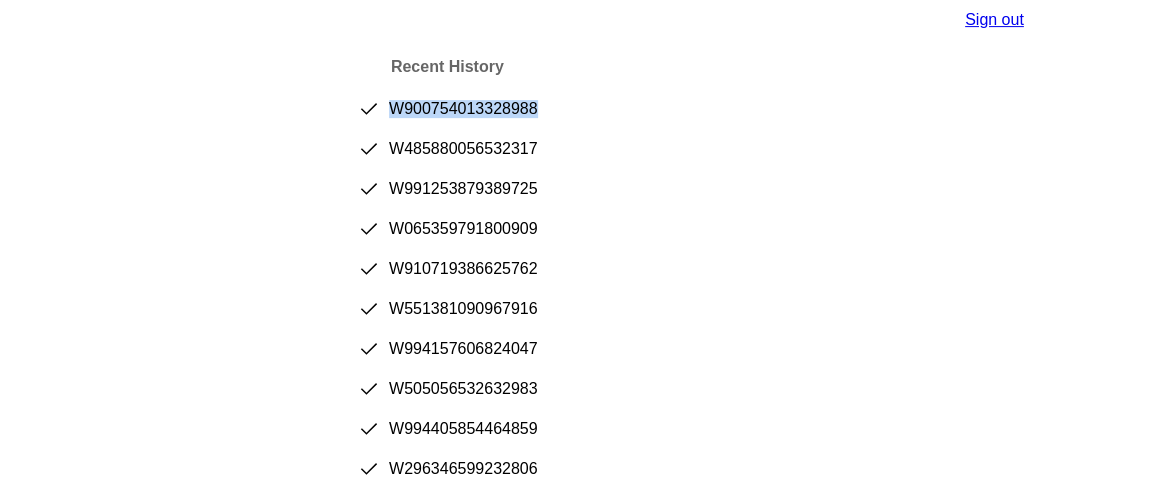 click on "done W900754013328988" at bounding box center (447, 117) 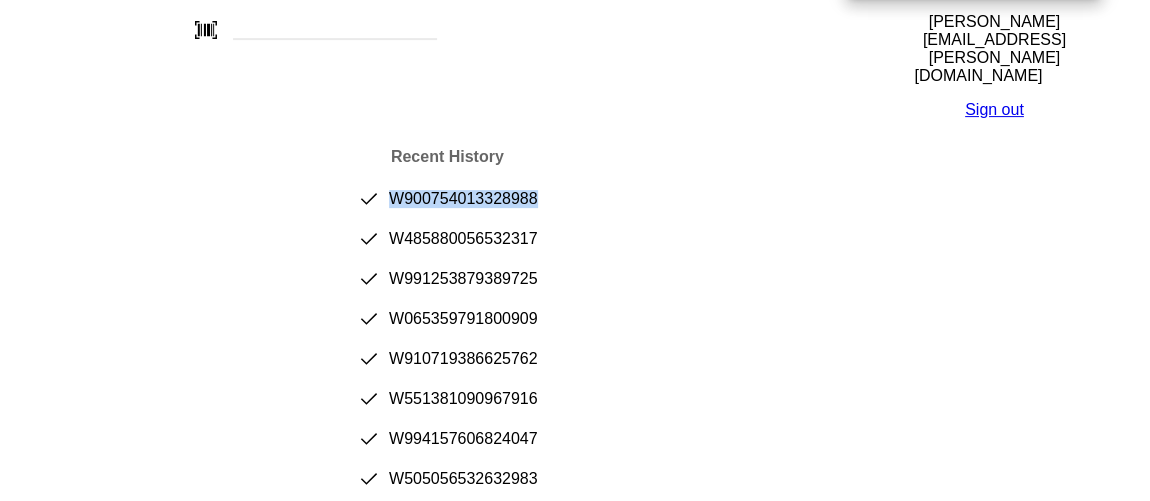 scroll, scrollTop: 272, scrollLeft: 0, axis: vertical 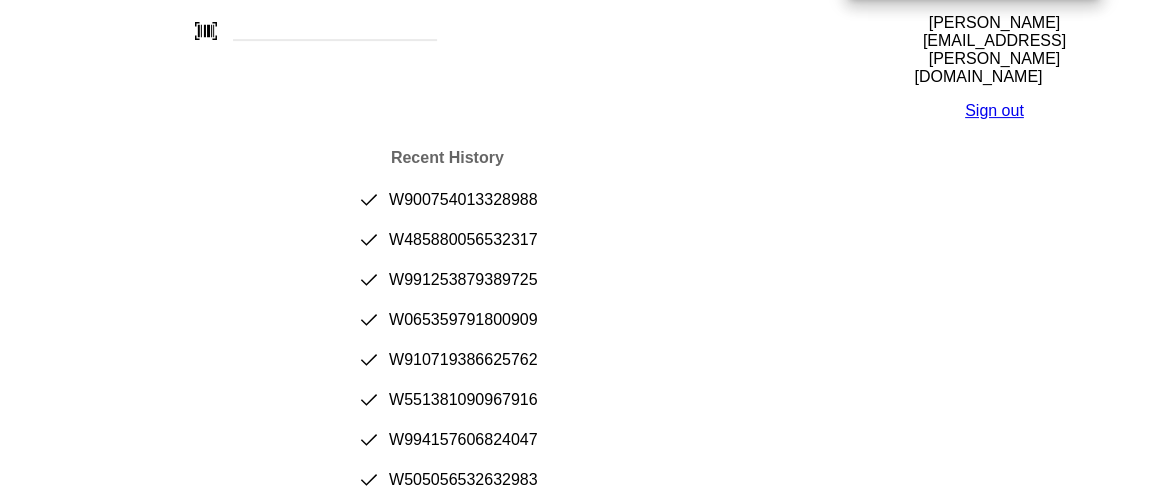 click on "Recent History done W900754013328988 done W485880056532317 done W991253879389725 done W065359791800909 done W910719386625762 done W551381090967916 done W994157606824047 done W505056532632983 done W994405854464859 done W296346599232806" at bounding box center [447, 357] 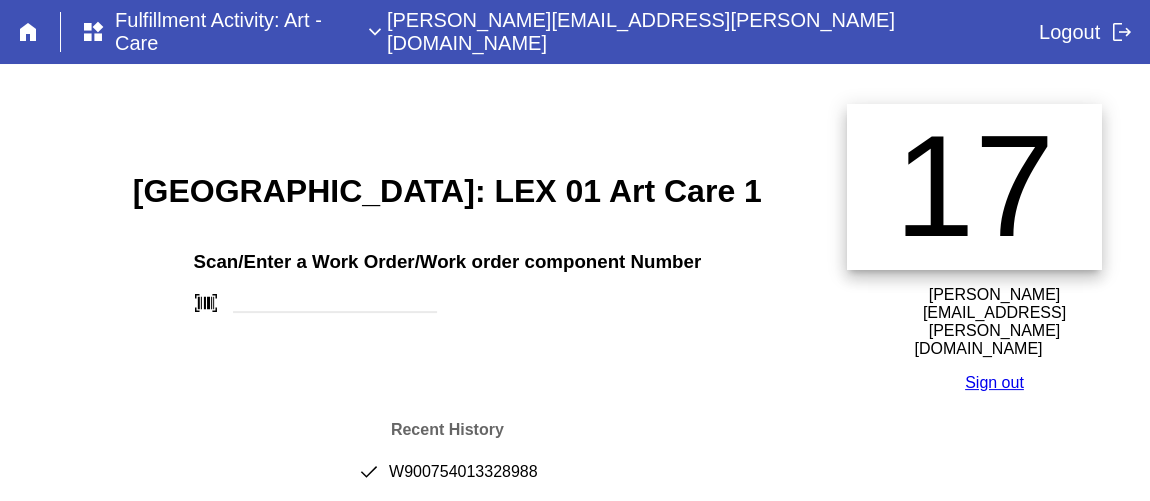 click on "Richmond: LEX 01 Art Care 1 Scan/Enter a Work Order/Work order component Number barcode_scanner Recent History done W900754013328988 done W485880056532317 done W991253879389725 done W065359791800909 done W910719386625762 done W551381090967916 done W994157606824047 done W505056532632983 done W994405854464859 done W296346599232806" at bounding box center [447, 506] 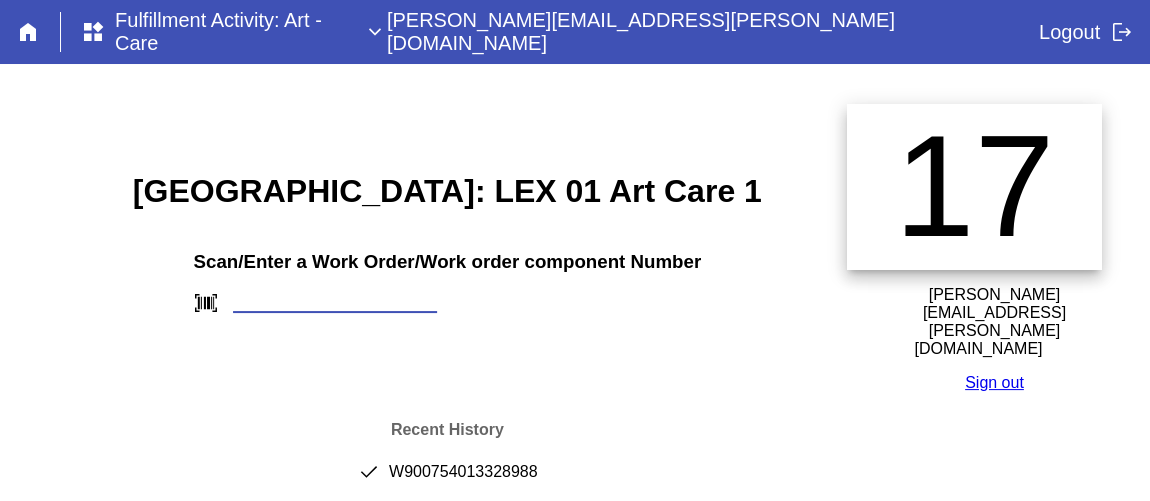 click at bounding box center (335, 302) 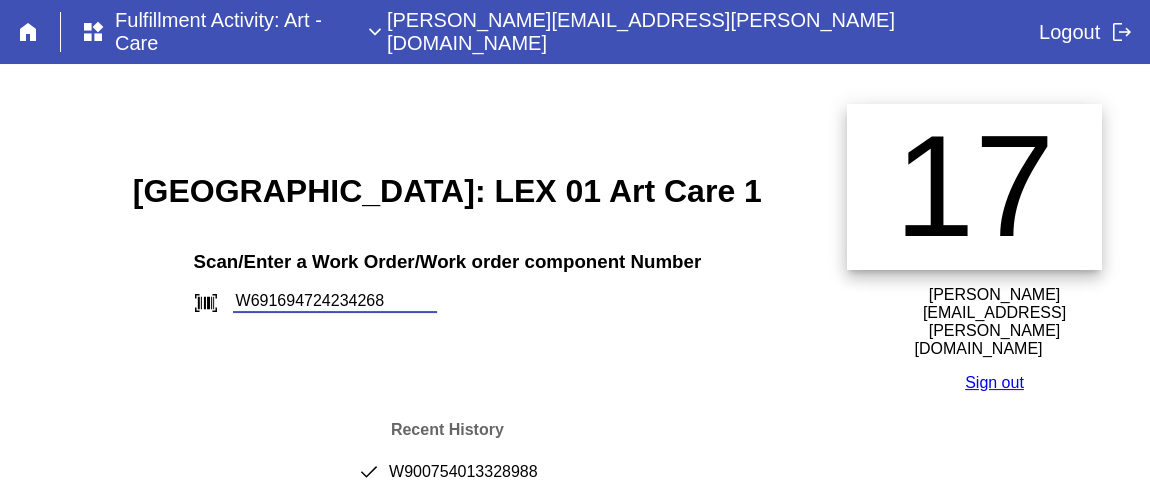 type on "W691694724234268" 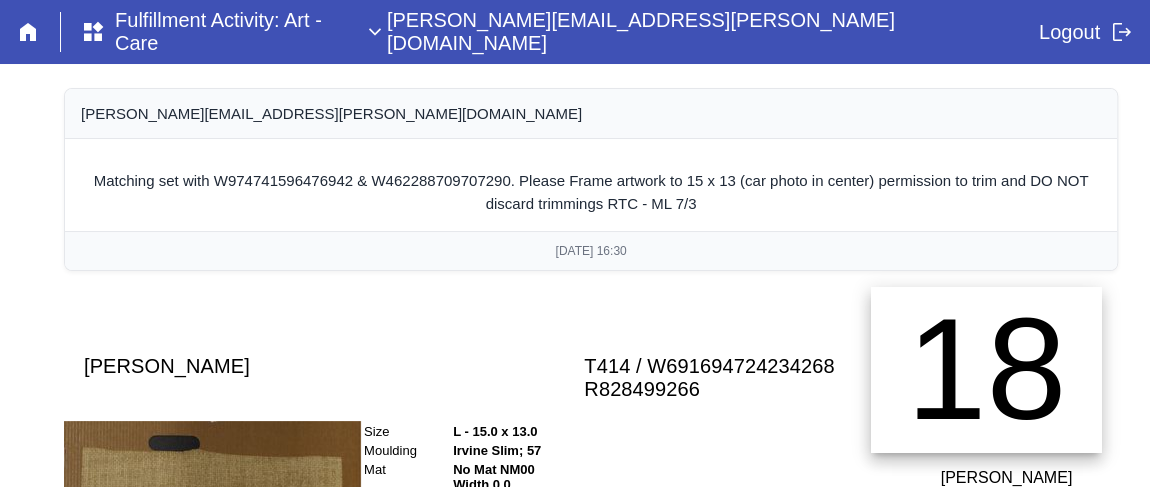 scroll, scrollTop: 517, scrollLeft: 0, axis: vertical 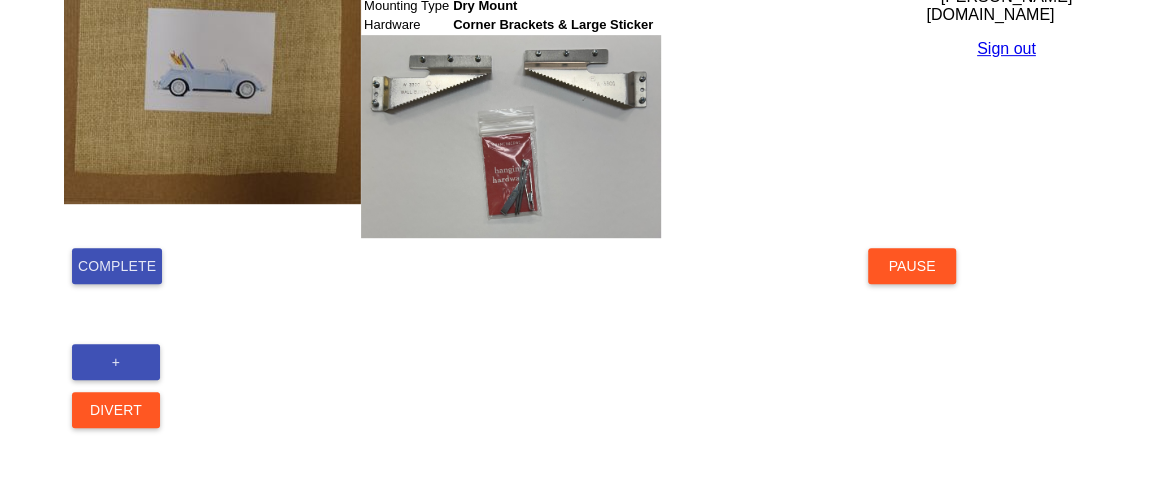click on "Complete" at bounding box center (117, 266) 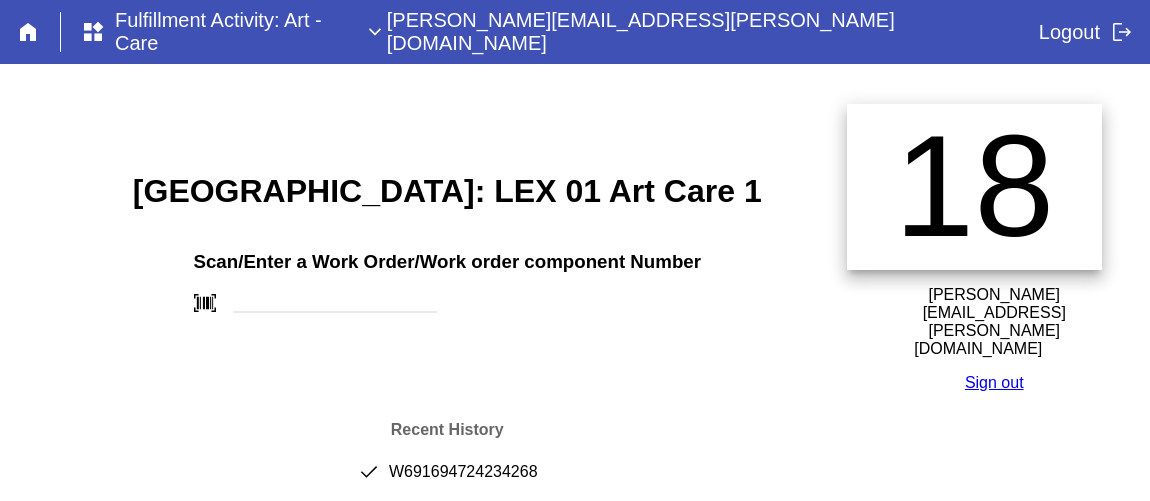 scroll, scrollTop: 0, scrollLeft: 0, axis: both 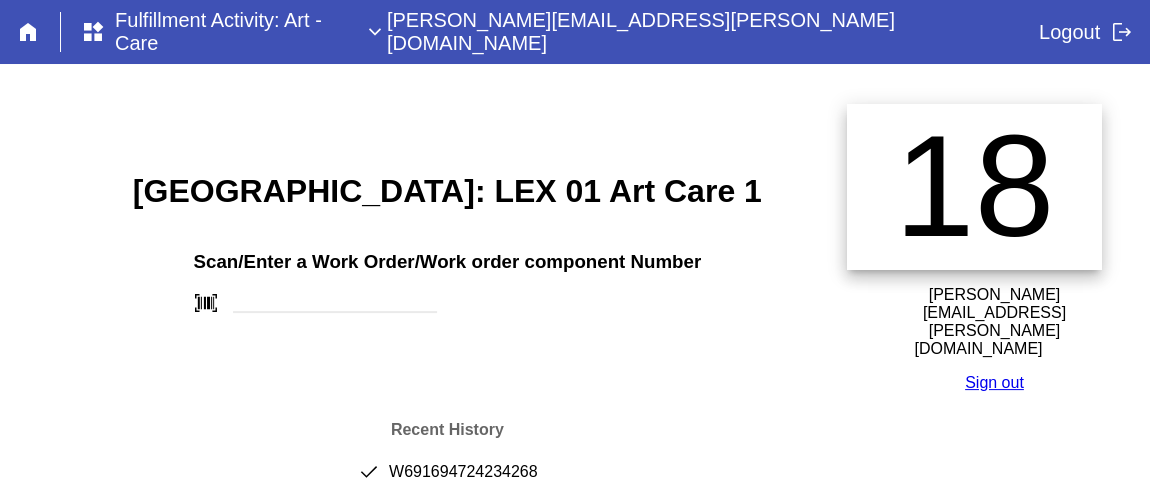 click on "done W691694724234268" at bounding box center (447, 480) 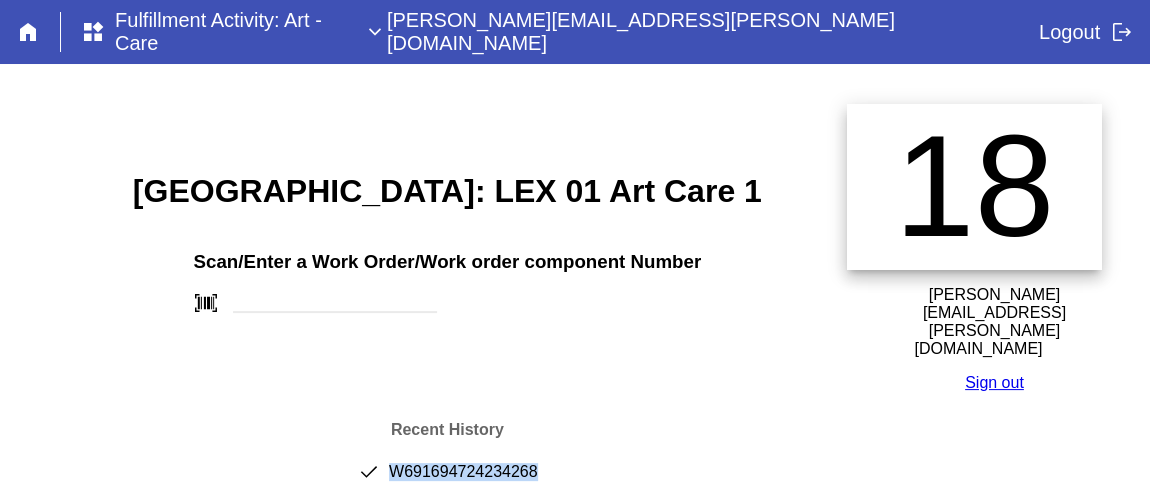 click on "done W691694724234268" at bounding box center [447, 480] 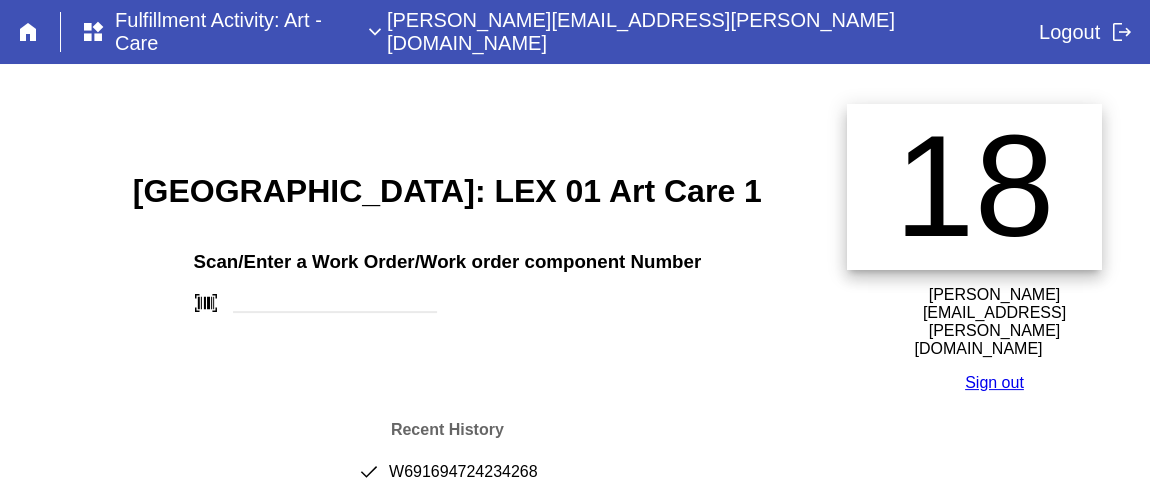 click on "Scan/Enter a Work Order/Work order component Number barcode_scanner" at bounding box center [447, 275] 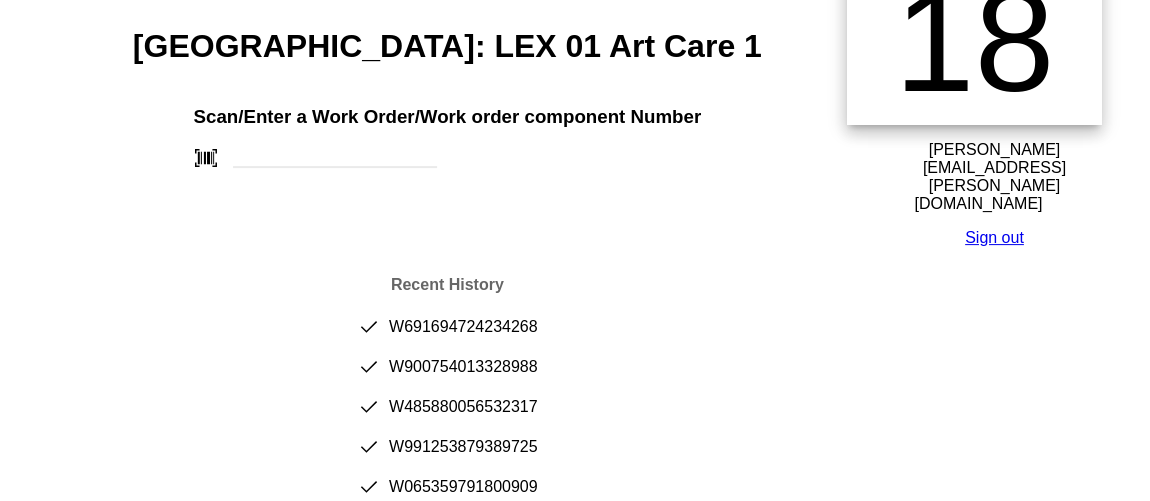 scroll, scrollTop: 181, scrollLeft: 0, axis: vertical 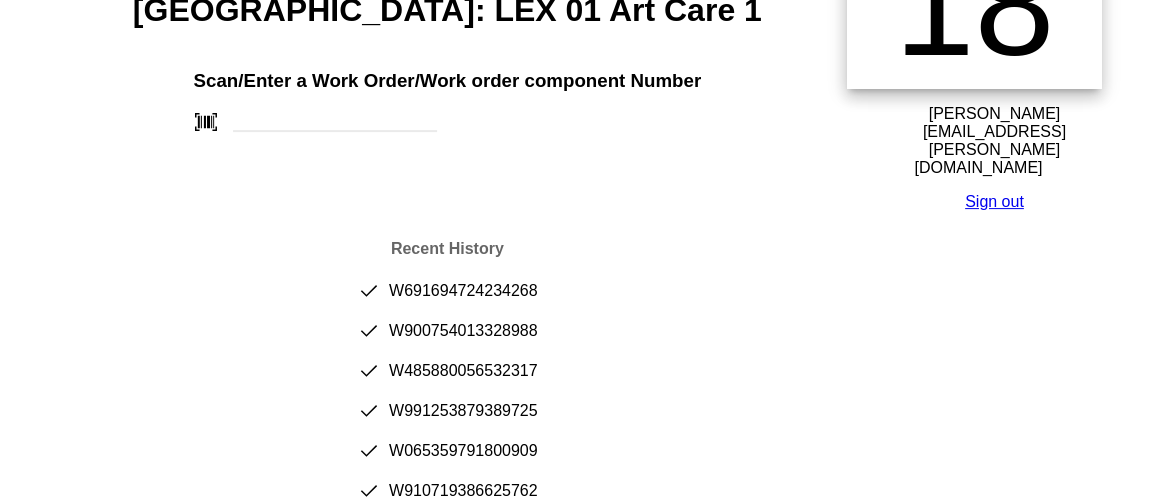 click on "done W900754013328988" at bounding box center [447, 339] 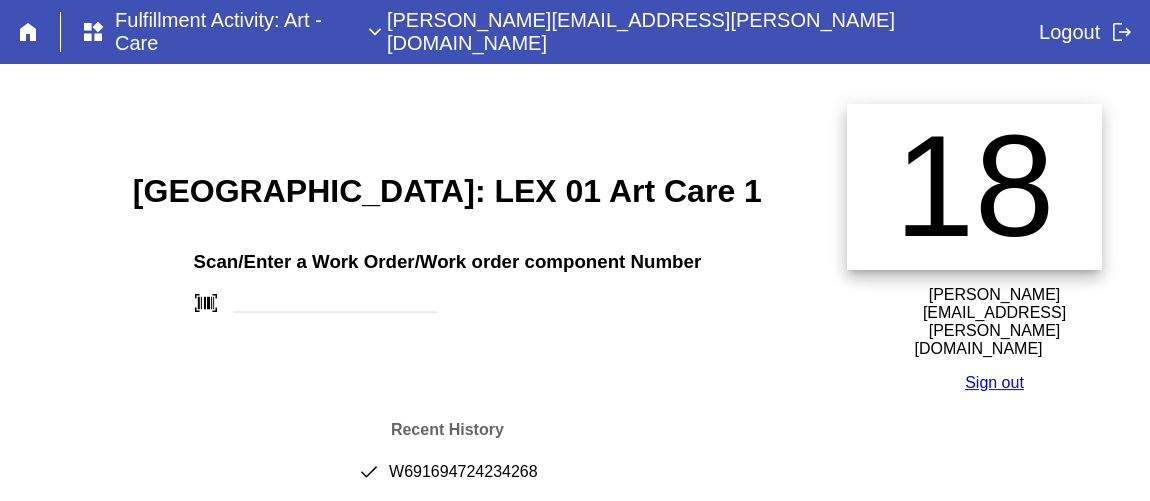 click on "[GEOGRAPHIC_DATA]: LEX 01 Art Care 1 Scan/Enter a Work Order/Work order component Number barcode_scanner Recent History done W691694724234268 done W900754013328988 done W485880056532317 done W991253879389725 done W065359791800909 done W910719386625762 done W551381090967916 done W994157606824047 done W505056532632983 done W994405854464859" at bounding box center (447, 506) 